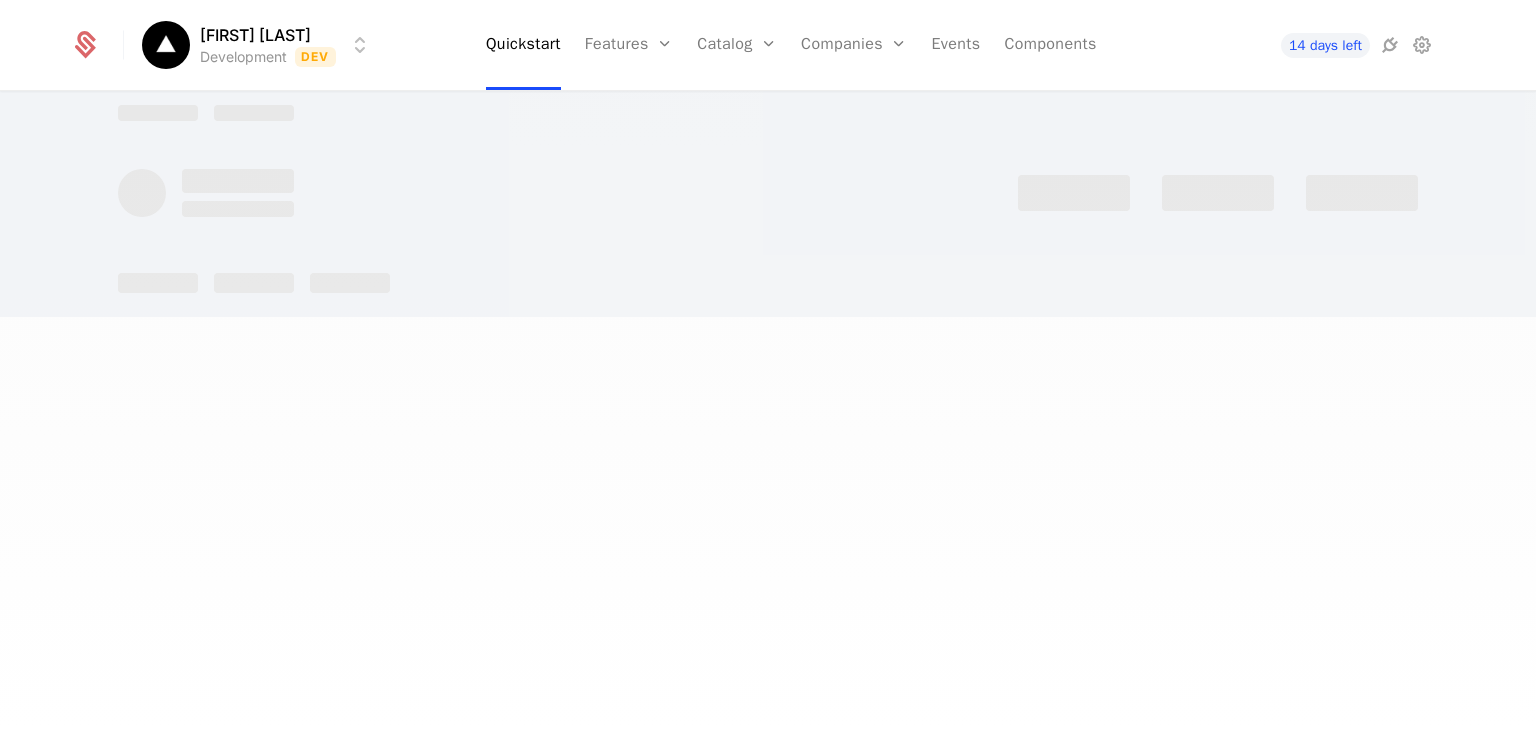 scroll, scrollTop: 0, scrollLeft: 0, axis: both 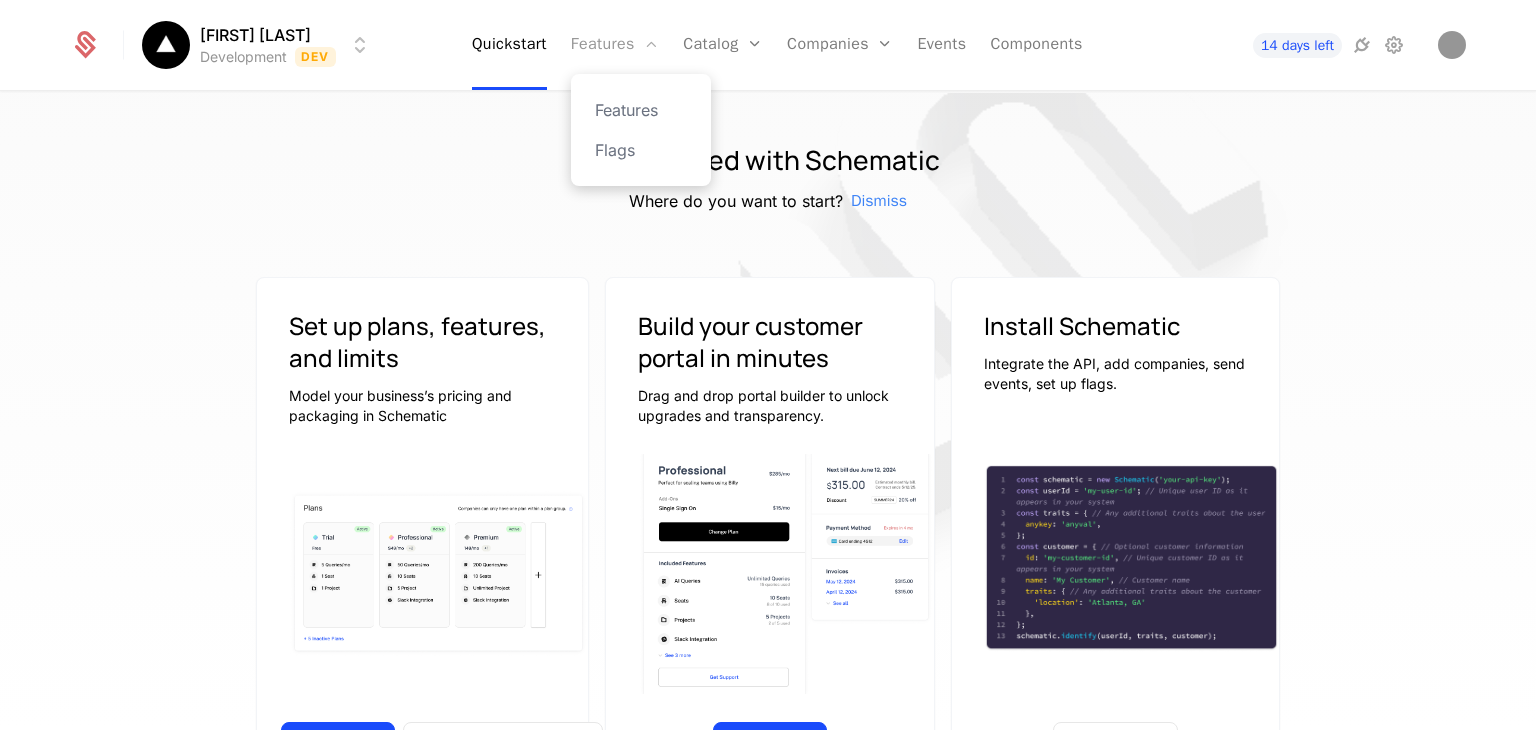 click on "Features" at bounding box center [615, 45] 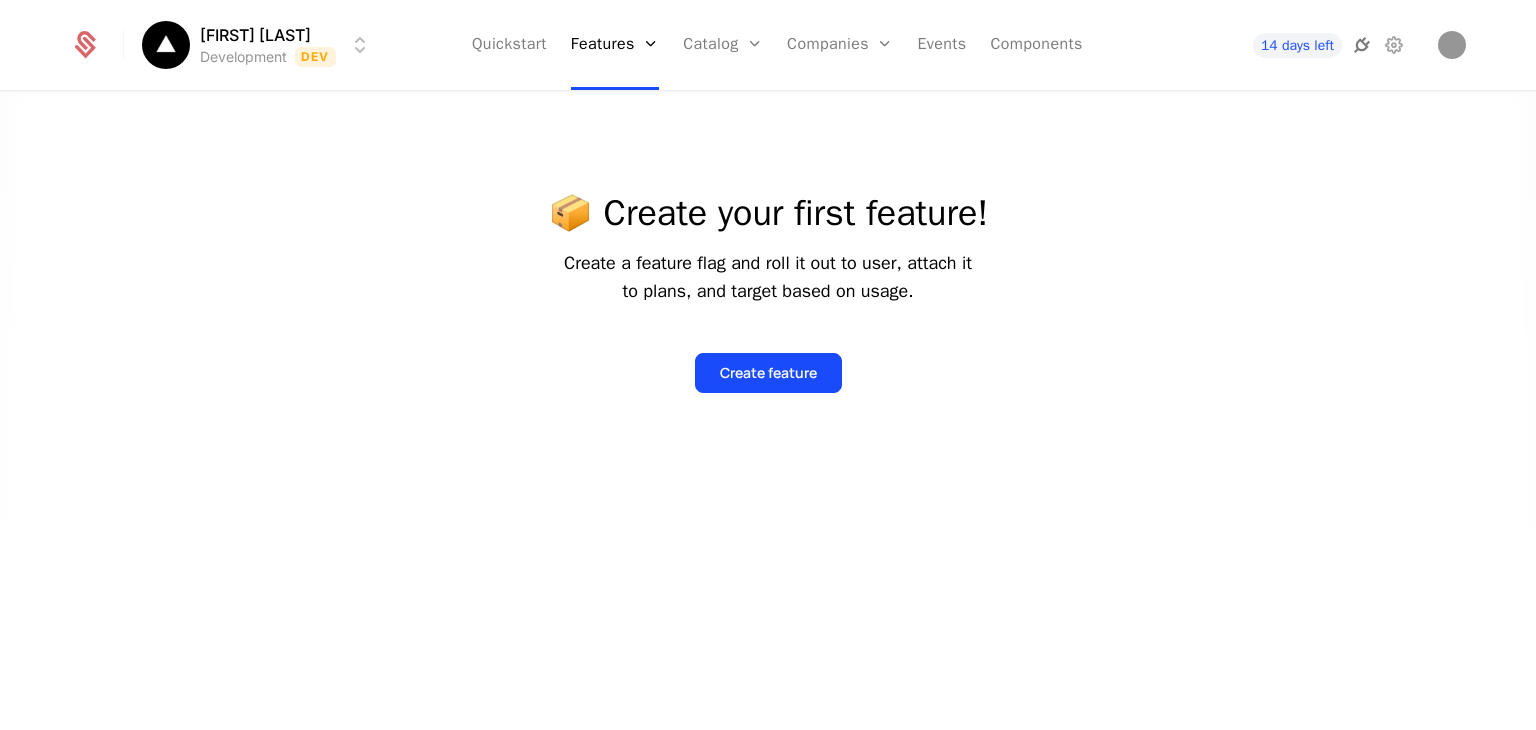 click at bounding box center [1362, 45] 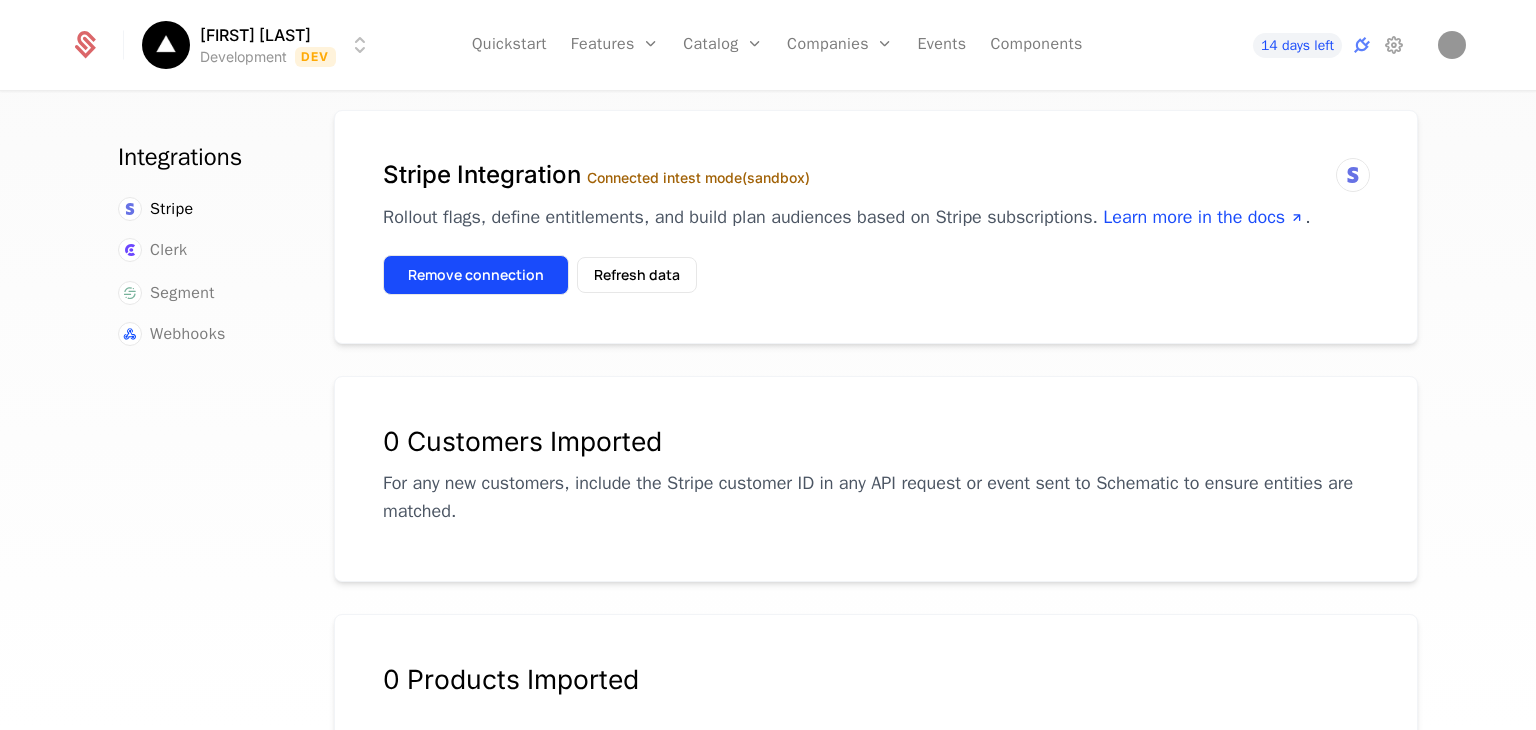 scroll, scrollTop: 32, scrollLeft: 0, axis: vertical 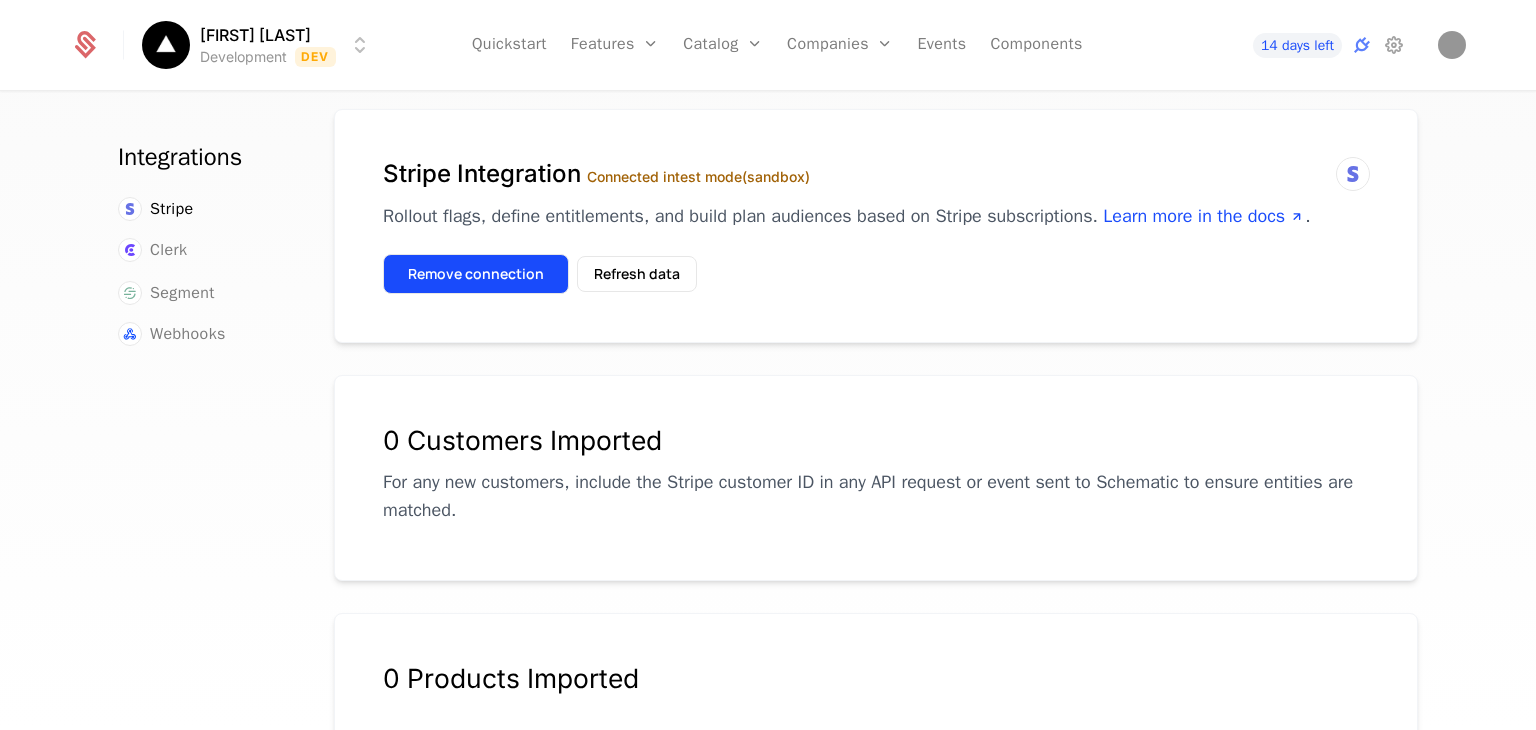 click on "Remove connection" at bounding box center (476, 274) 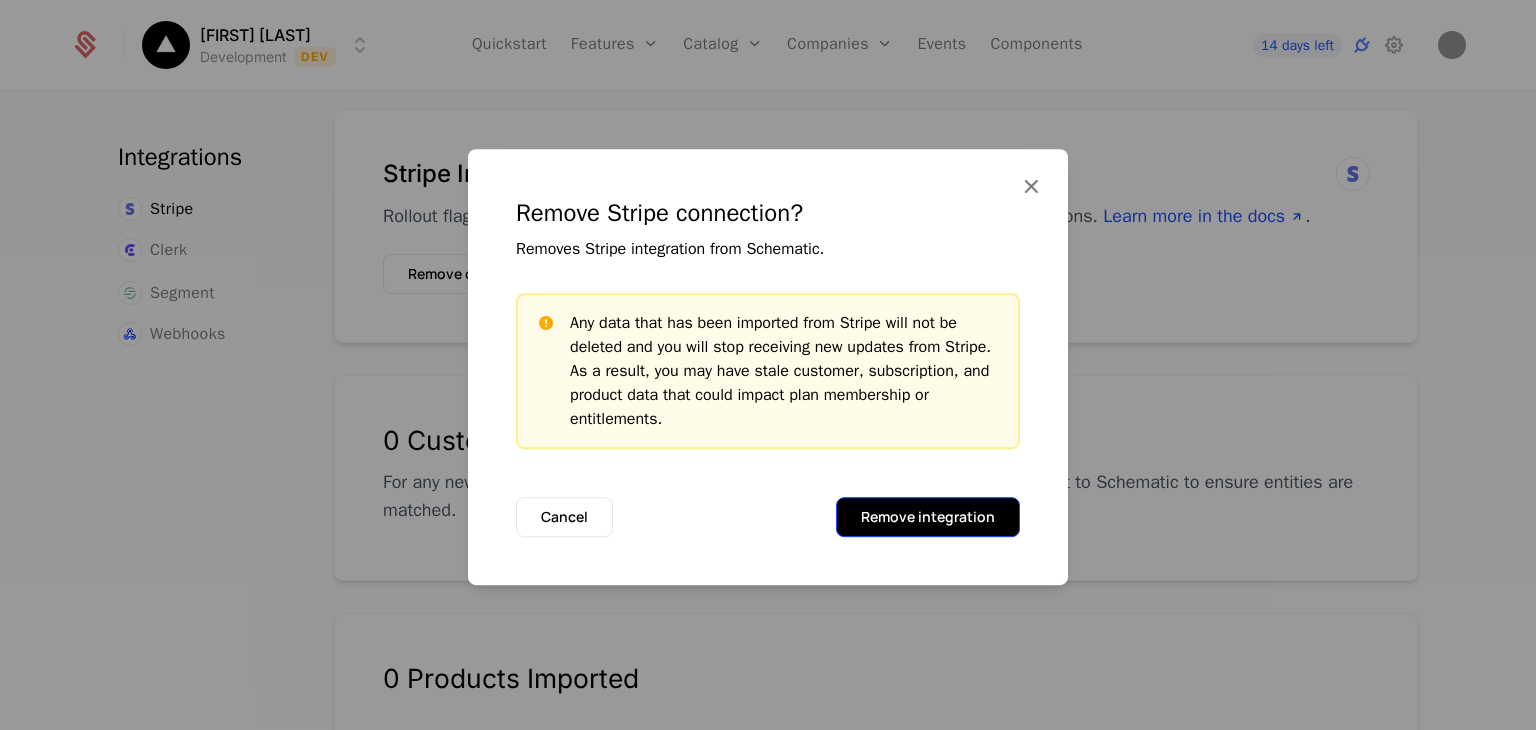 click on "Remove integration" at bounding box center (928, 517) 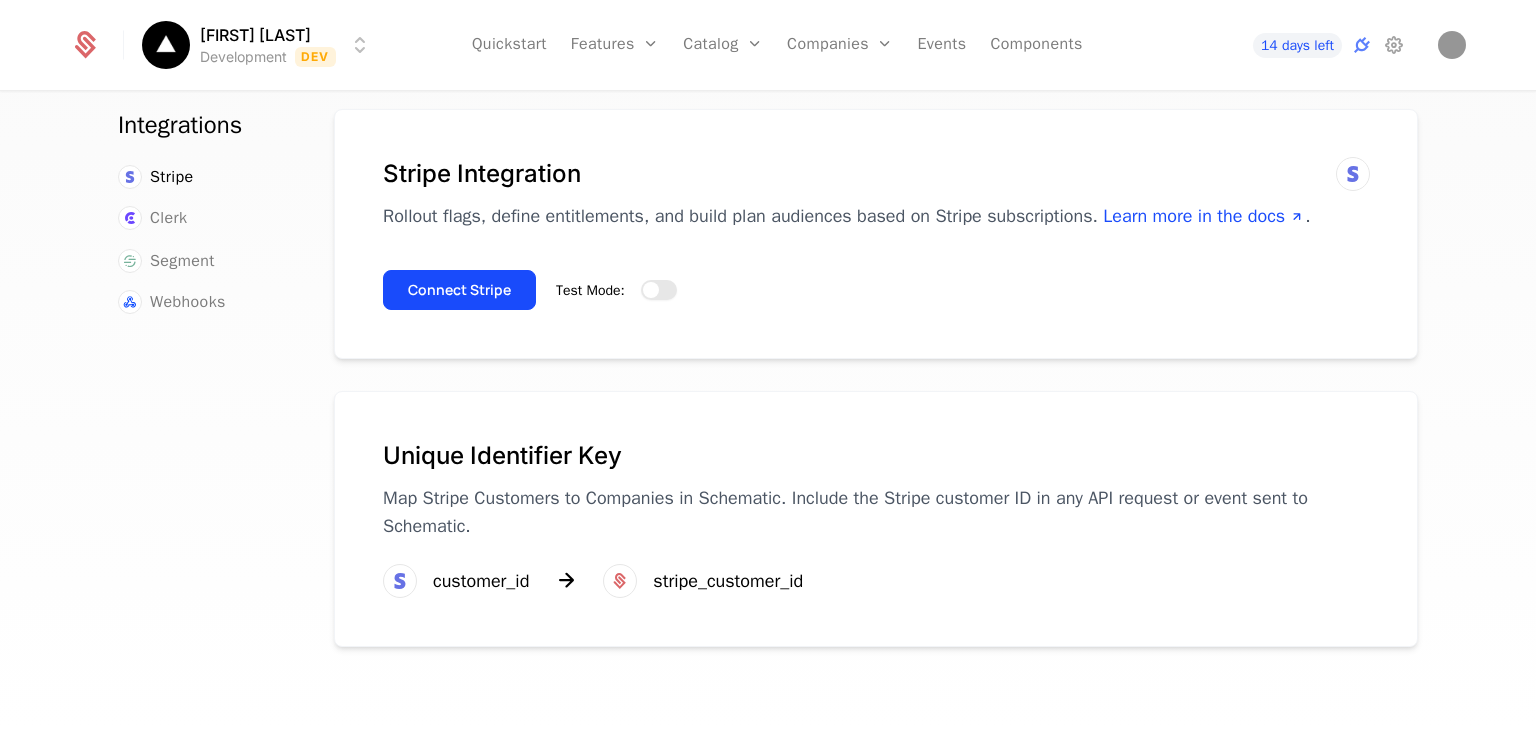 click on "Test Mode:" at bounding box center [659, 290] 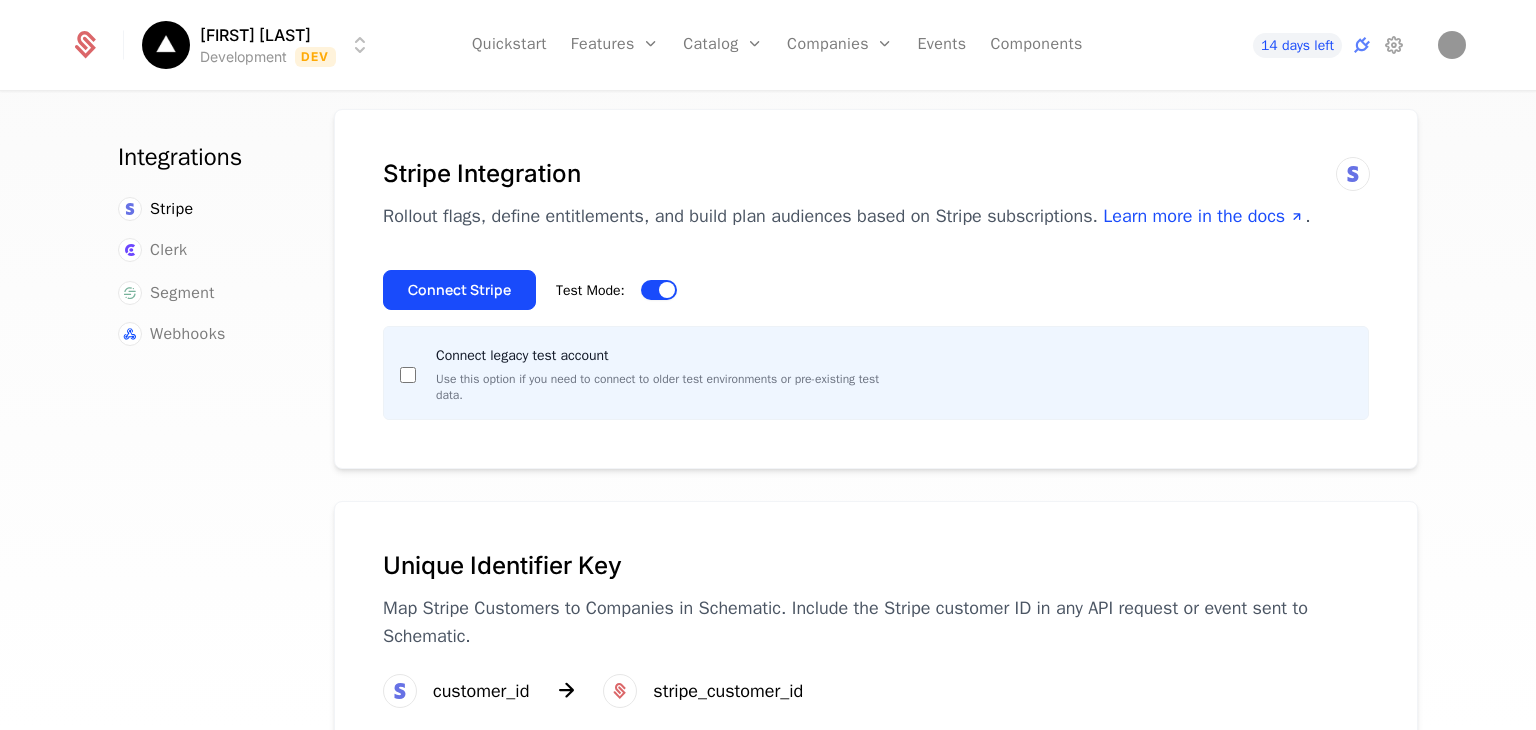 type on "false" 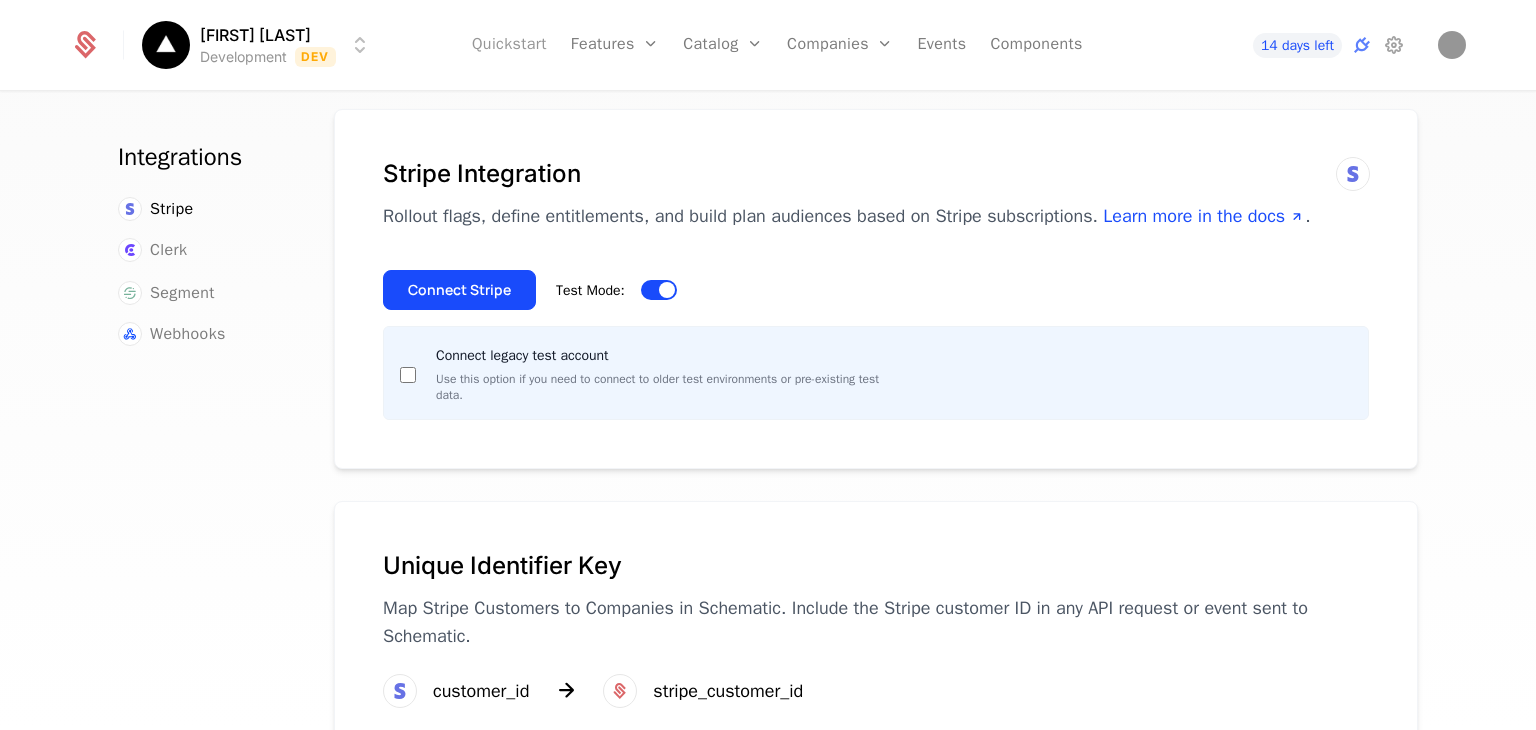 click on "Quickstart" at bounding box center [509, 45] 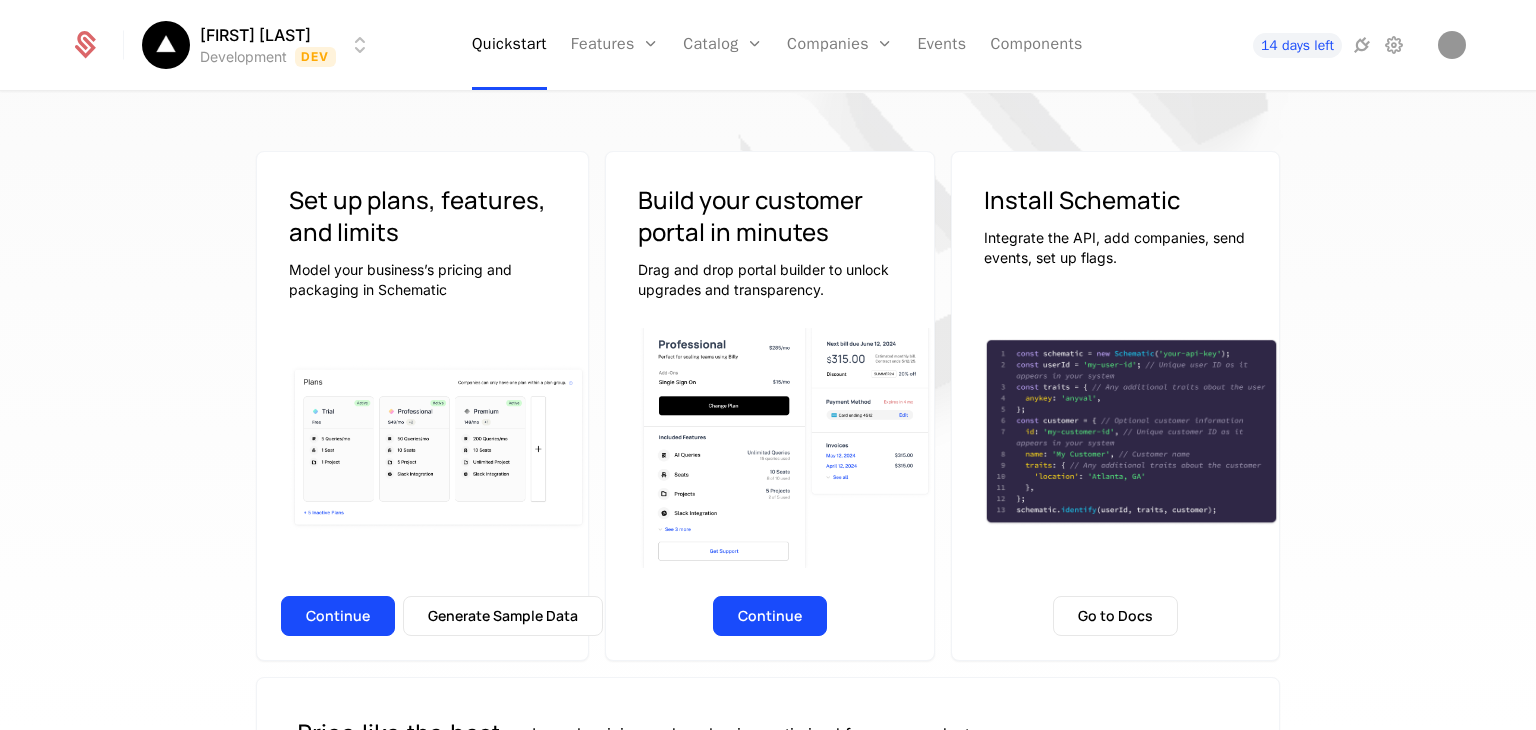 scroll, scrollTop: 138, scrollLeft: 0, axis: vertical 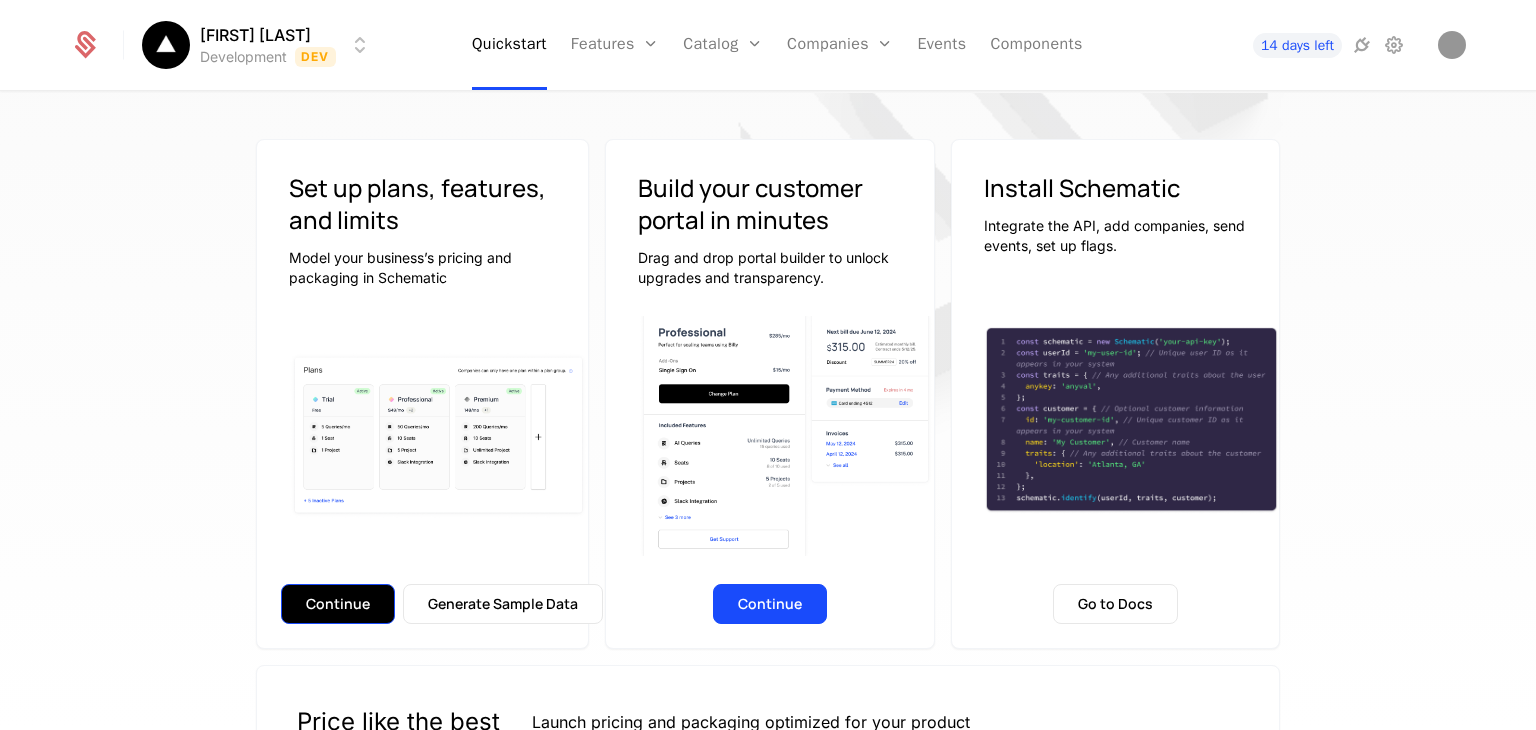 click on "Continue" at bounding box center [338, 604] 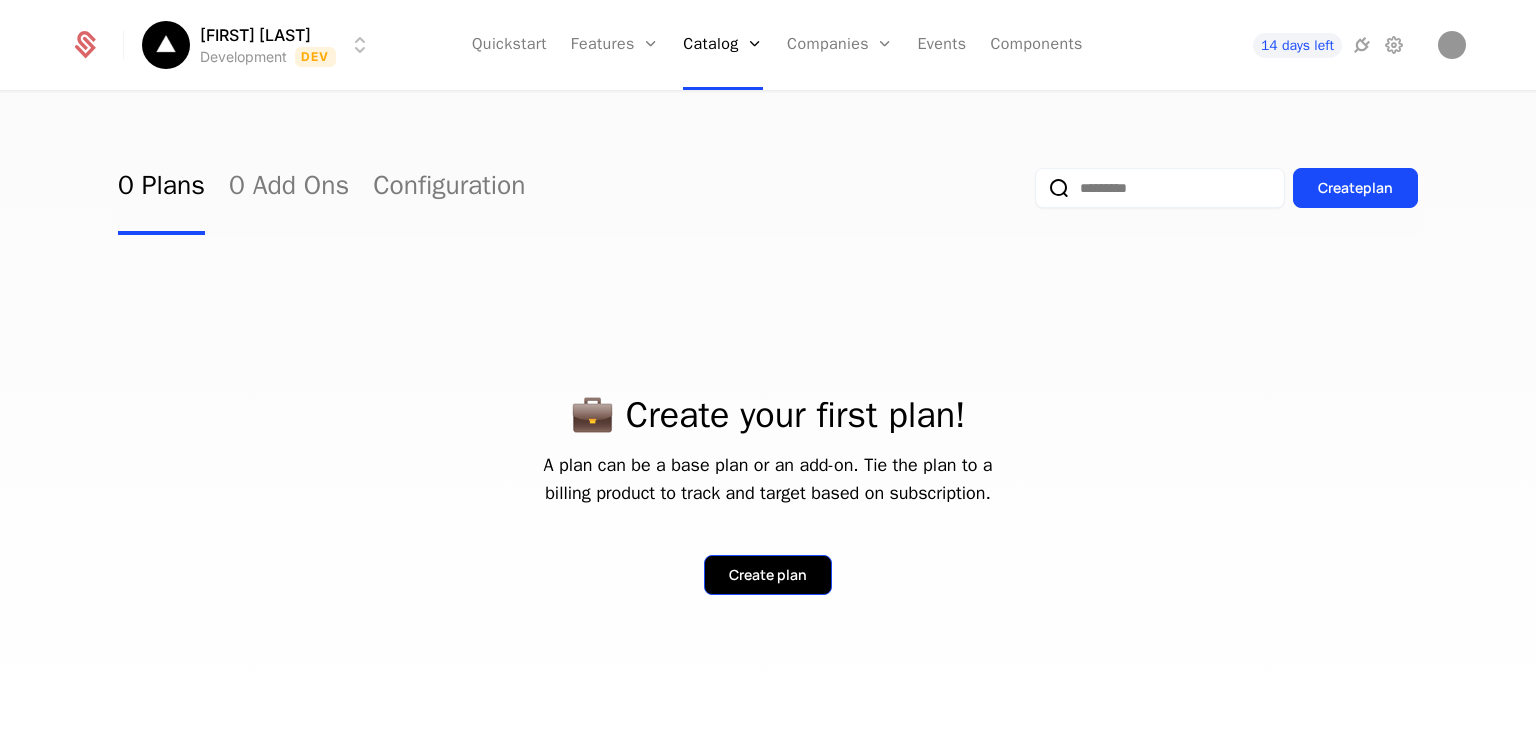 click on "Create plan" at bounding box center (768, 575) 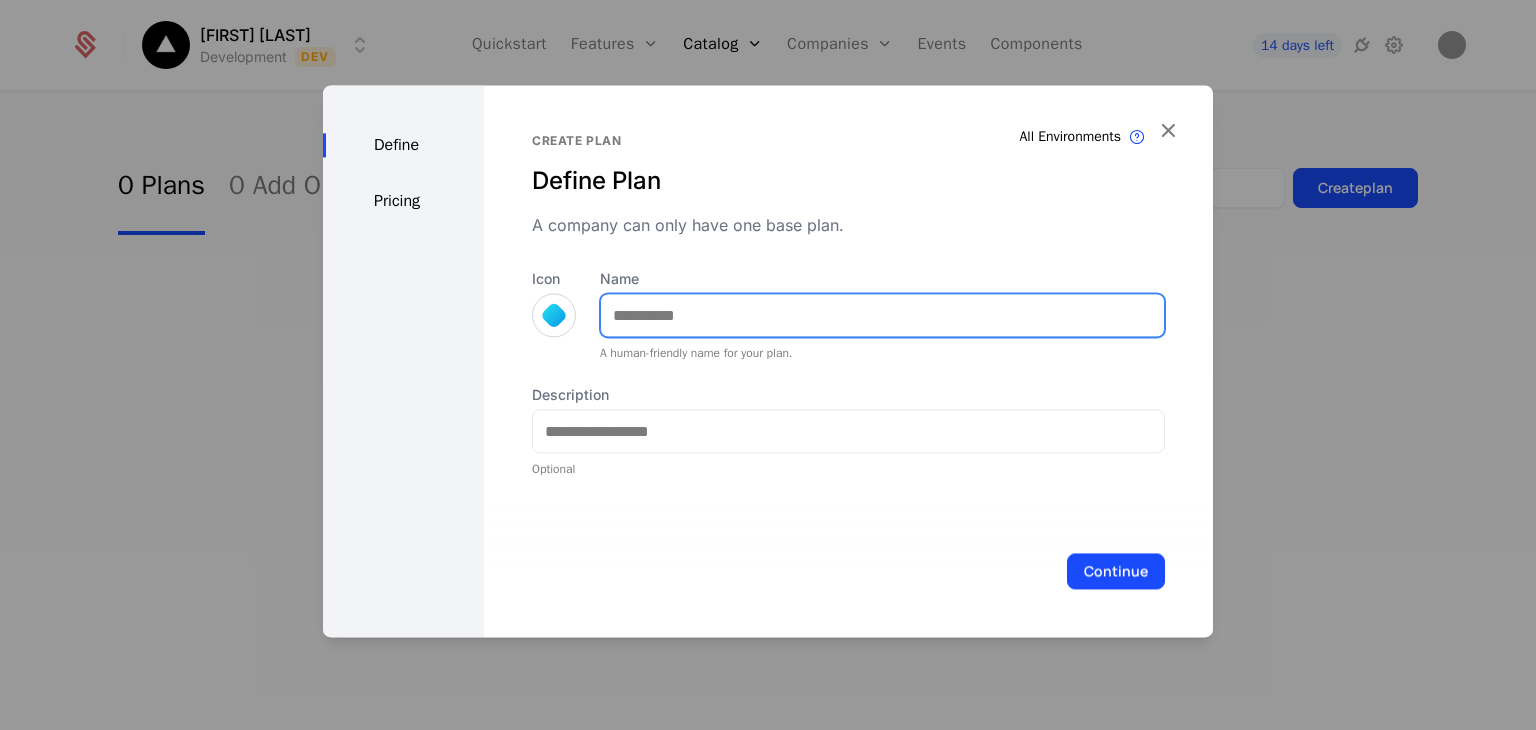 click on "Name" at bounding box center (882, 315) 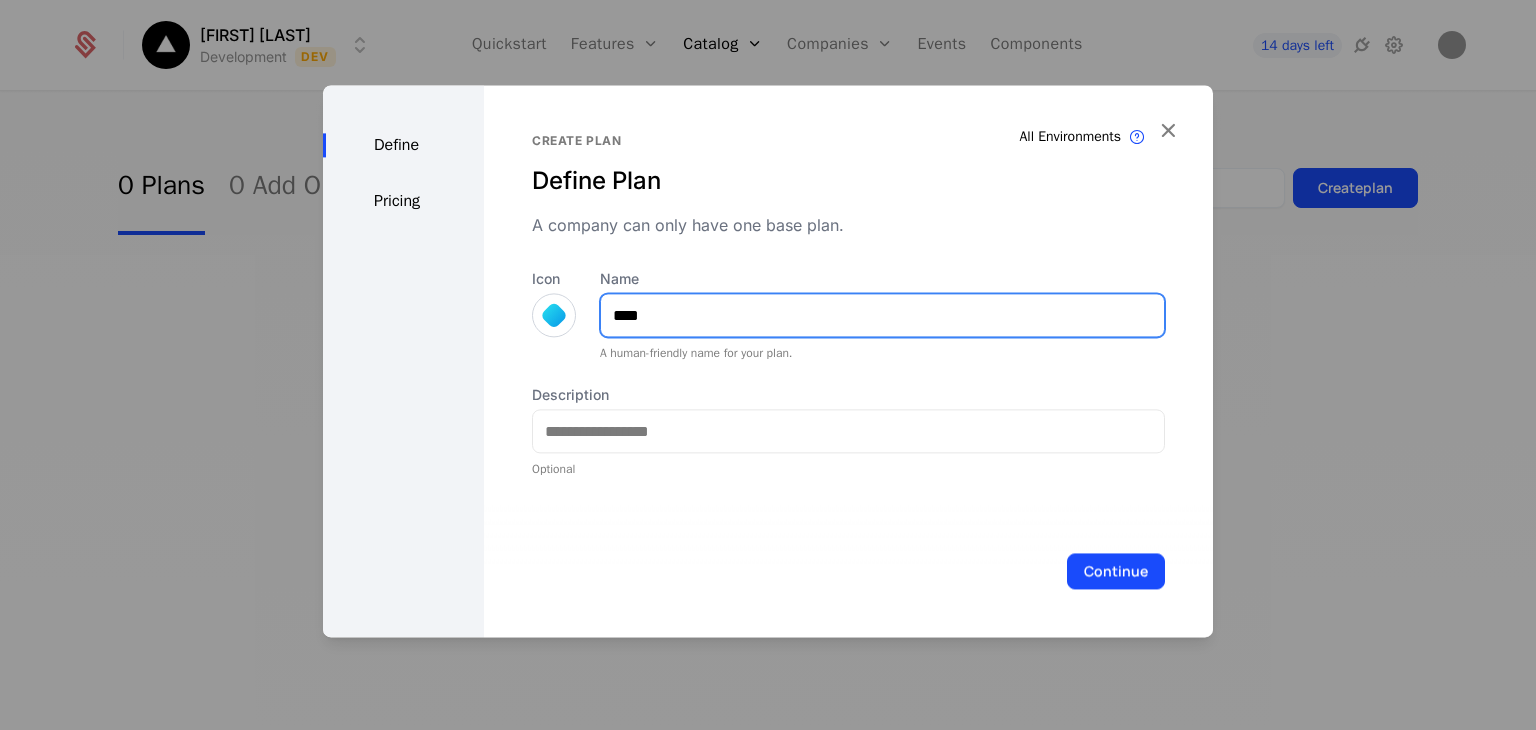 type on "****" 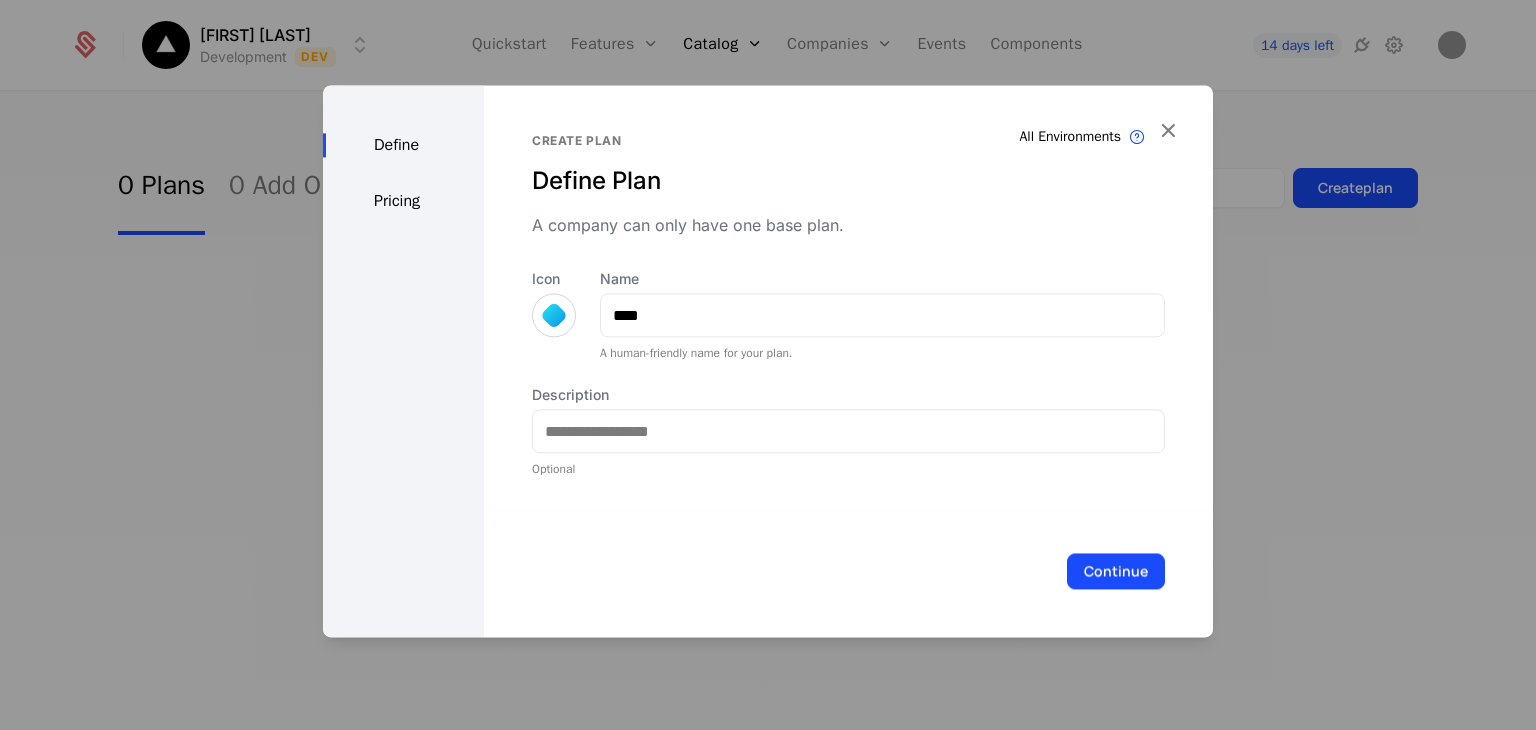 click at bounding box center [554, 315] 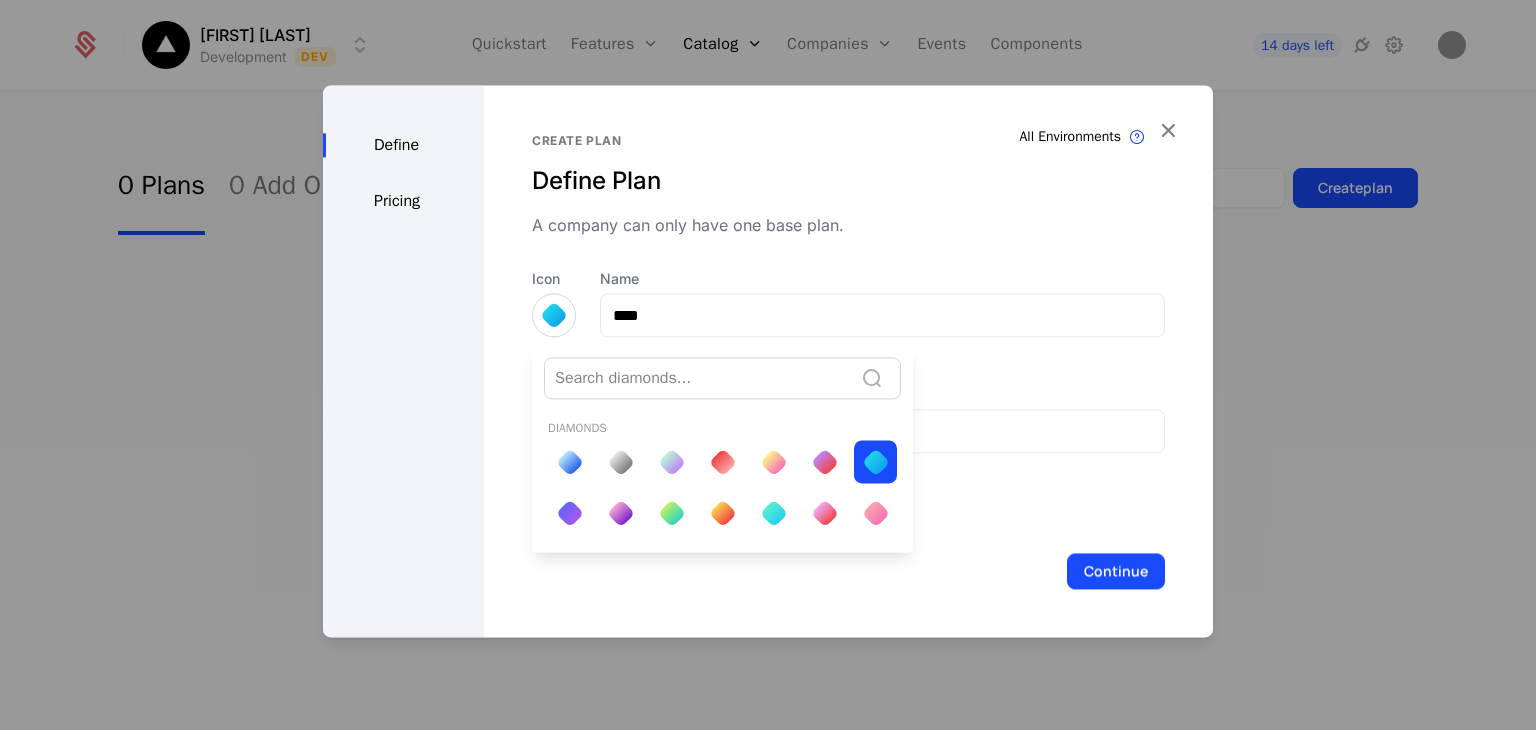 scroll, scrollTop: 0, scrollLeft: 0, axis: both 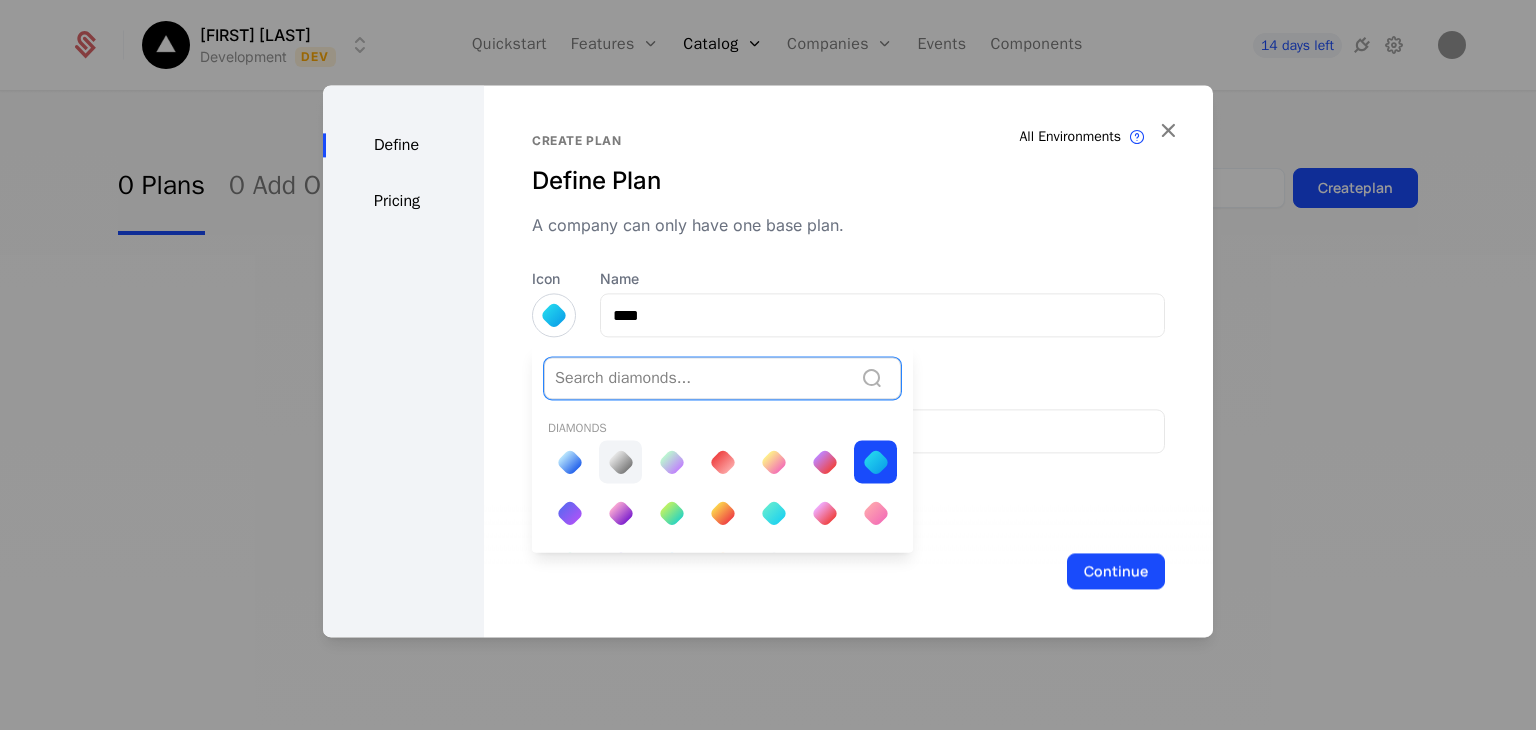 click at bounding box center [620, 461] 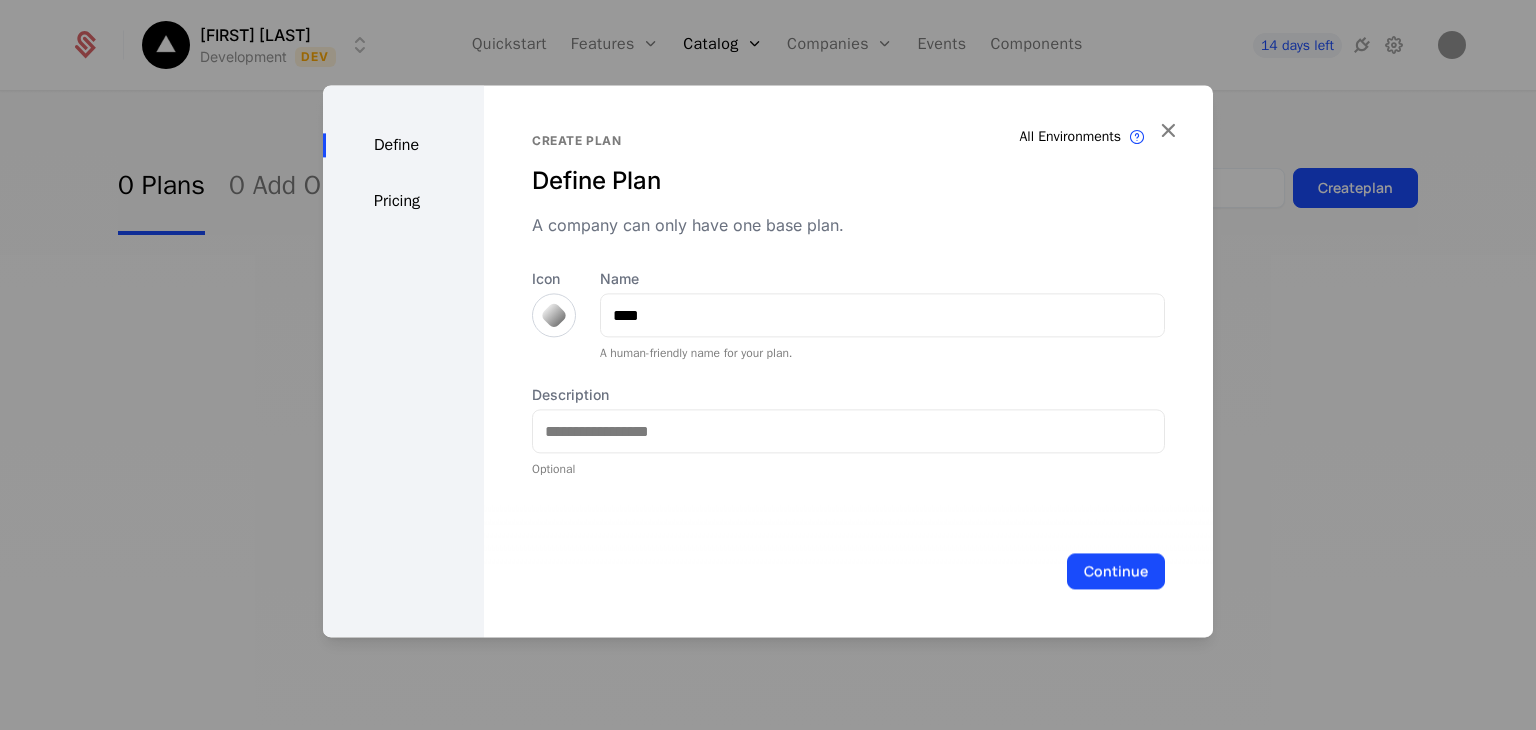 click on "Pricing" at bounding box center (403, 201) 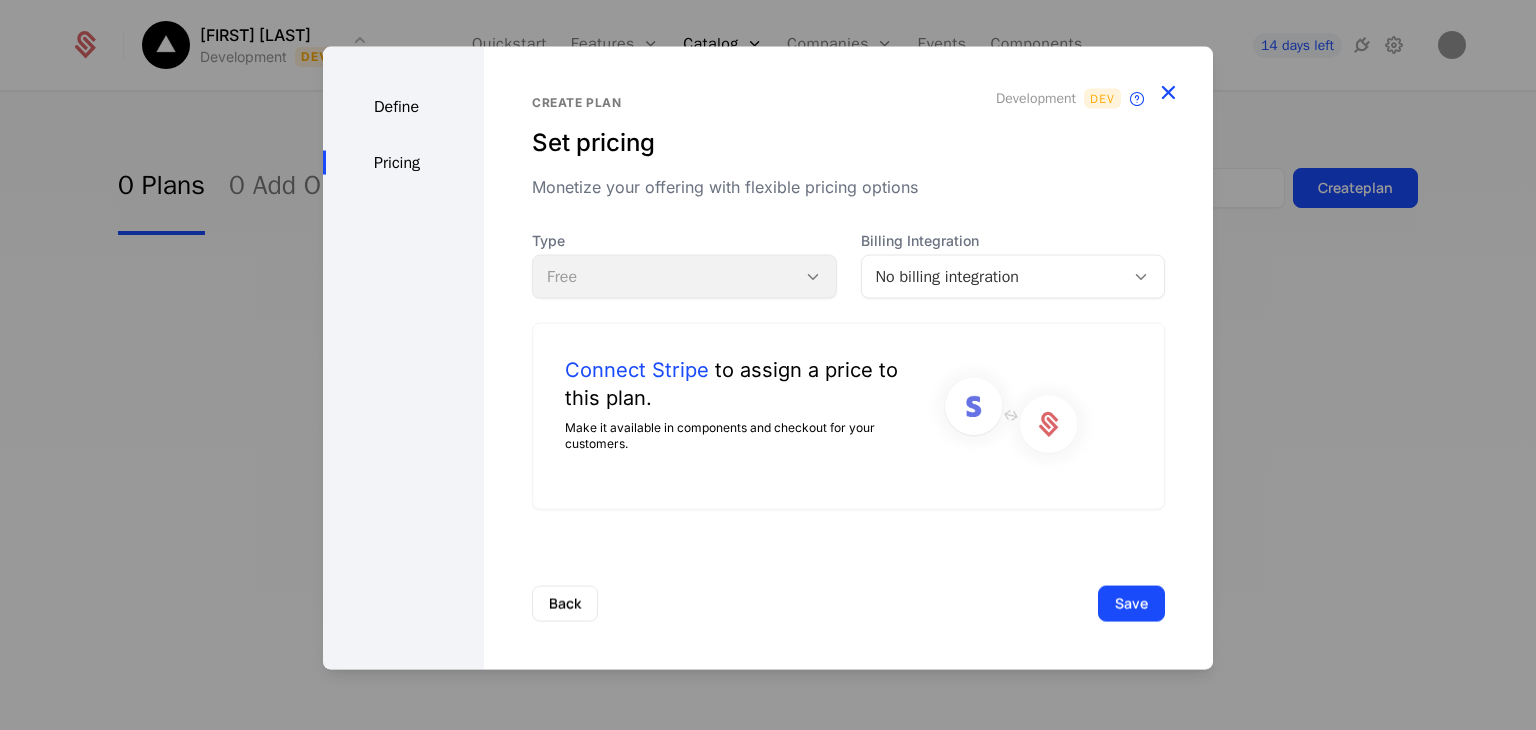 click at bounding box center [1168, 92] 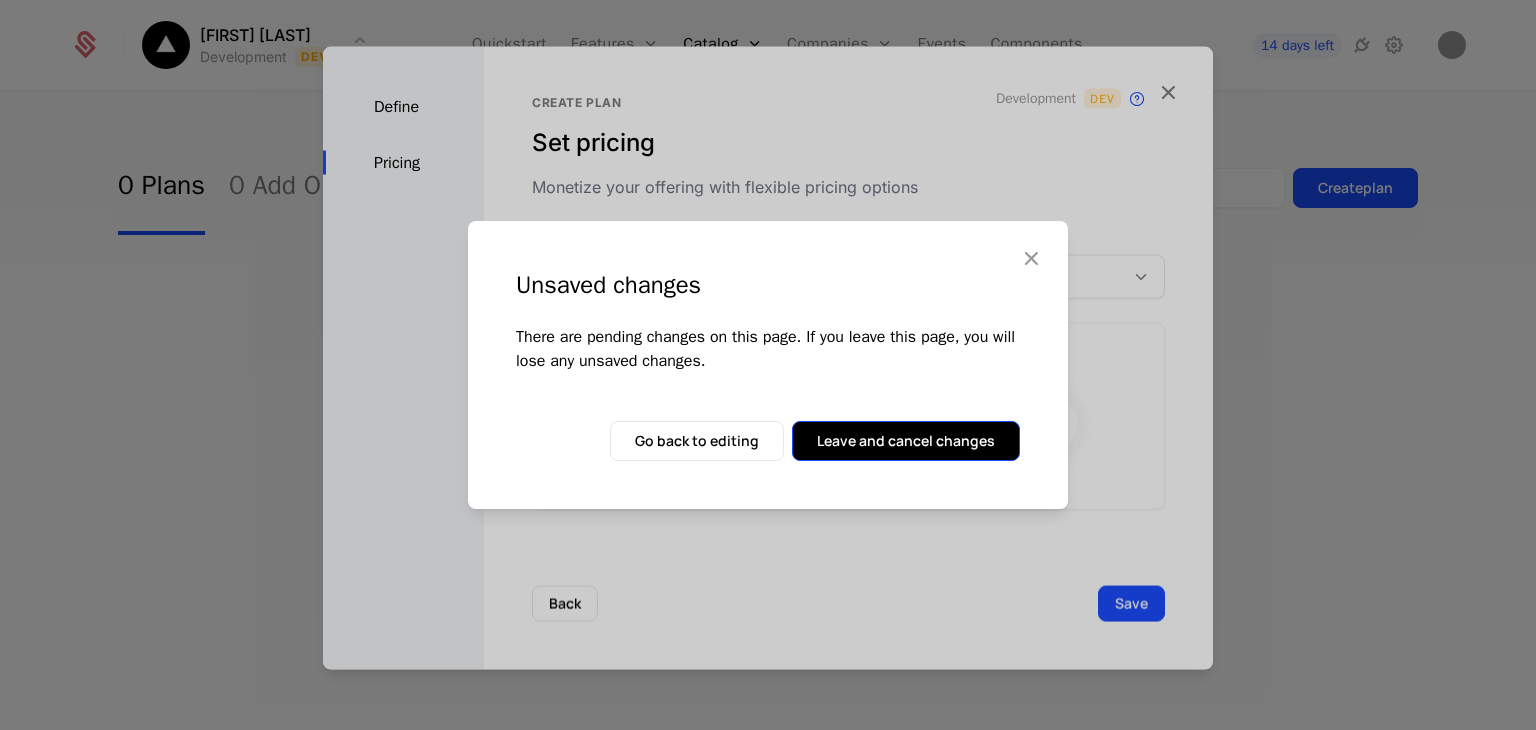 click on "Leave and cancel changes" at bounding box center (906, 441) 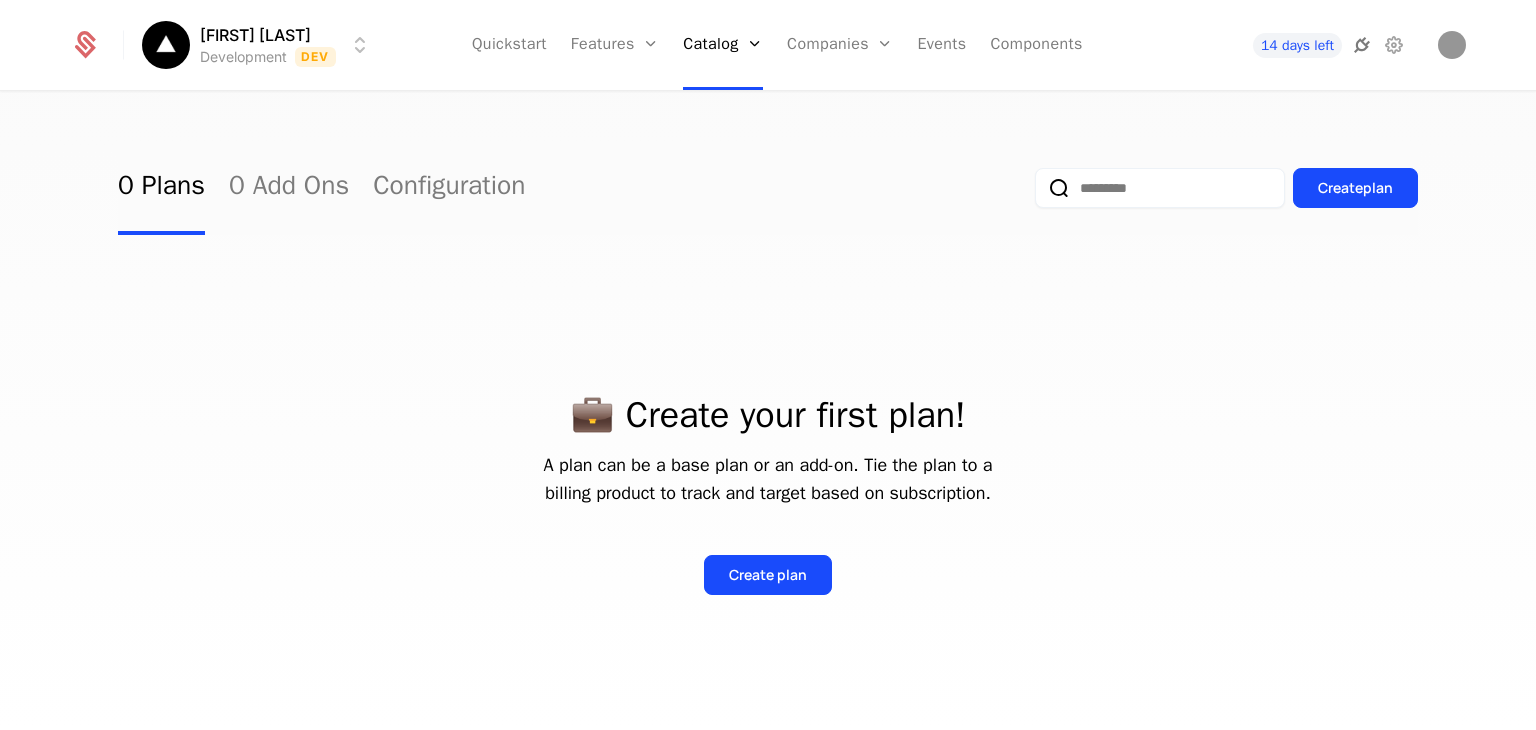 click at bounding box center (1362, 45) 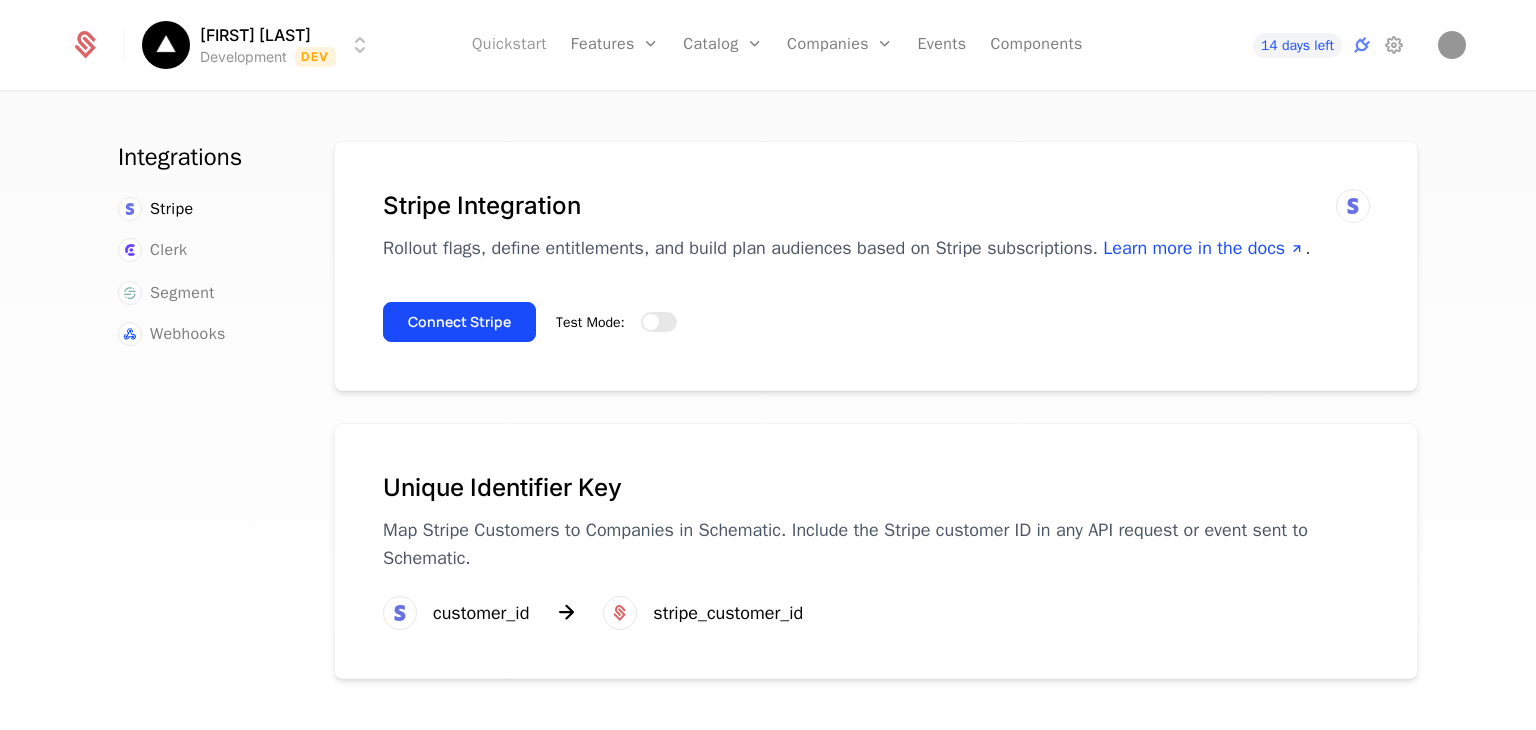 click on "Quickstart" at bounding box center [509, 45] 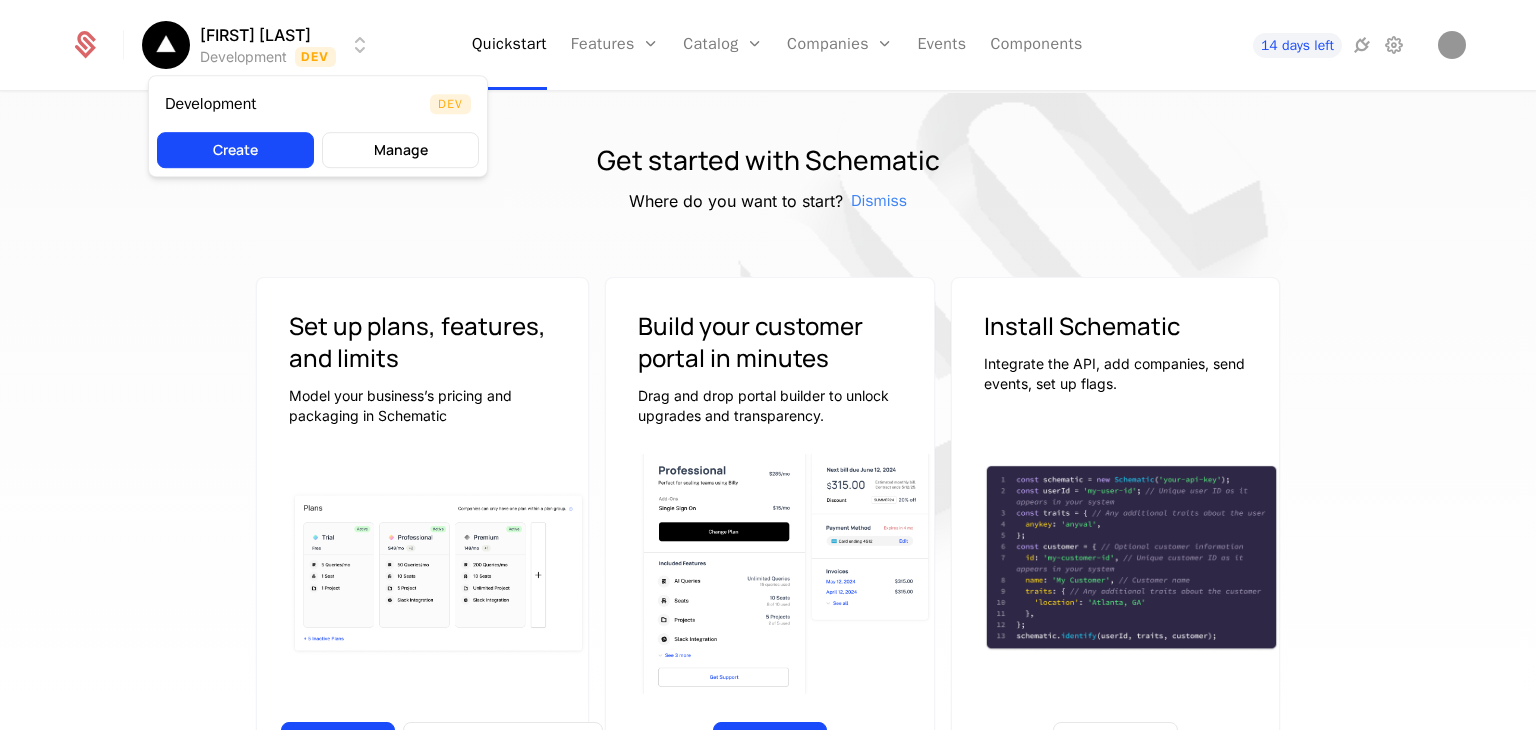click on "rohit mane Development Dev Quickstart Features Features Flags Catalog Plans Add Ons Configuration Companies Companies Users Events Components 14 days left Get started with Schematic Where do you want to start? Dismiss Set up plans, features, and limits Model your business’s pricing and packaging in Schematic Continue Generate Sample Data Build your customer portal in minutes Drag and drop portal builder to unlock upgrades and transparency. Continue Install Schematic Integrate the API, add companies, send events, set up flags. Go to Docs Price like the best Launch pricing and packaging optimized for your product Watch on Youtube 3:45 Price Like Posthog Watch on Youtube 2:39 Price like Cursor Watch on Youtube 1:27 Set up usage based pricing Watch on Youtube 1:07 Set up a billing portal Watch on Youtube 1:11 Set up free trial Watch on Youtube 2:17 Enforce usage limits Watch on Youtube 1:09 Set up a customer portal
Best Viewed on Desktop You're currently viewing this on a  mobile device .   Dev" at bounding box center (768, 365) 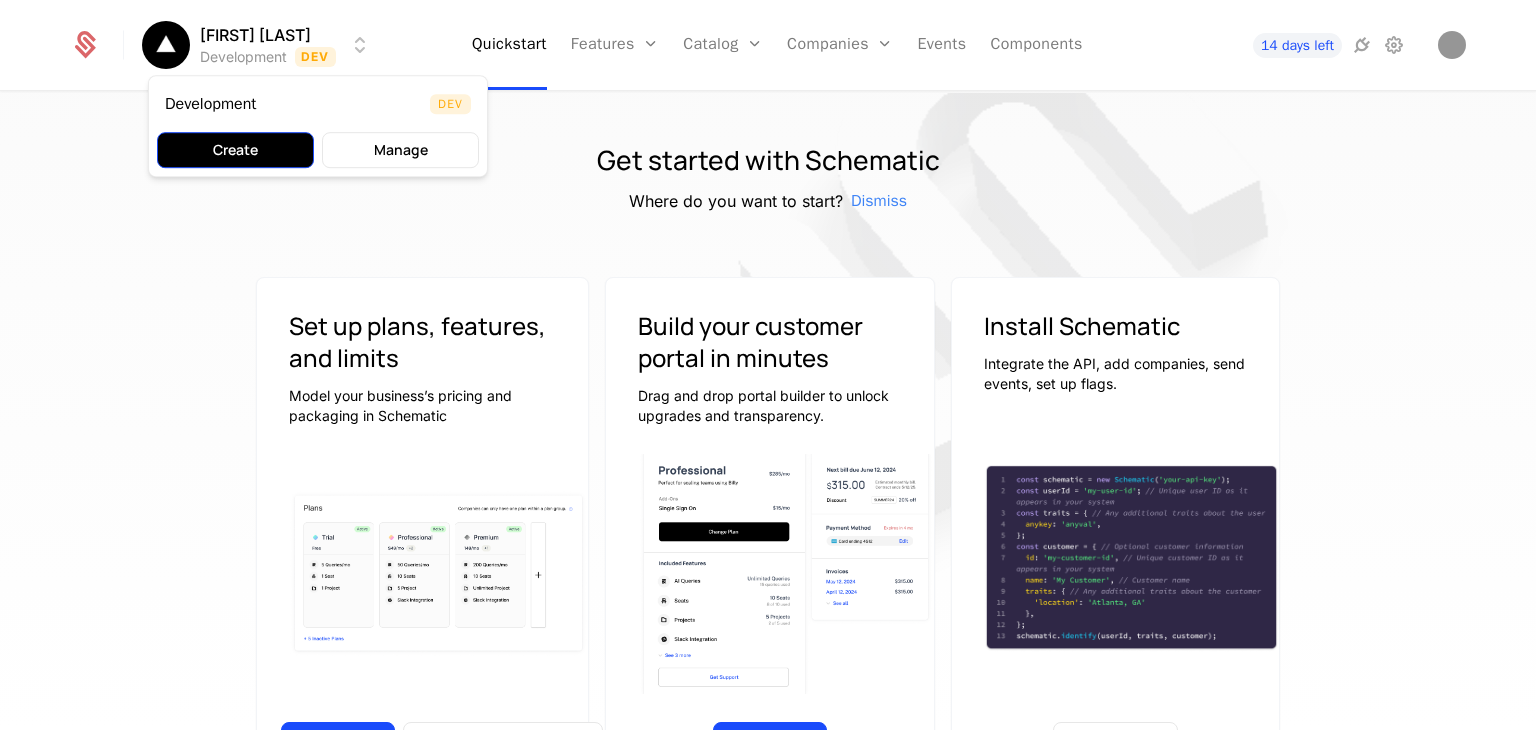 click on "Create" at bounding box center (235, 150) 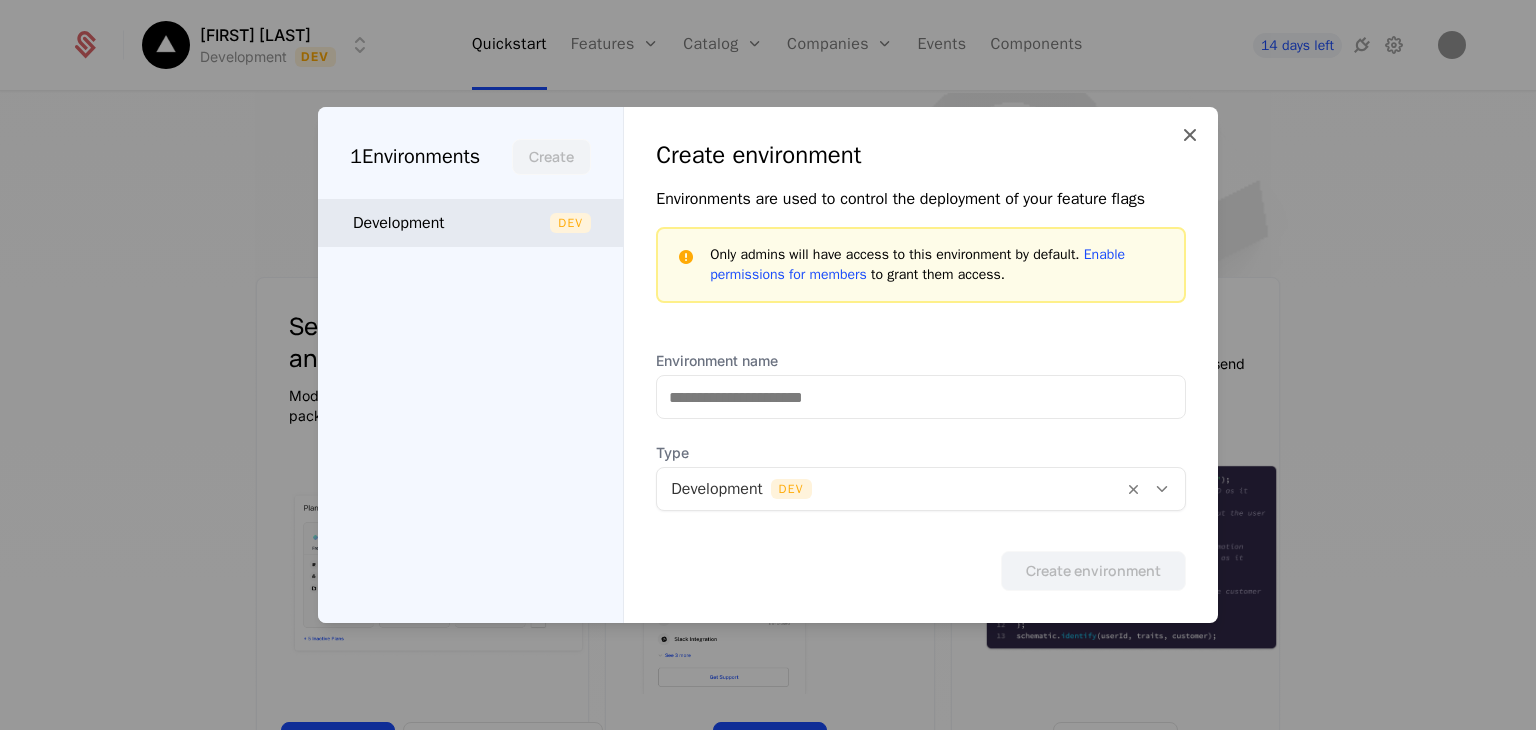 click on "Development Dev" at bounding box center (470, 223) 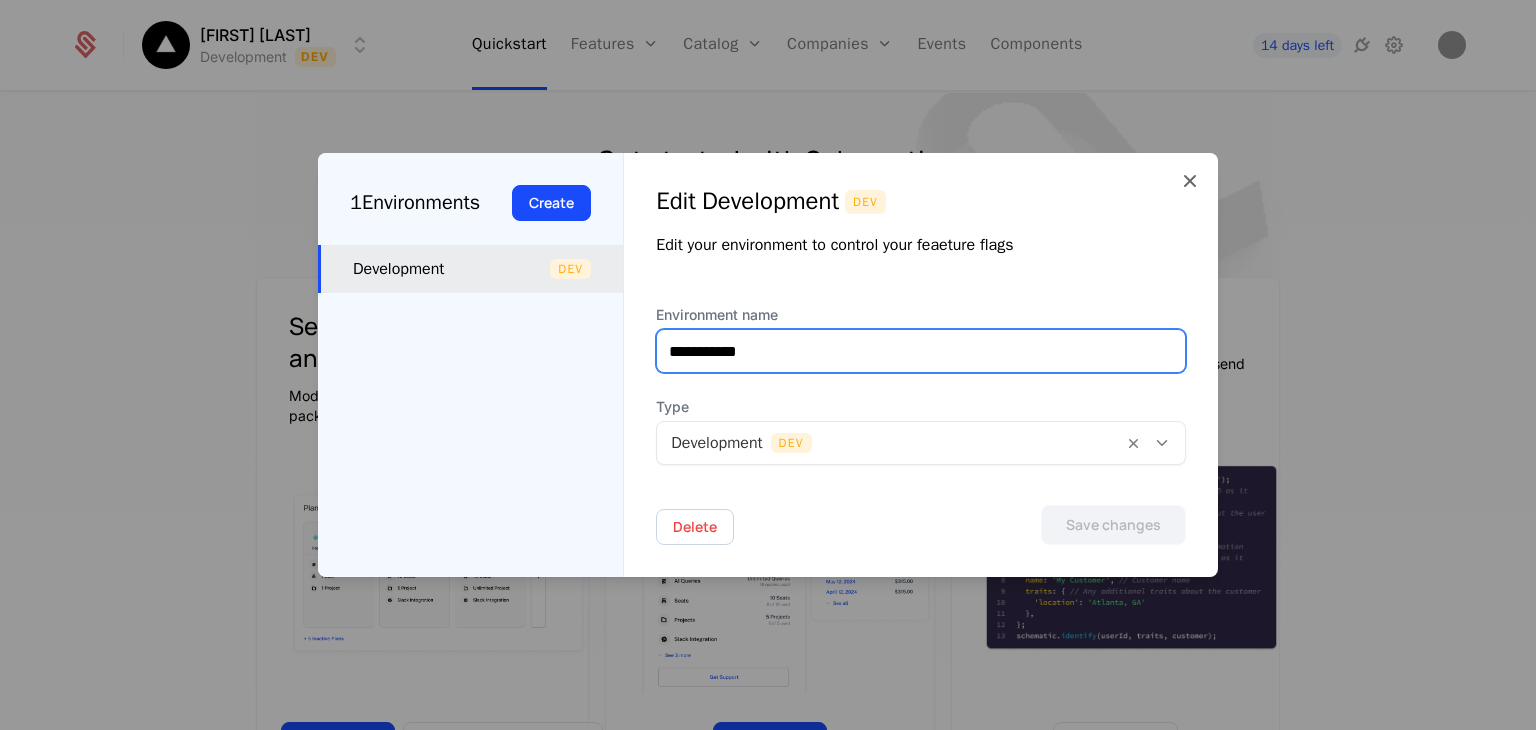 click on "**********" at bounding box center [921, 351] 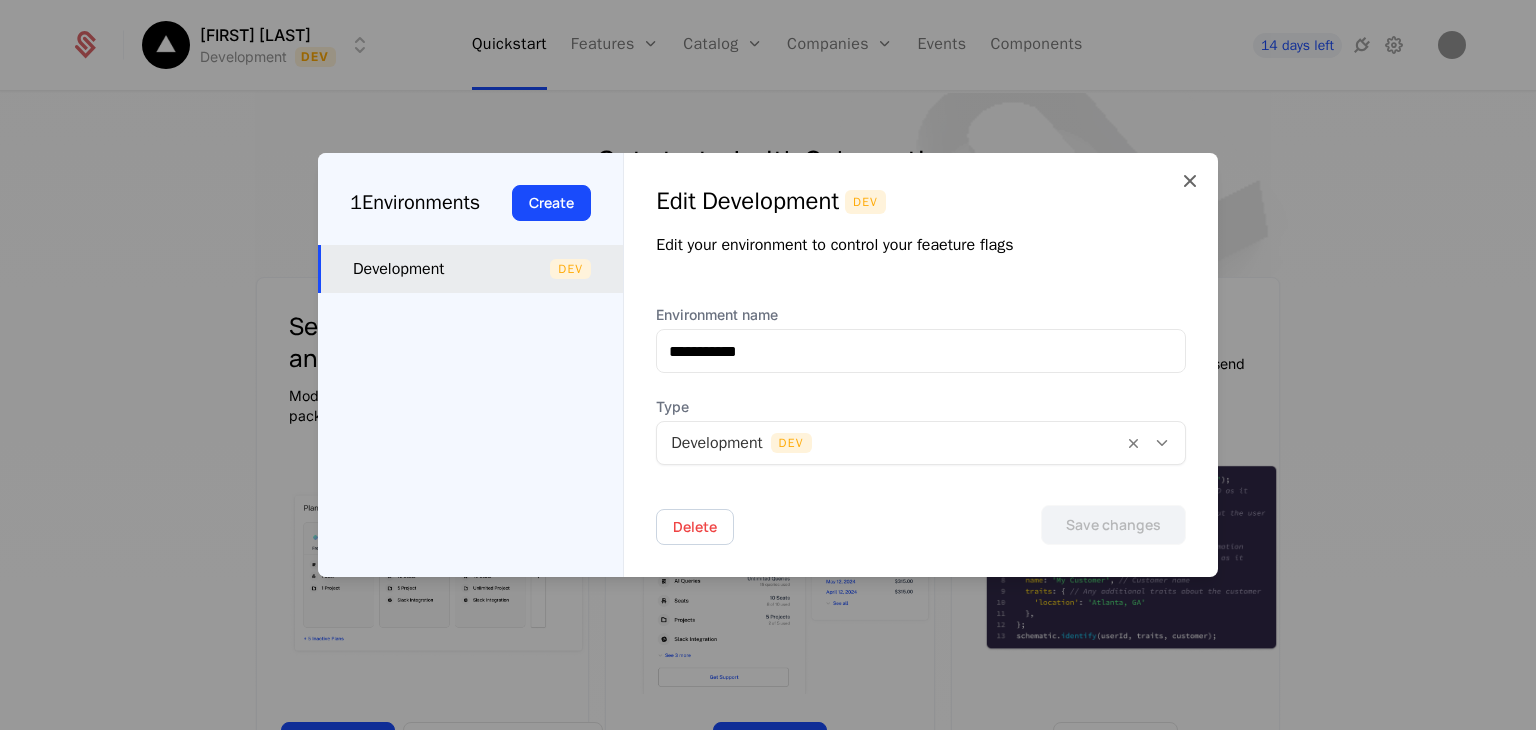 click at bounding box center (890, 443) 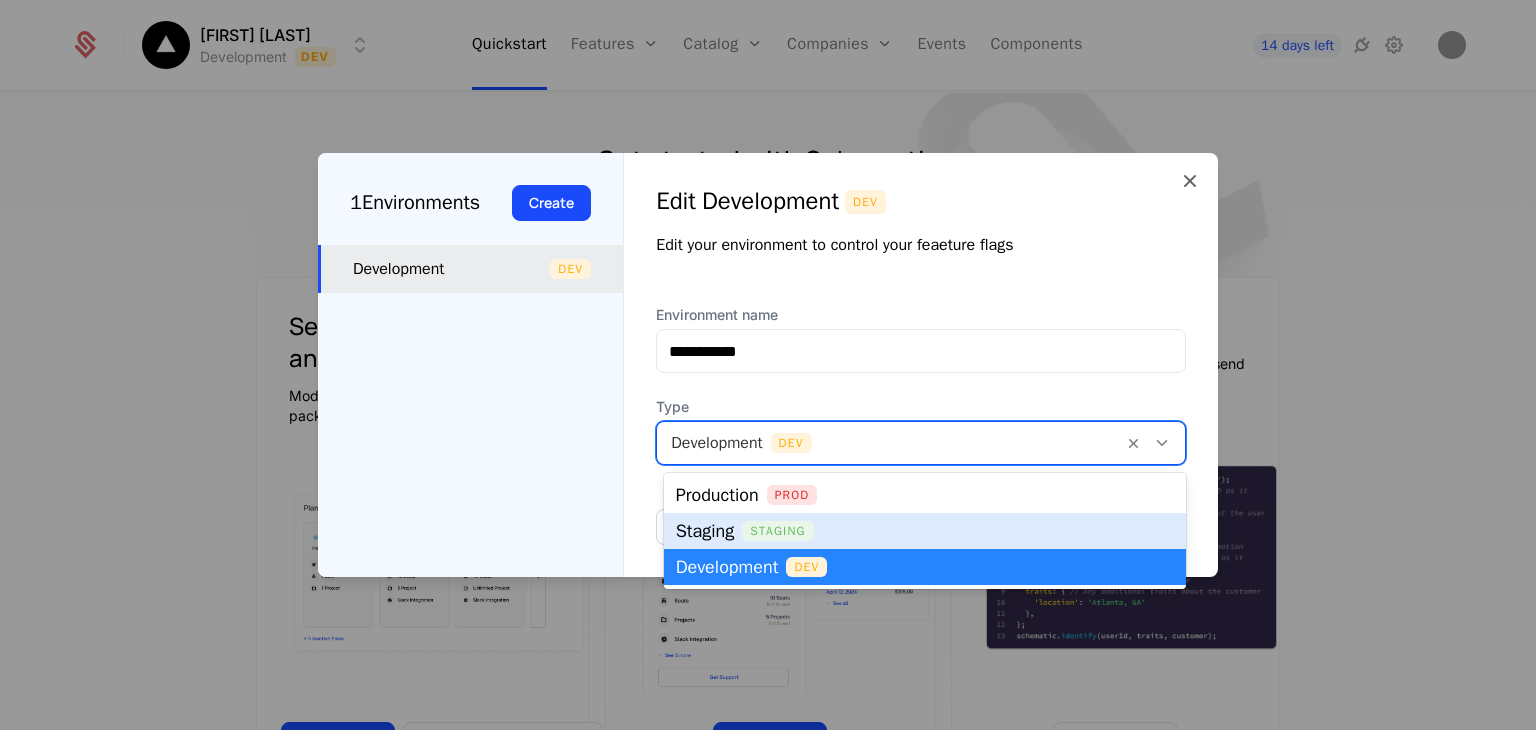 click on "Staging Staging" at bounding box center [925, 531] 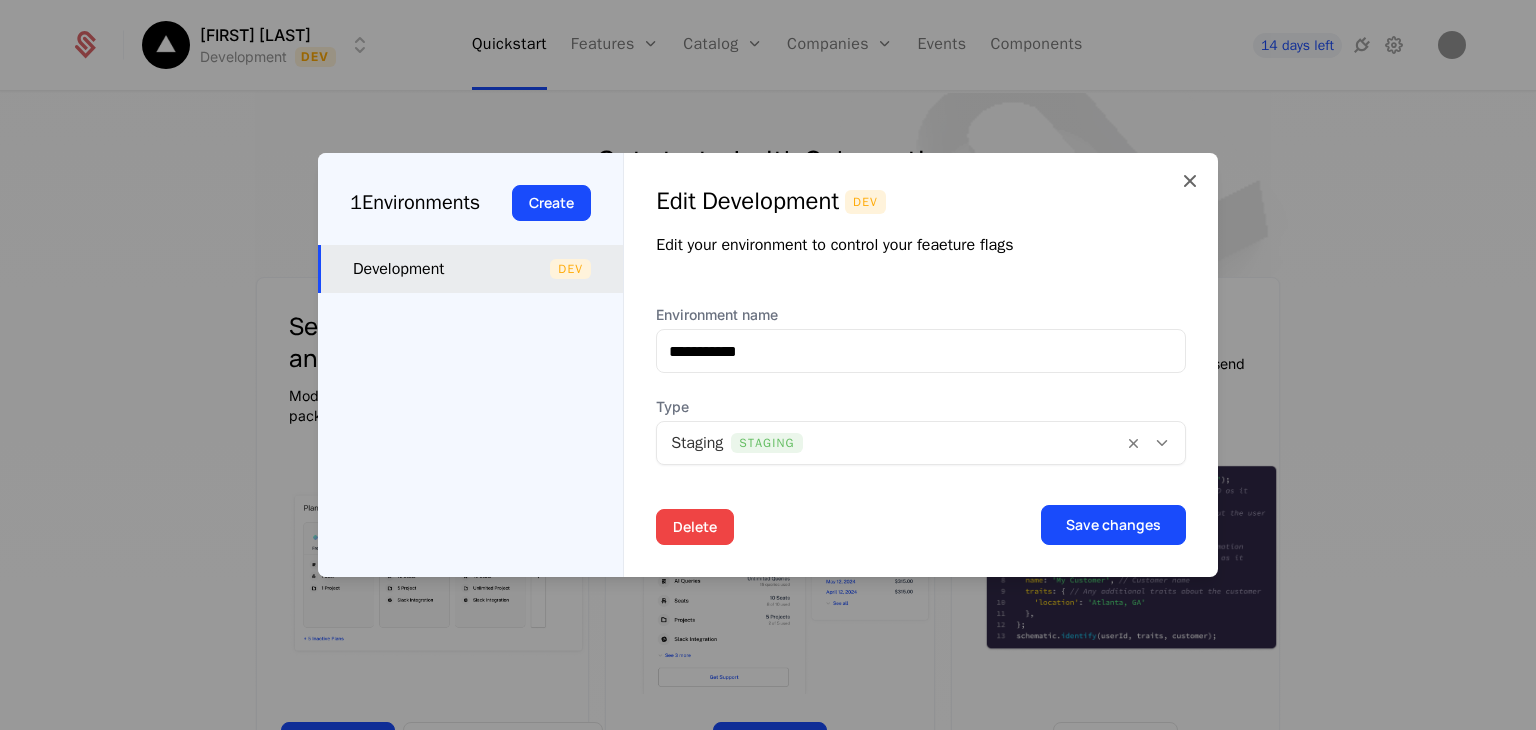 click on "Delete" at bounding box center [695, 527] 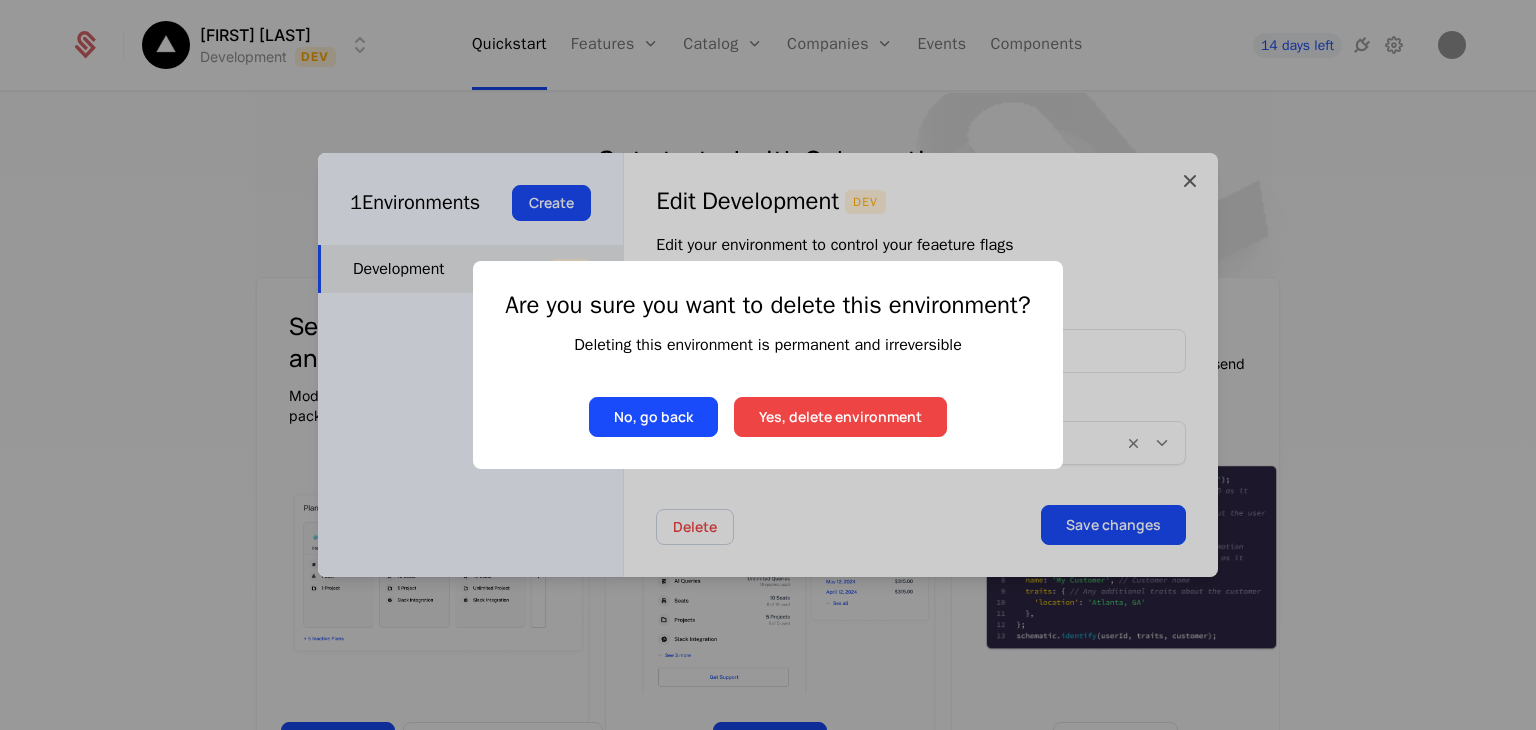 click on "Yes, delete environment" at bounding box center [840, 417] 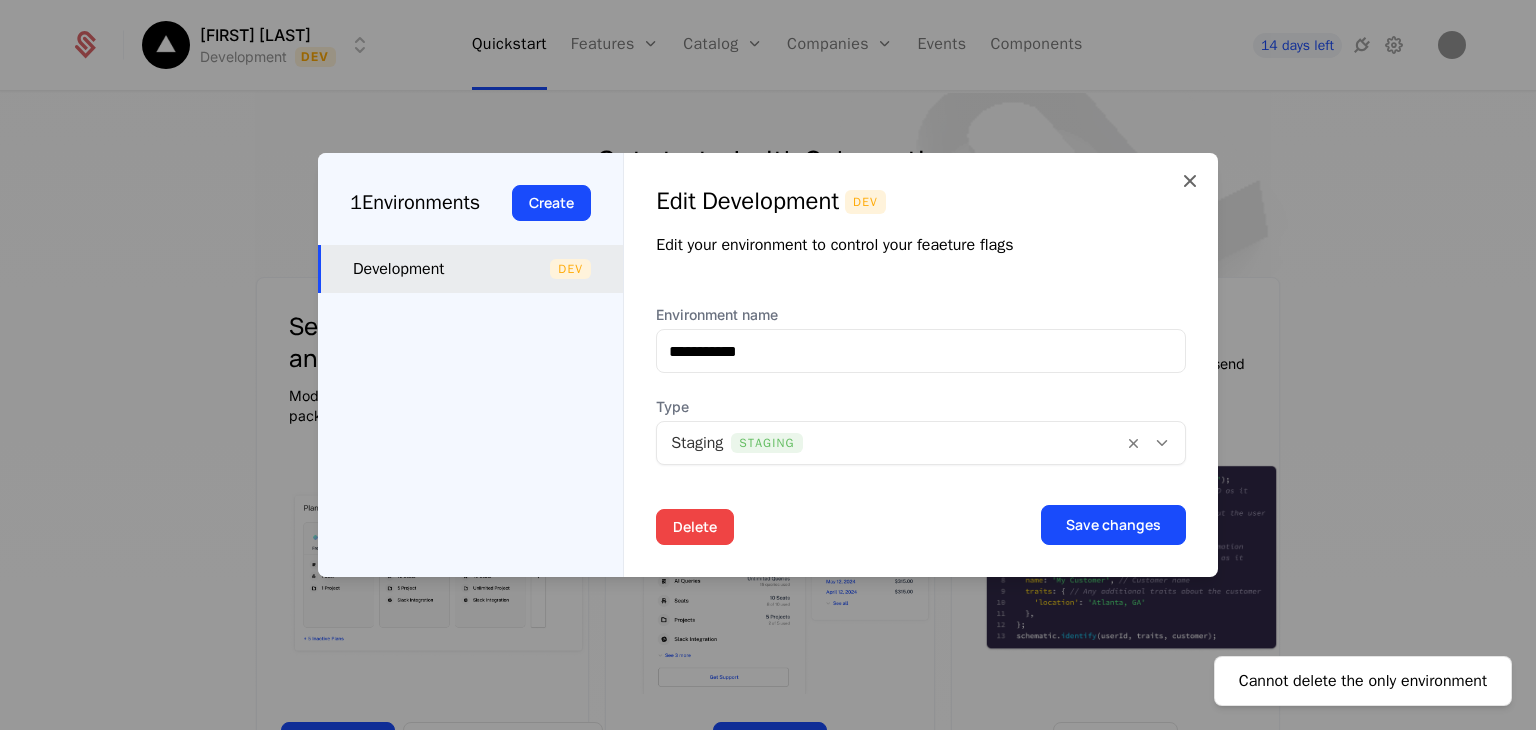click on "Delete" at bounding box center (695, 527) 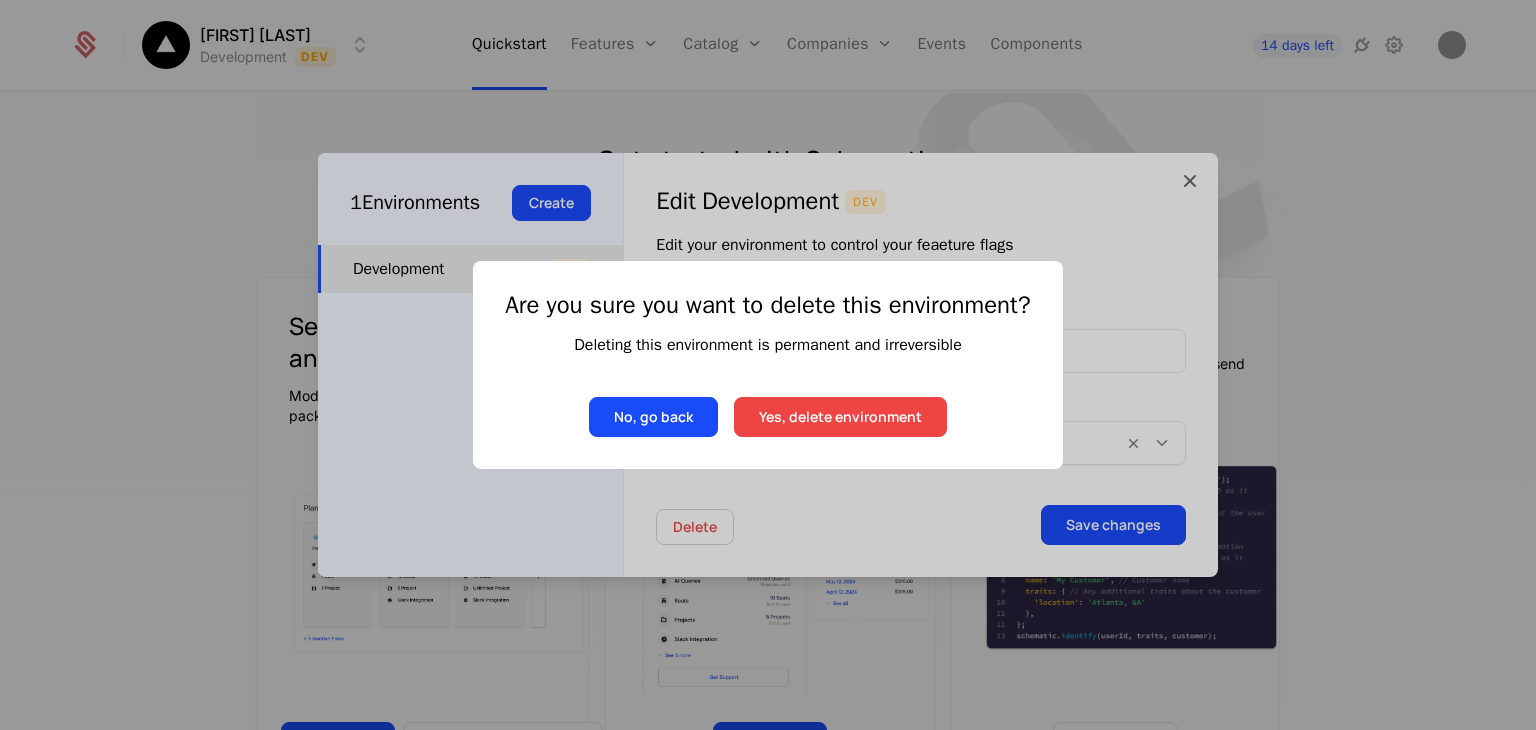 click on "Yes, delete environment" at bounding box center [840, 417] 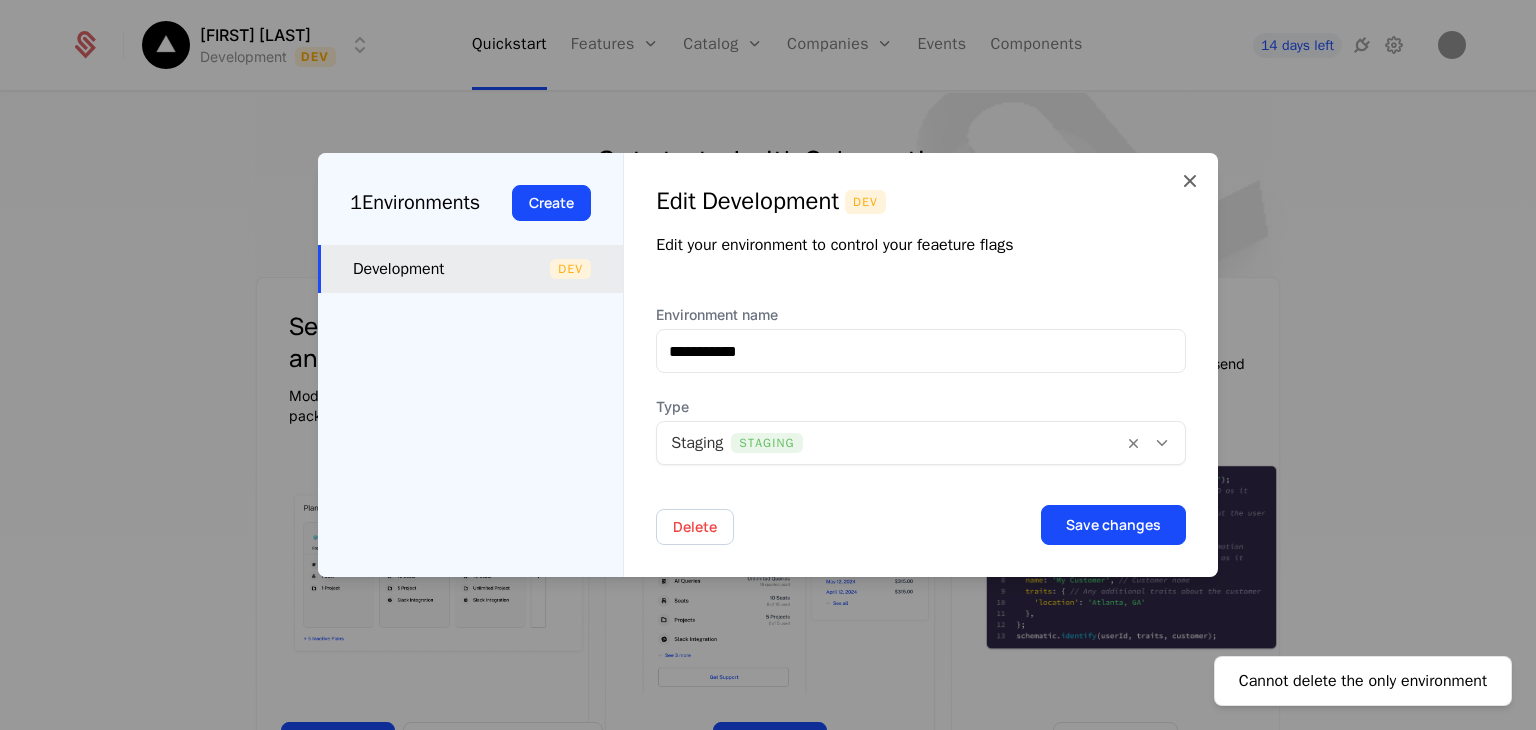 click on "1  Environments" at bounding box center [415, 203] 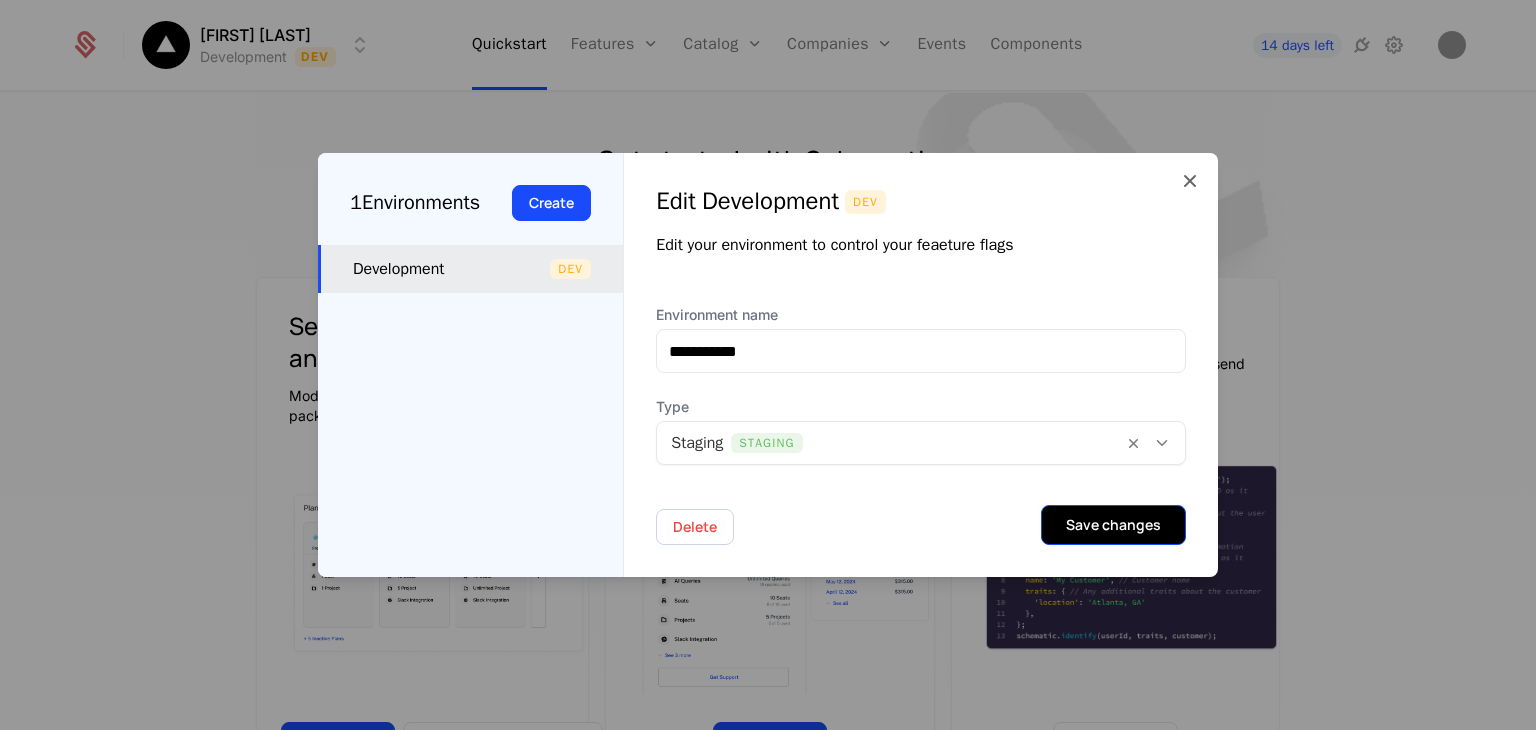 click on "Save changes" at bounding box center (1113, 525) 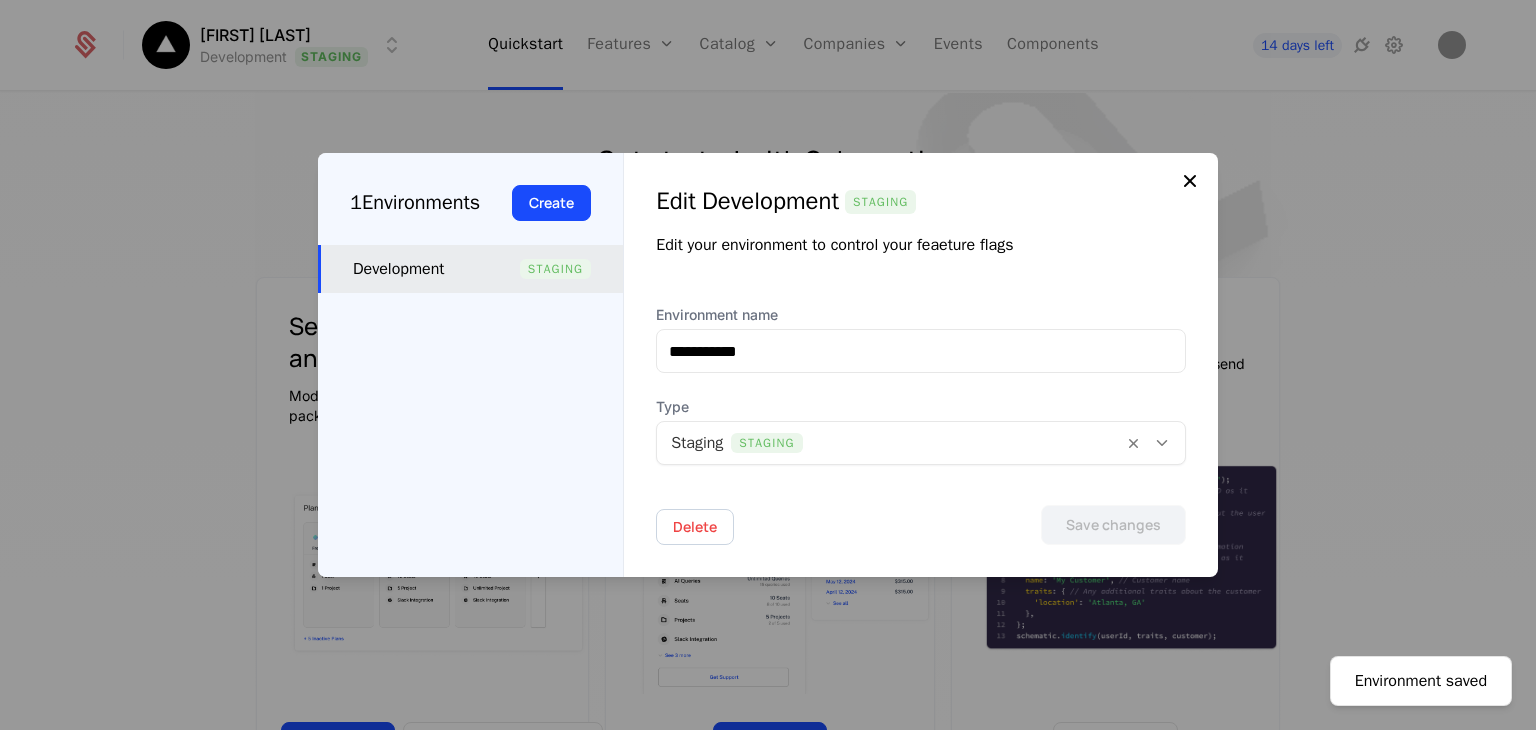 click at bounding box center (1190, 181) 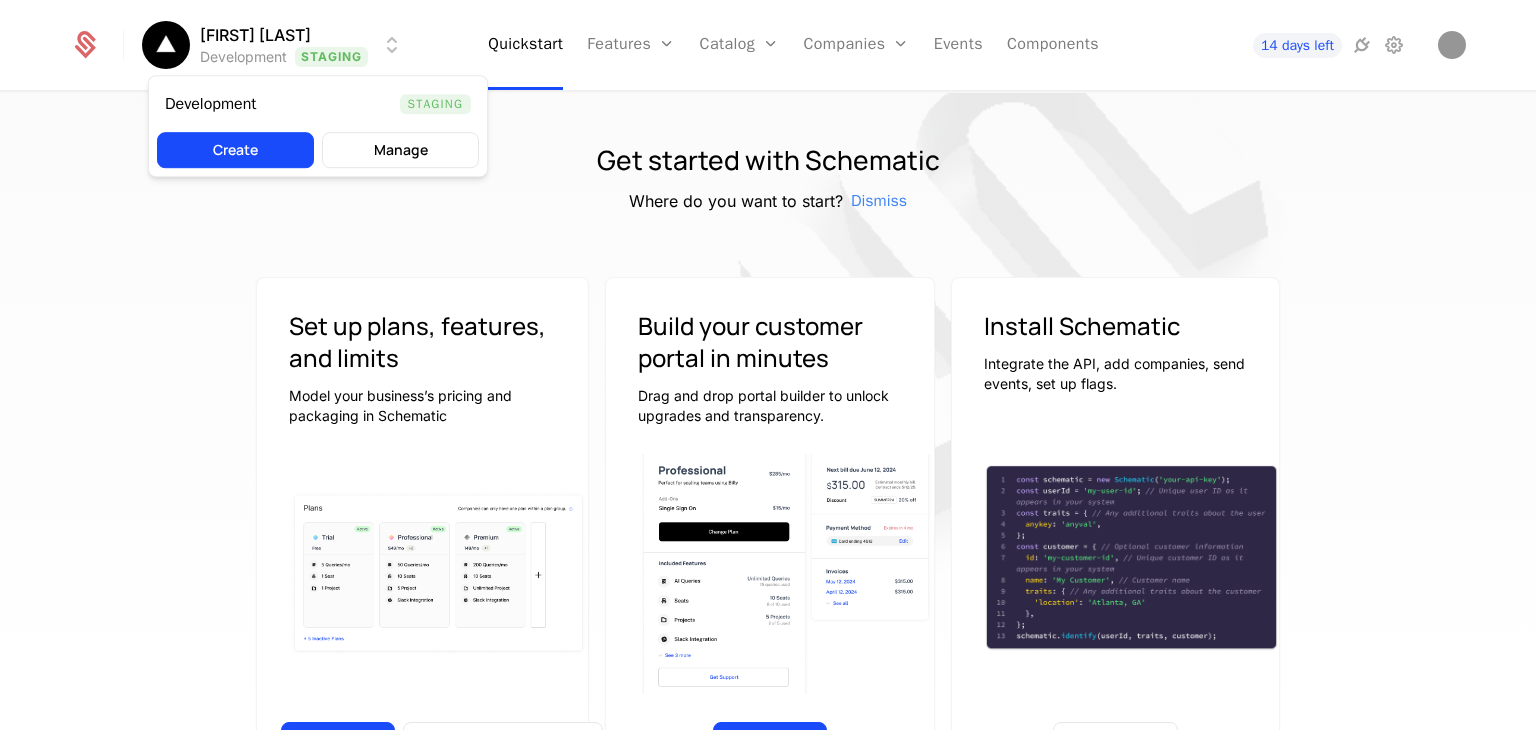 click on "rohit mane Development Staging Quickstart Features Features Flags Catalog Plans Add Ons Configuration Companies Companies Users Events Components 14 days left Get started with Schematic Where do you want to start? Dismiss Set up plans, features, and limits Model your business’s pricing and packaging in Schematic Continue Generate Sample Data Build your customer portal in minutes Drag and drop portal builder to unlock upgrades and transparency. Continue Install Schematic Integrate the API, add companies, send events, set up flags. Go to Docs Price like the best Launch pricing and packaging optimized for your product Watch on Youtube 3:45 Price Like Posthog Watch on Youtube 2:39 Price like Cursor Watch on Youtube 1:27 Set up usage based pricing Watch on Youtube 1:07 Set up a billing portal Watch on Youtube 1:11 Set up free trial Watch on Youtube 2:17 Enforce usage limits Watch on Youtube 1:09 Set up a customer portal
Best Viewed on Desktop You're currently viewing this on a  mobile device ." at bounding box center (768, 365) 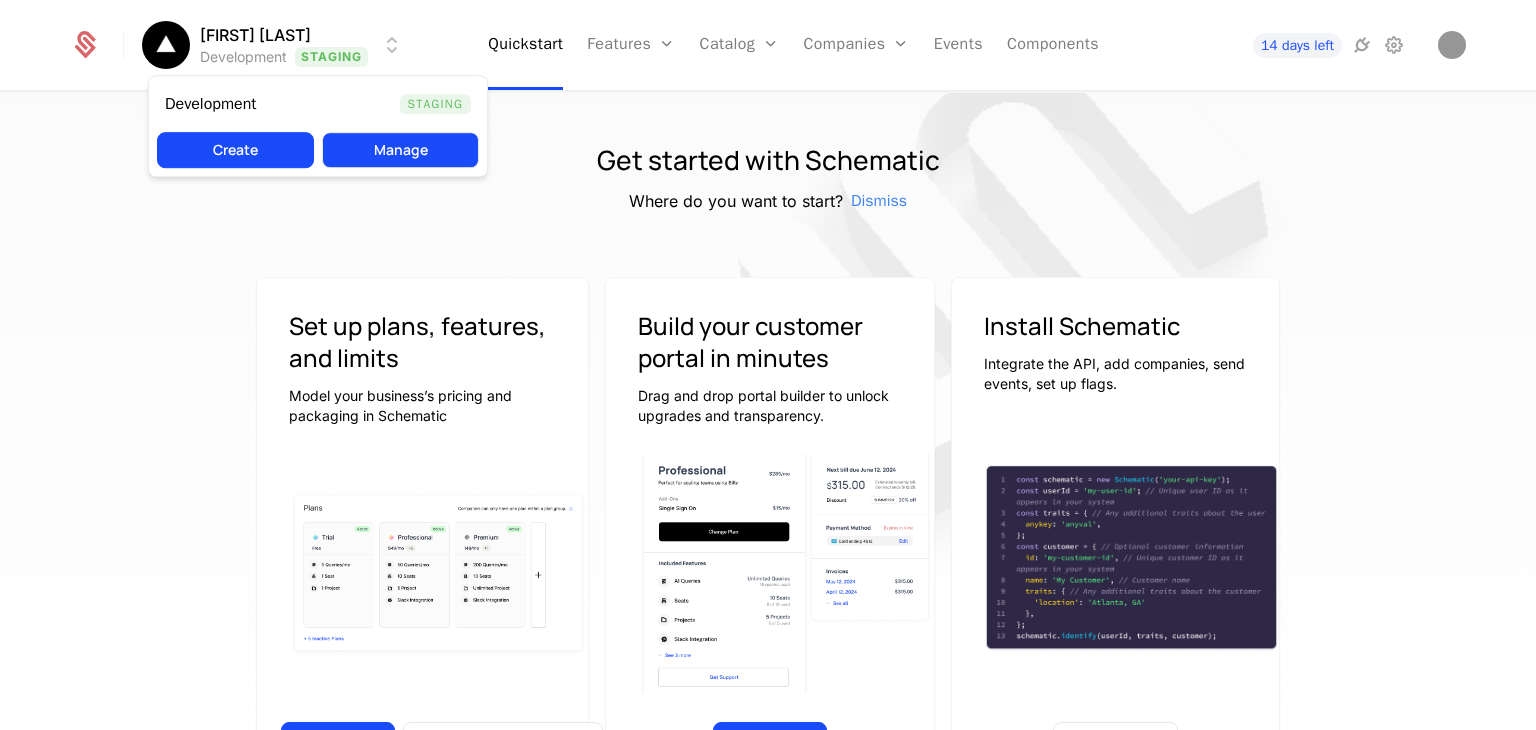 click on "Manage" at bounding box center (400, 150) 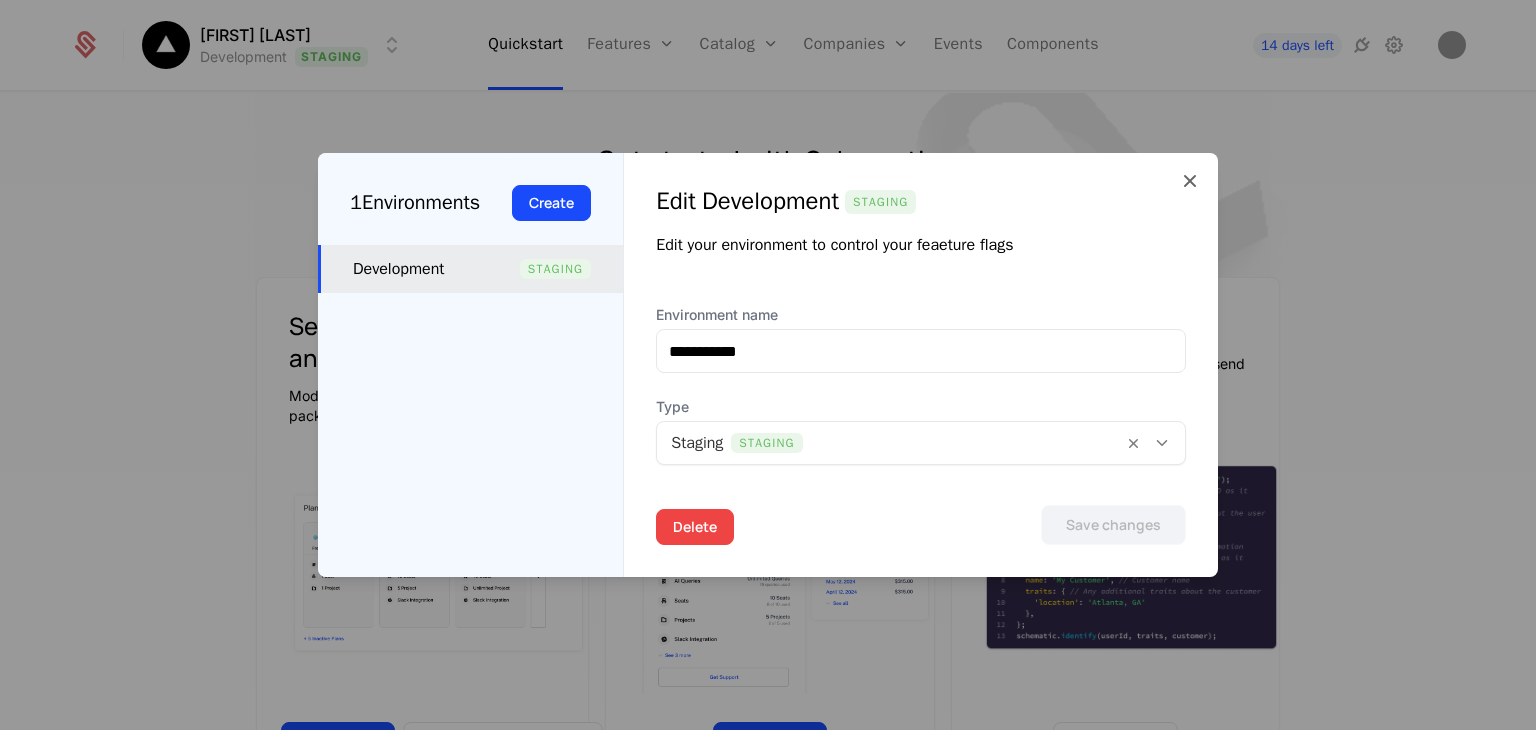 click on "Delete" at bounding box center (695, 527) 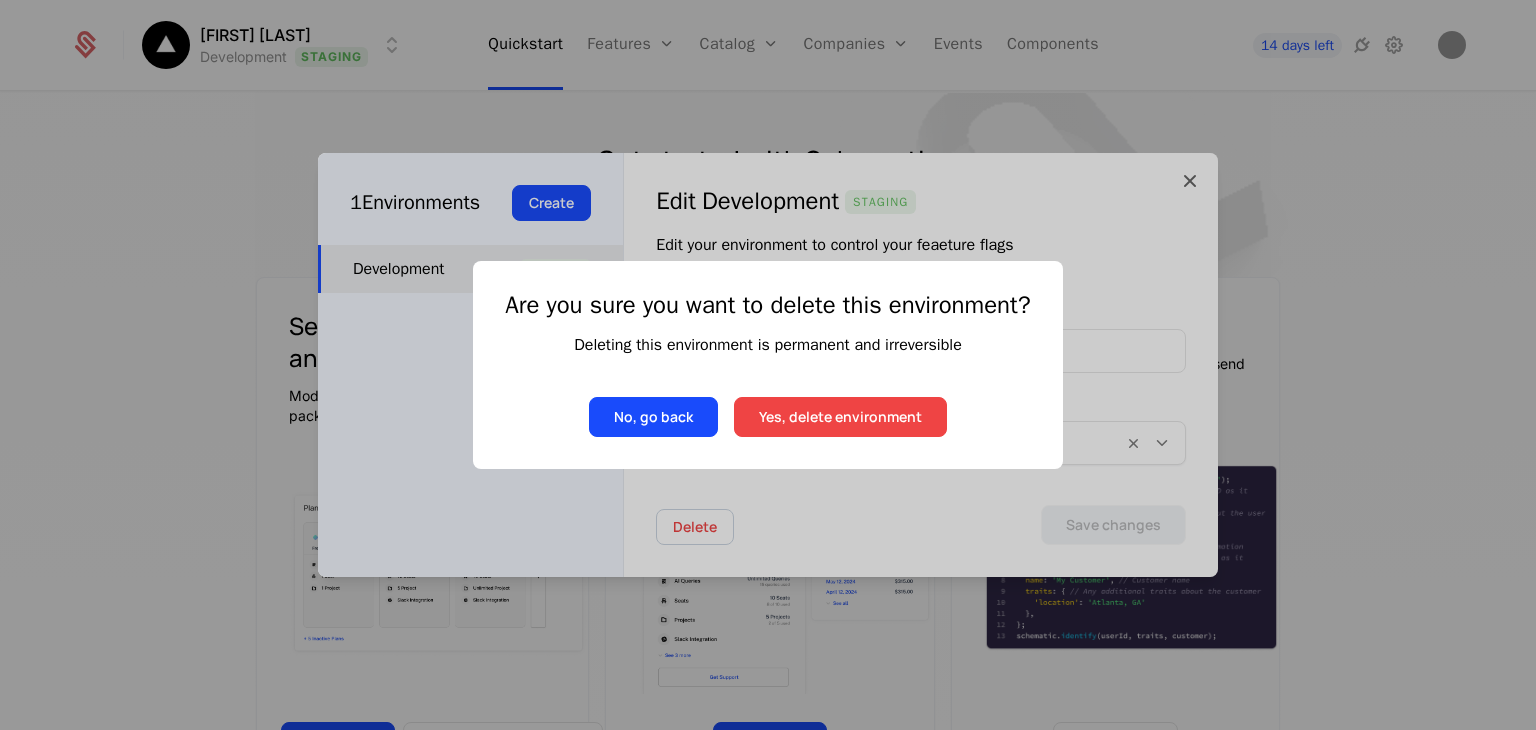 click on "Yes, delete environment" at bounding box center (840, 417) 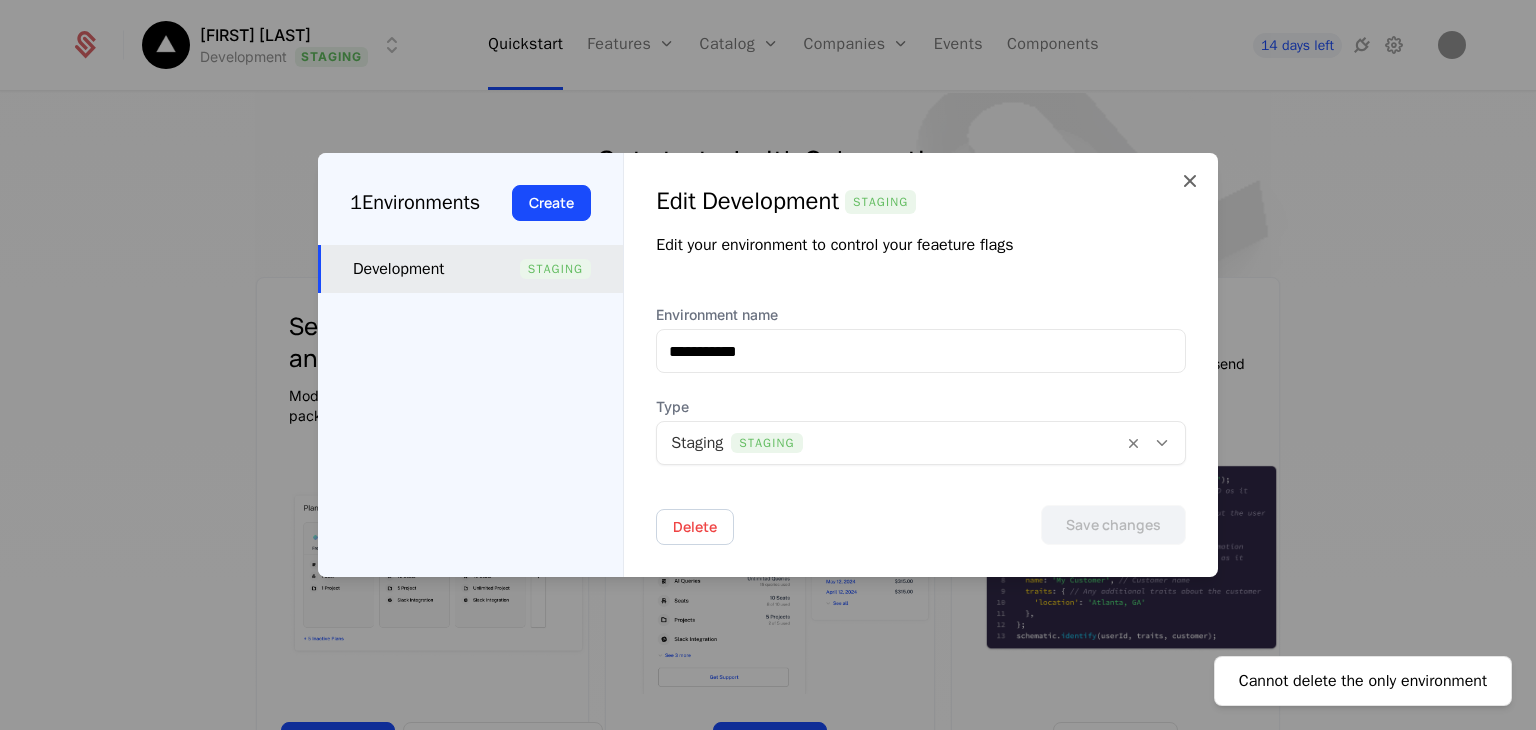 click at bounding box center [890, 443] 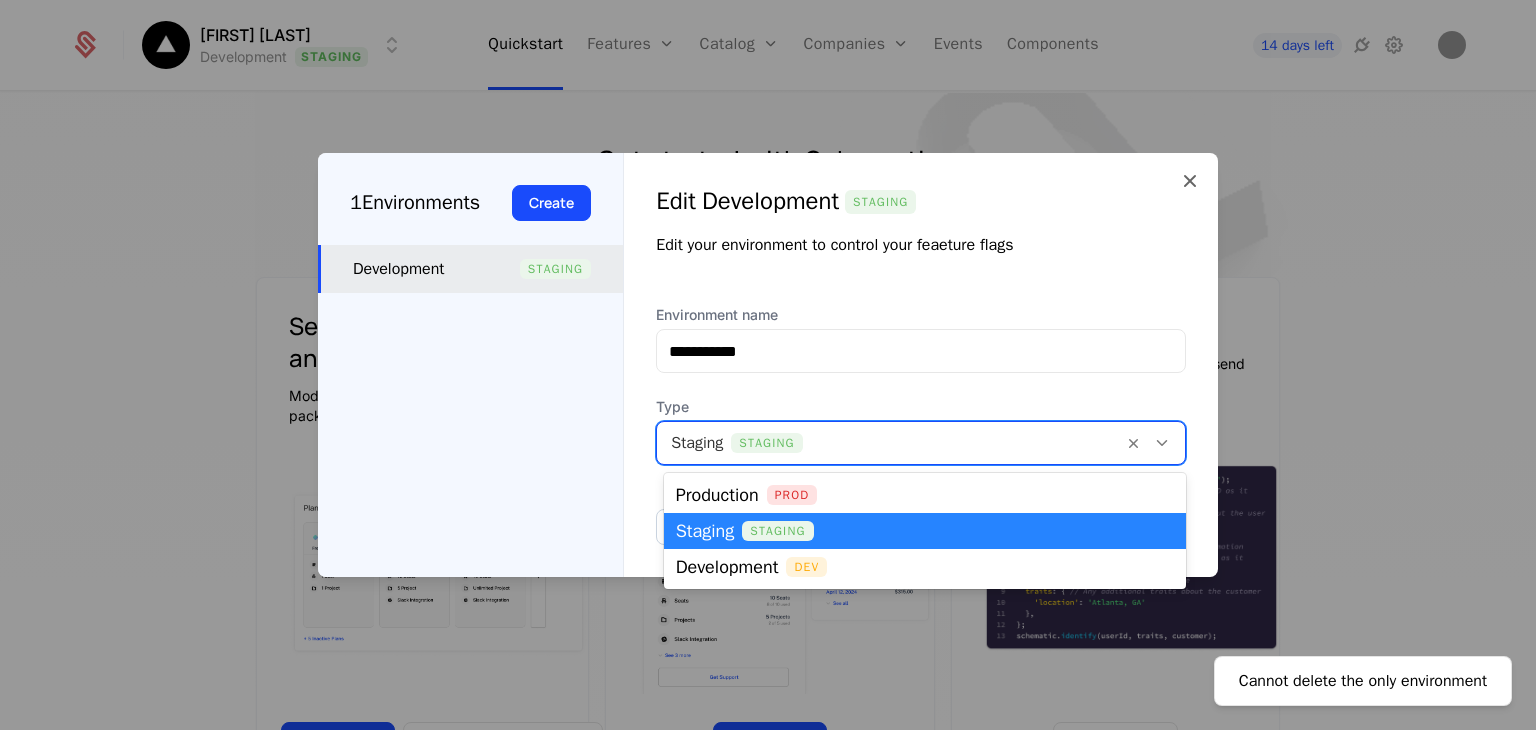 click at bounding box center [890, 443] 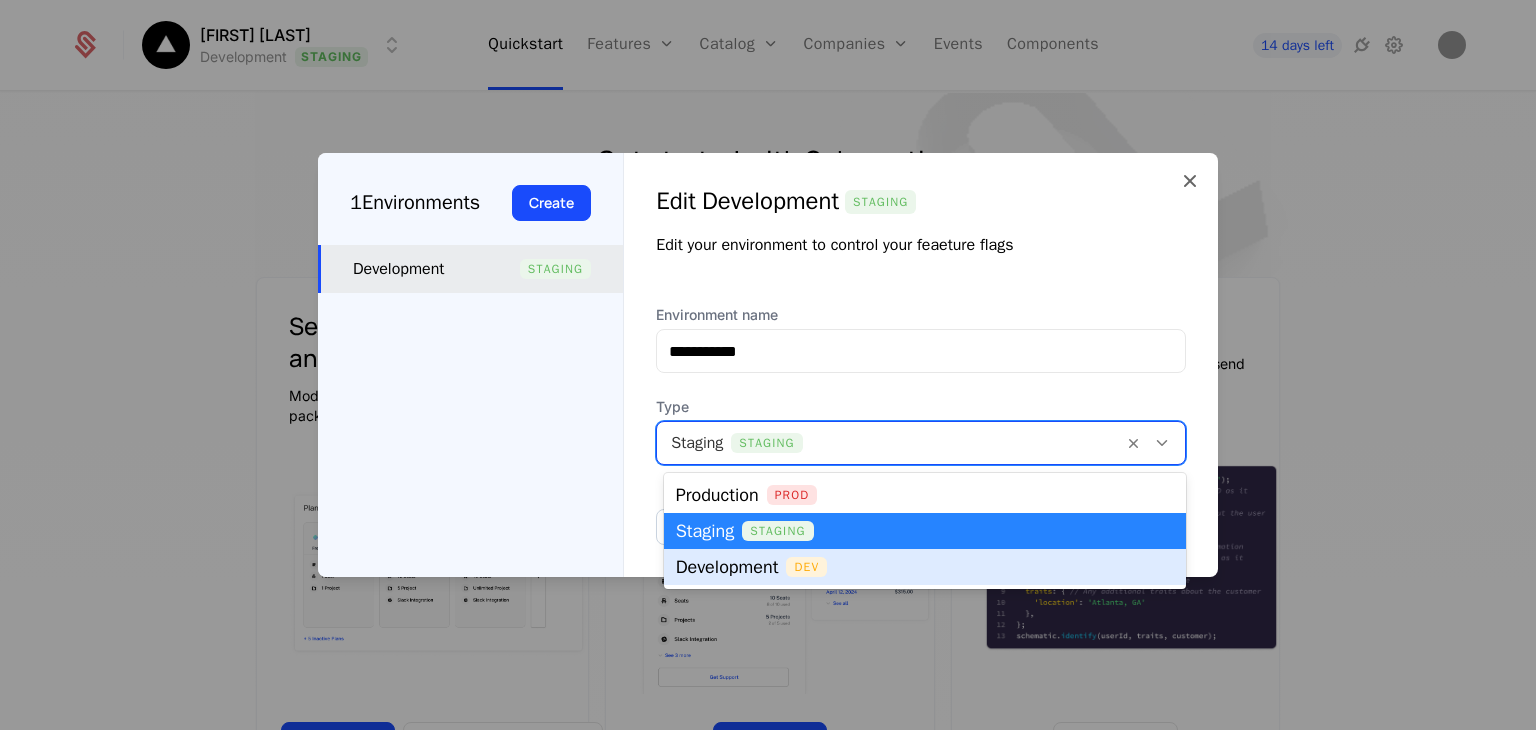 click on "Development" at bounding box center (727, 567) 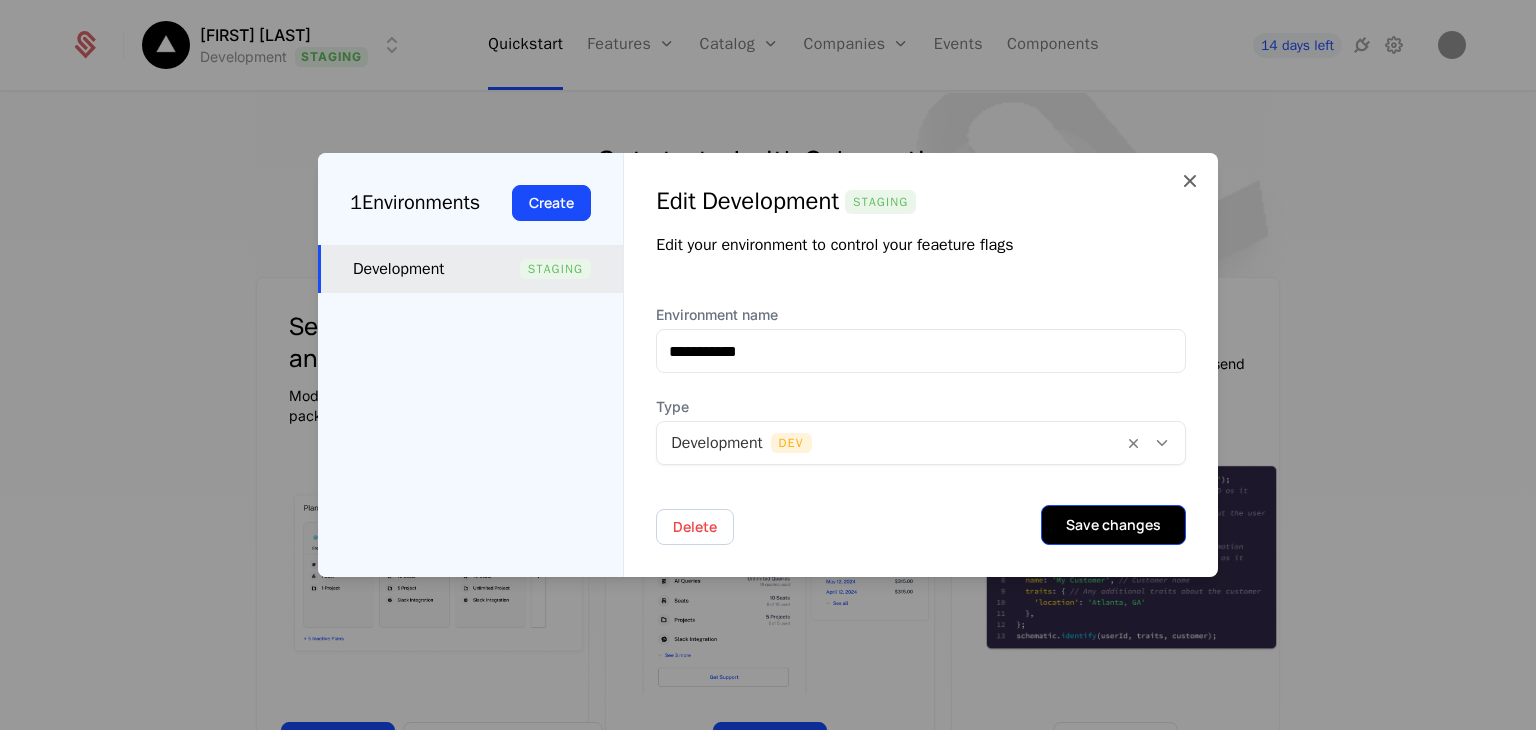 click on "Save changes" at bounding box center [1113, 525] 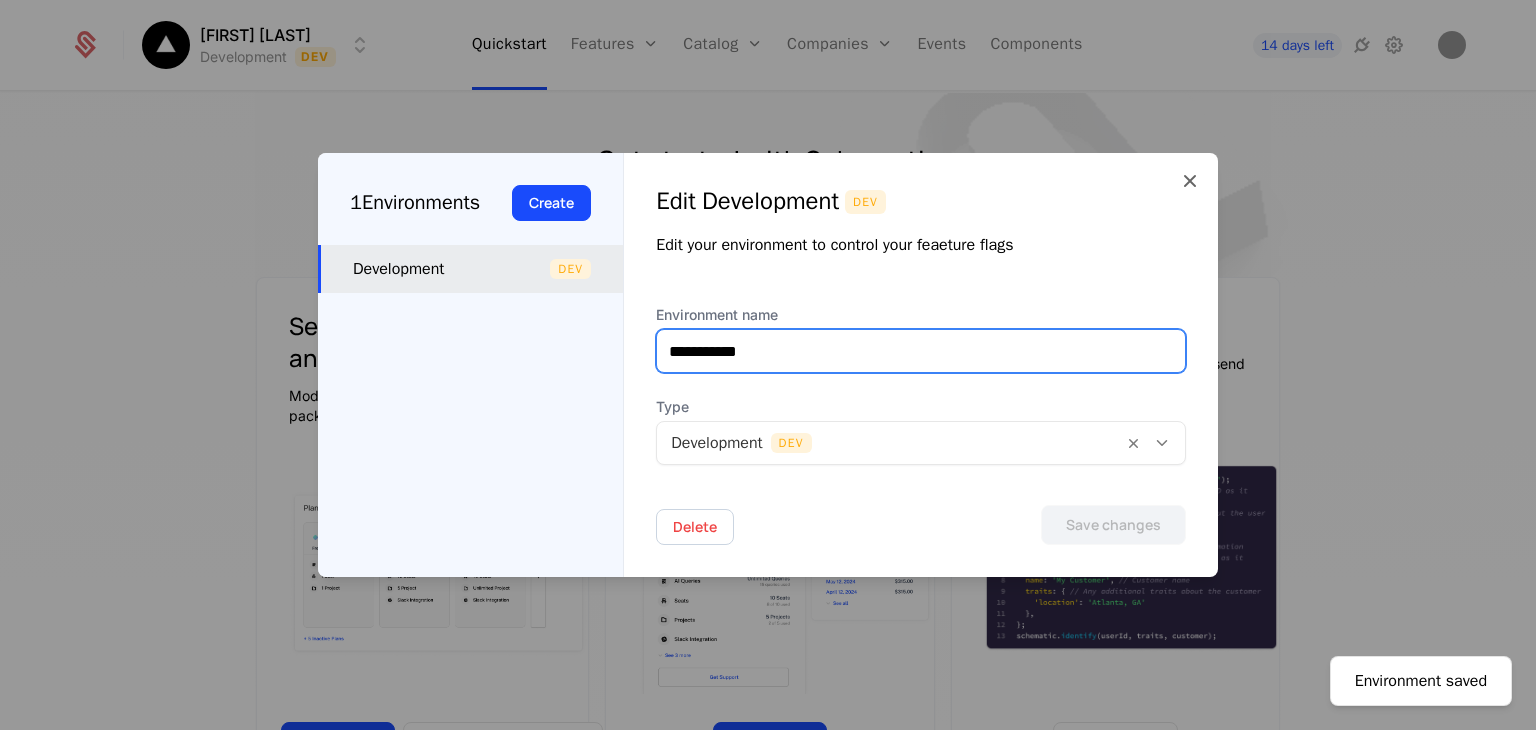 click on "**********" at bounding box center [921, 351] 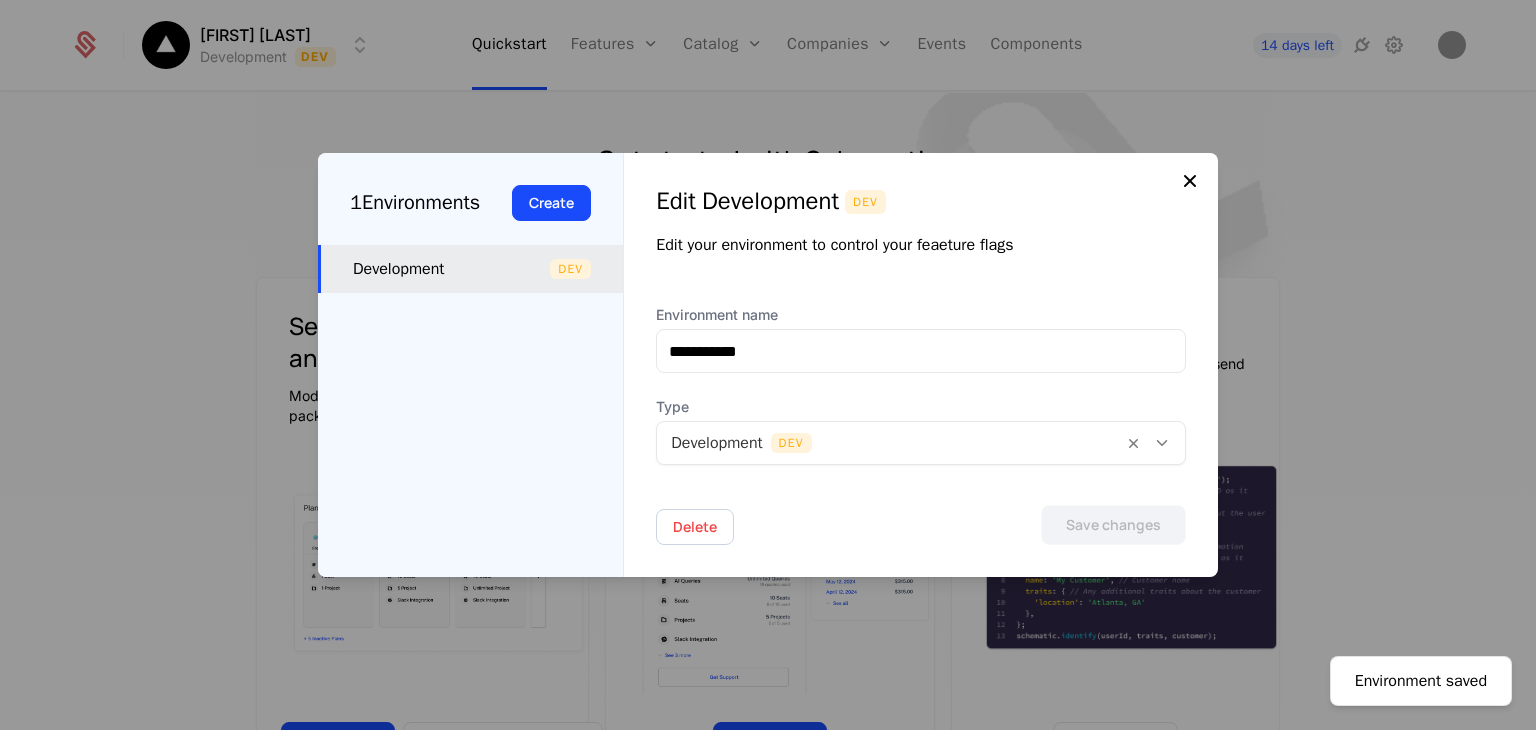 click at bounding box center [1190, 181] 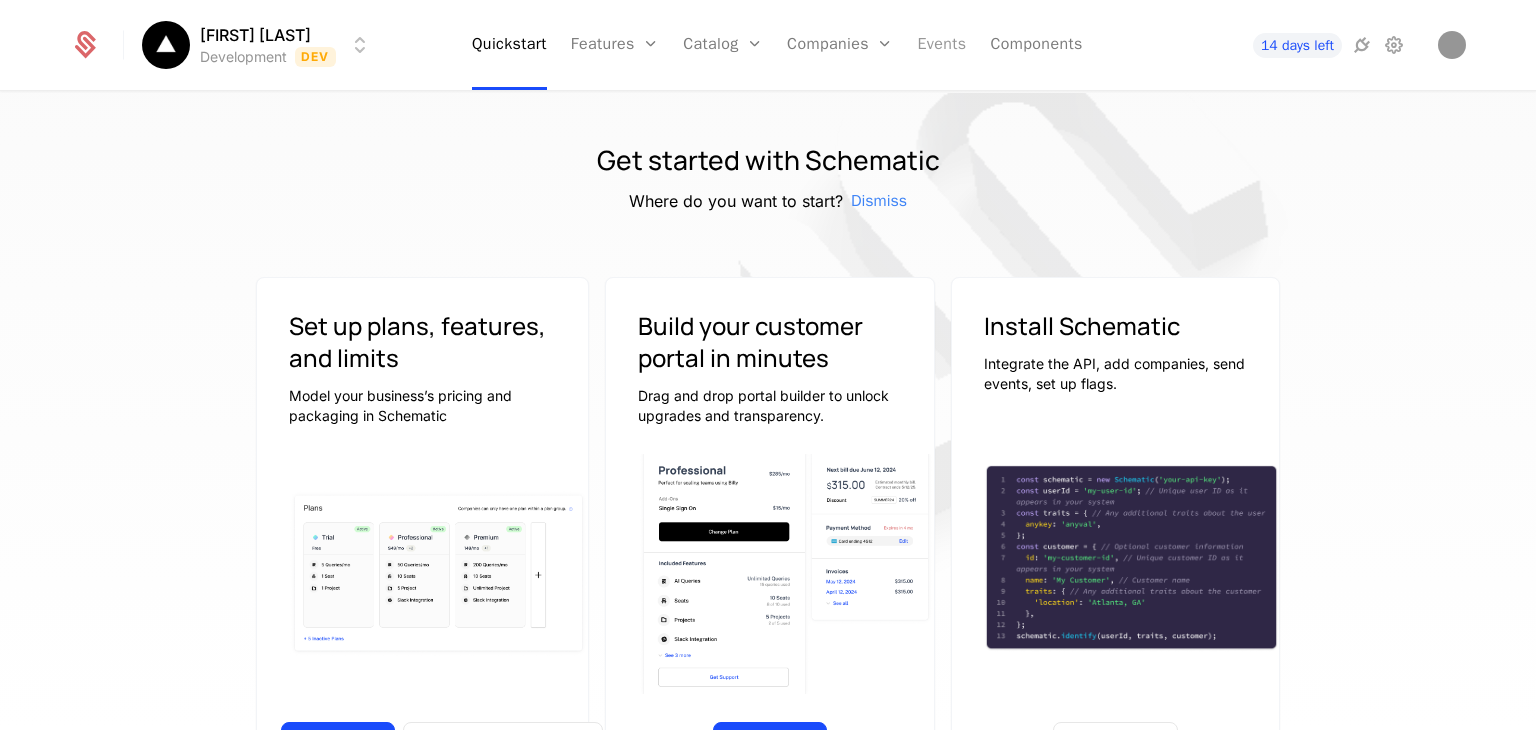 click on "Events" at bounding box center (941, 45) 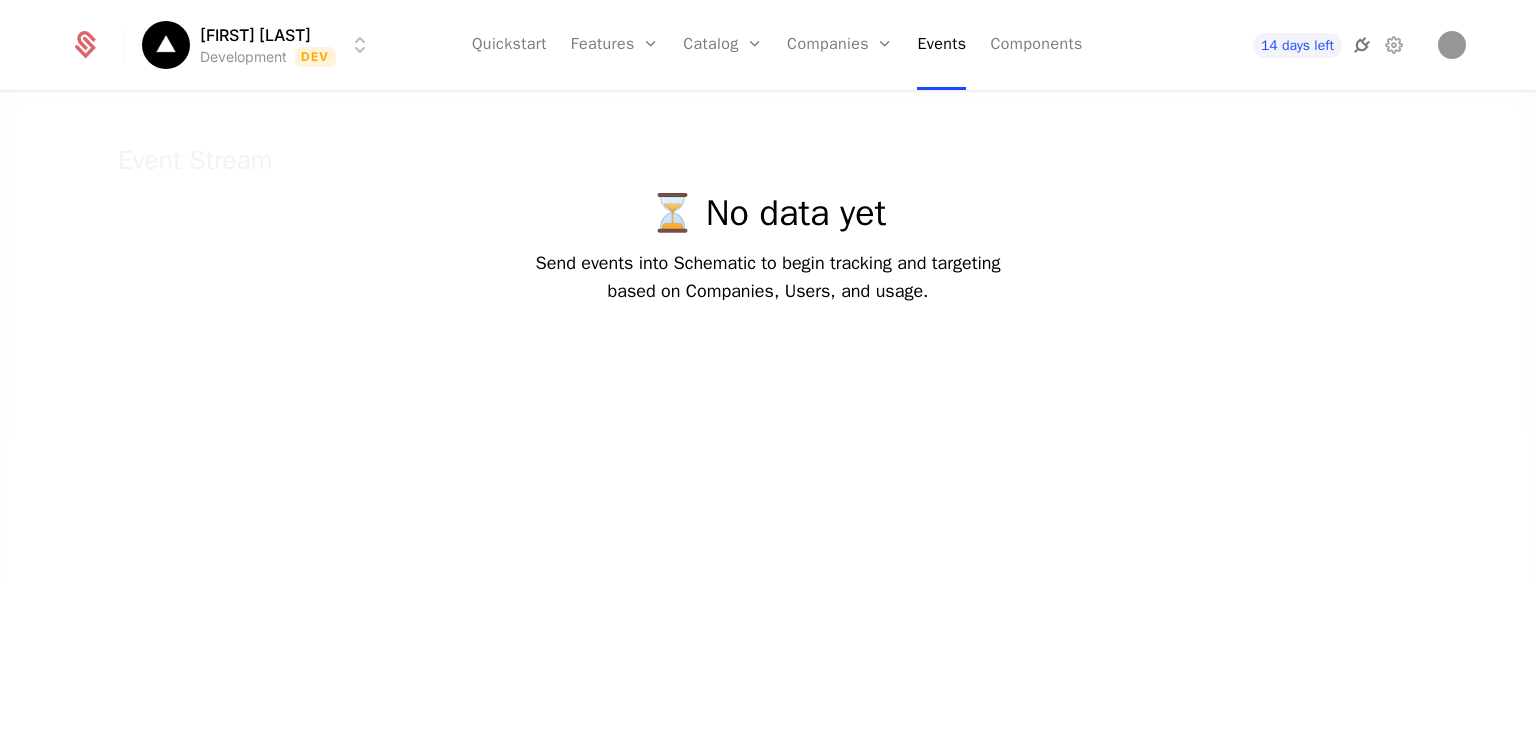click at bounding box center (1362, 45) 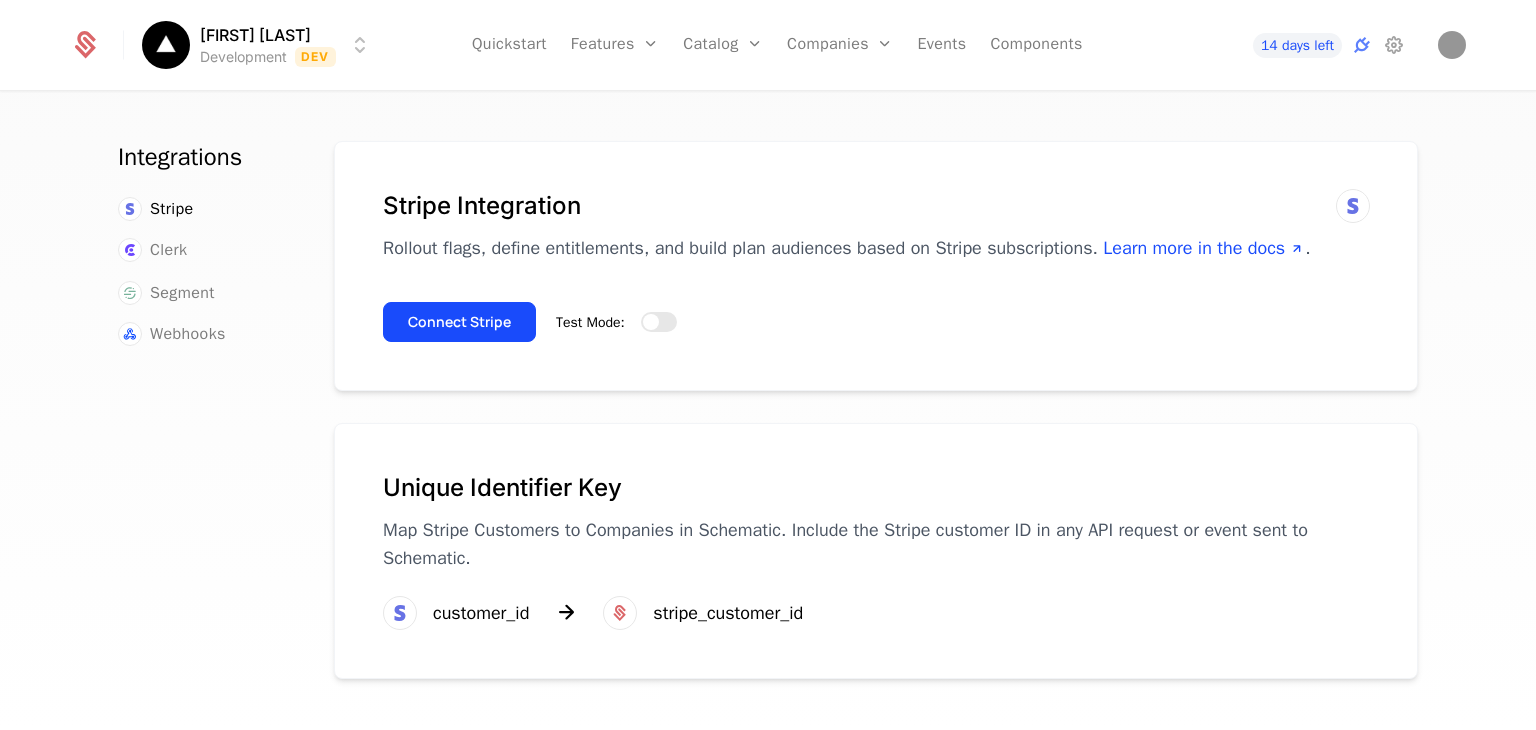 click on "Test Mode:" at bounding box center (616, 322) 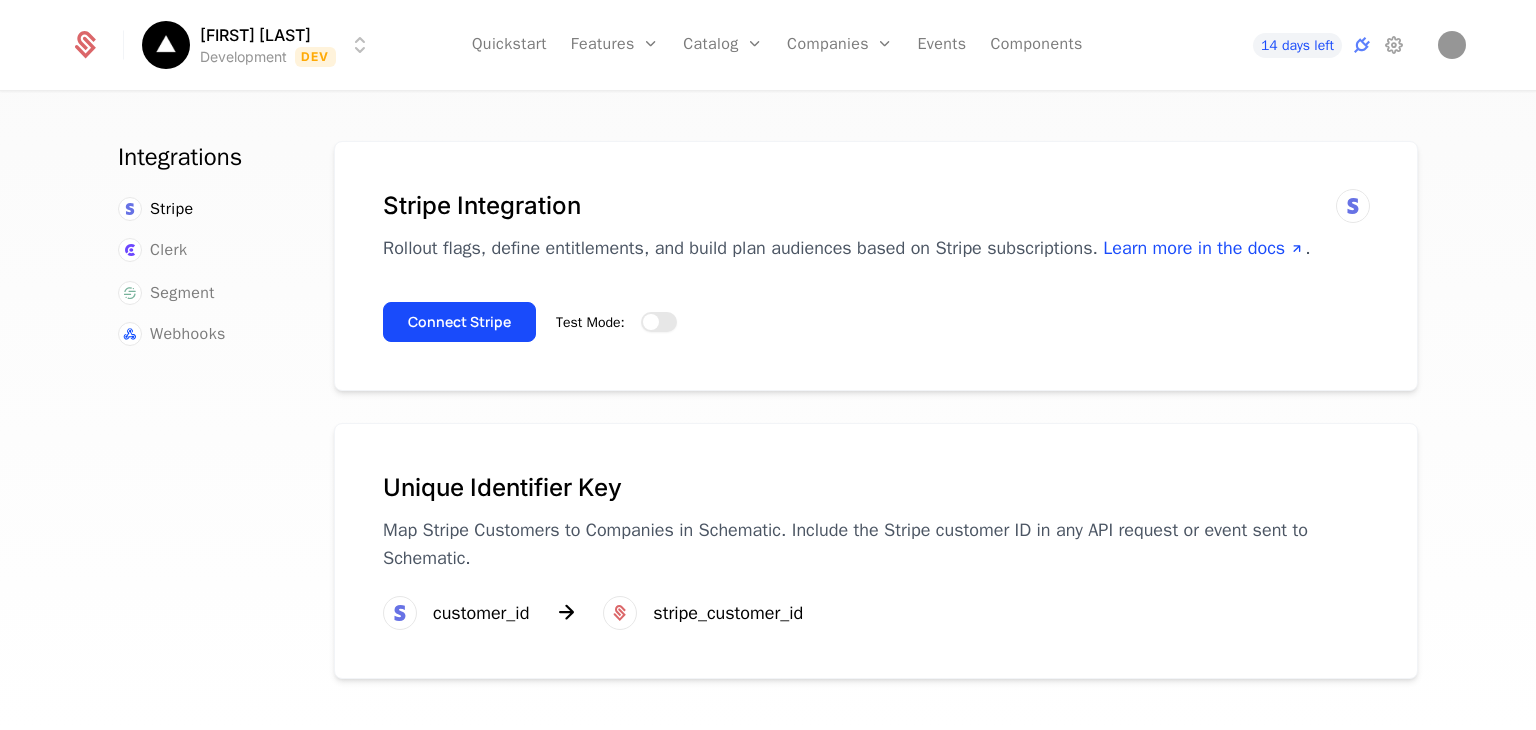 click on "Test Mode:" at bounding box center [659, 322] 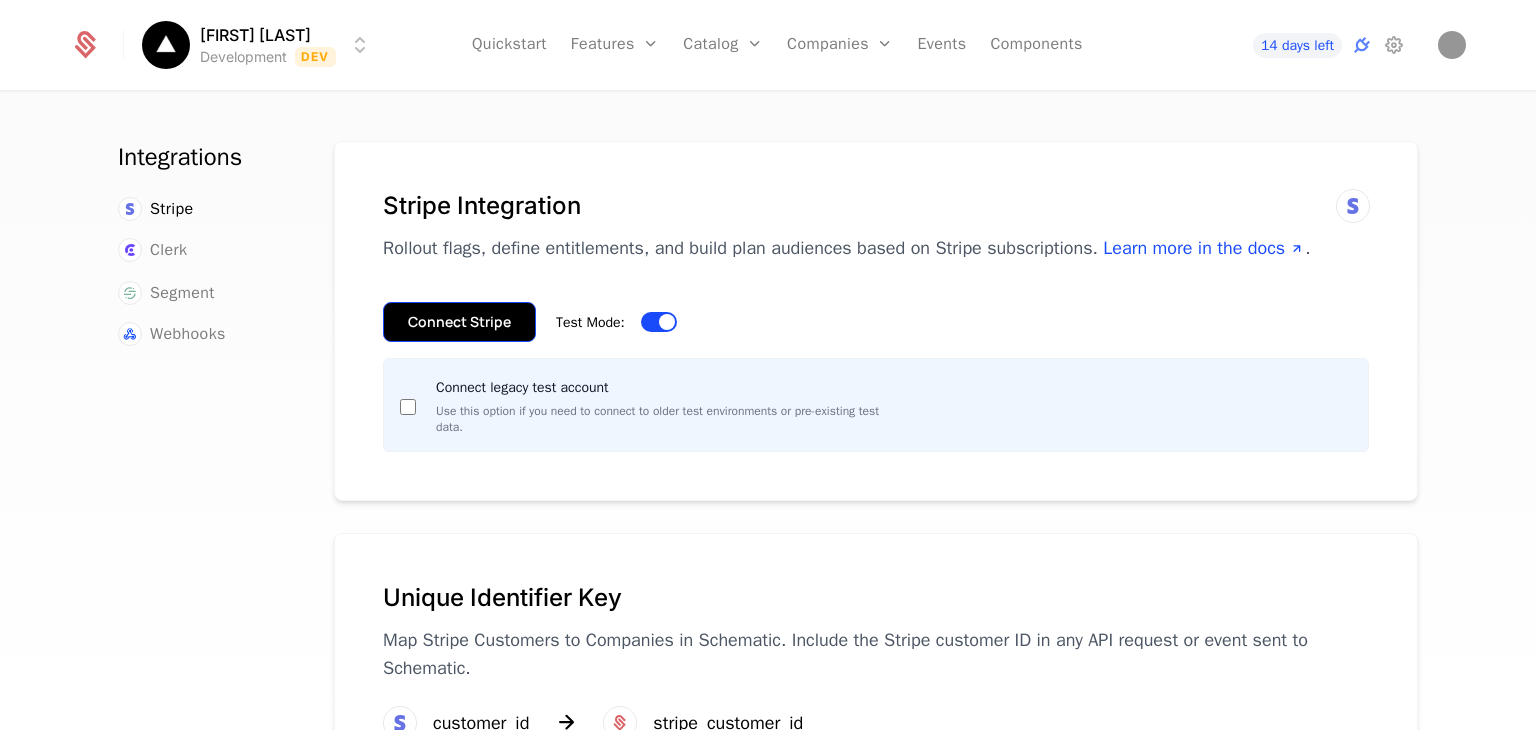 click on "Connect Stripe" at bounding box center [459, 322] 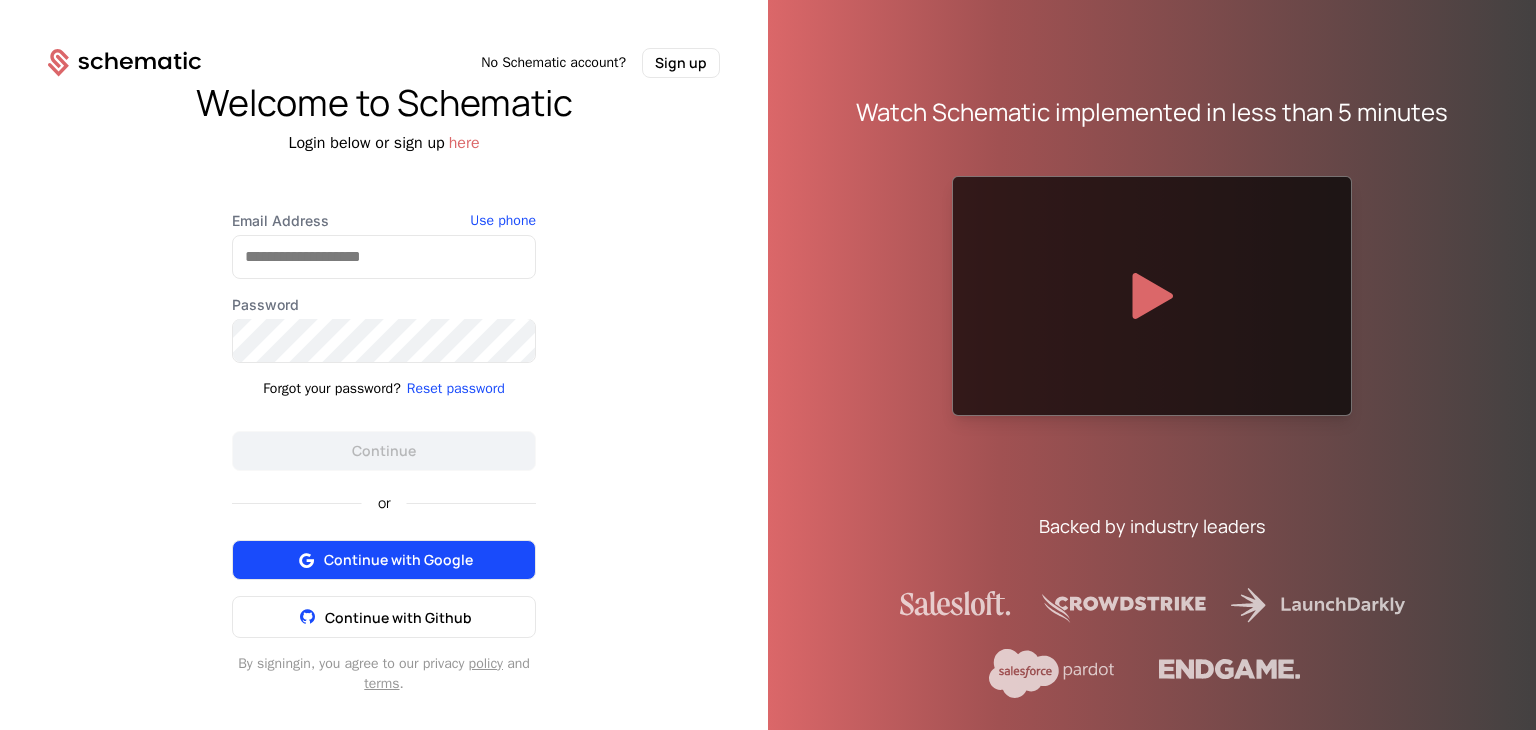 click on "Continue with Google" at bounding box center (398, 560) 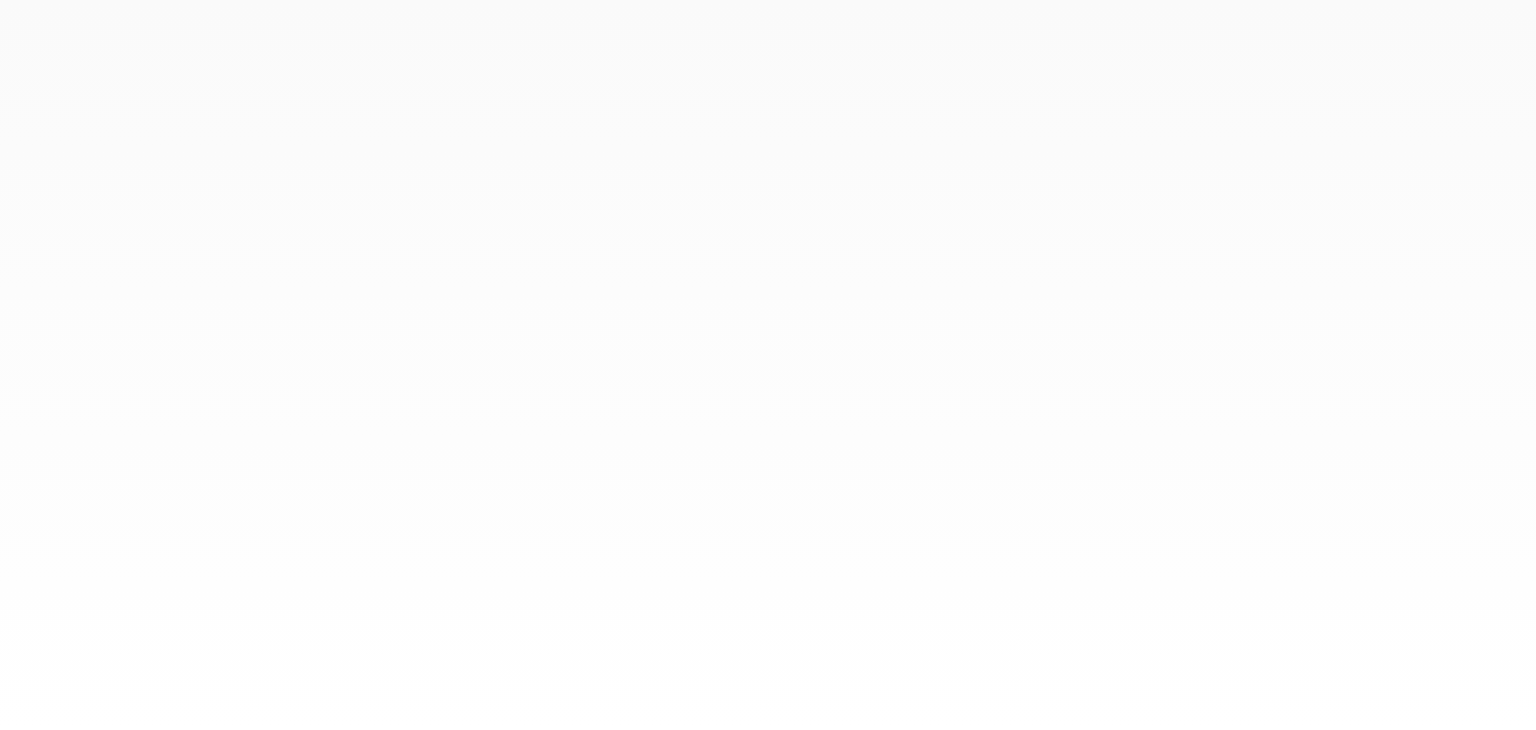 scroll, scrollTop: 0, scrollLeft: 0, axis: both 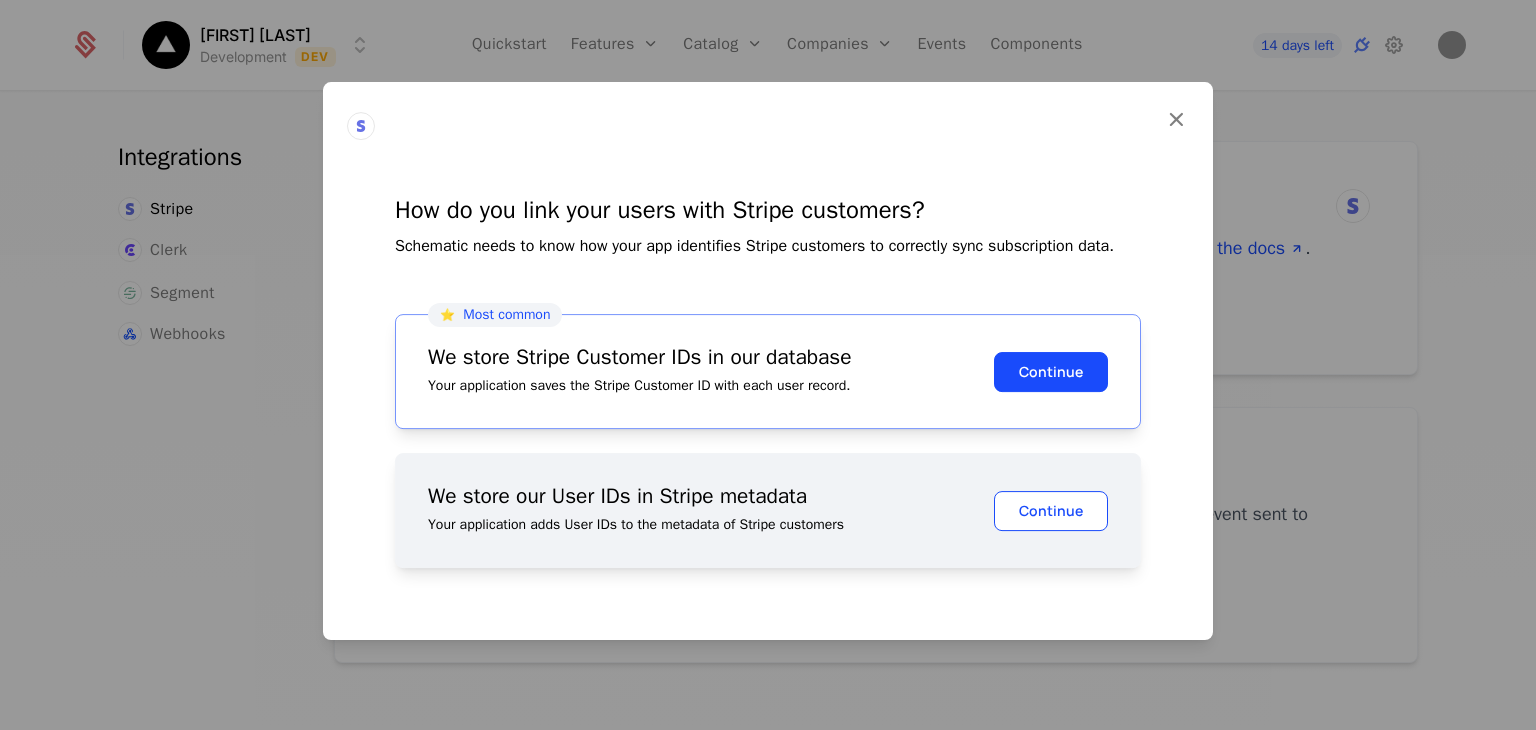 click on "Continue" at bounding box center (1051, 511) 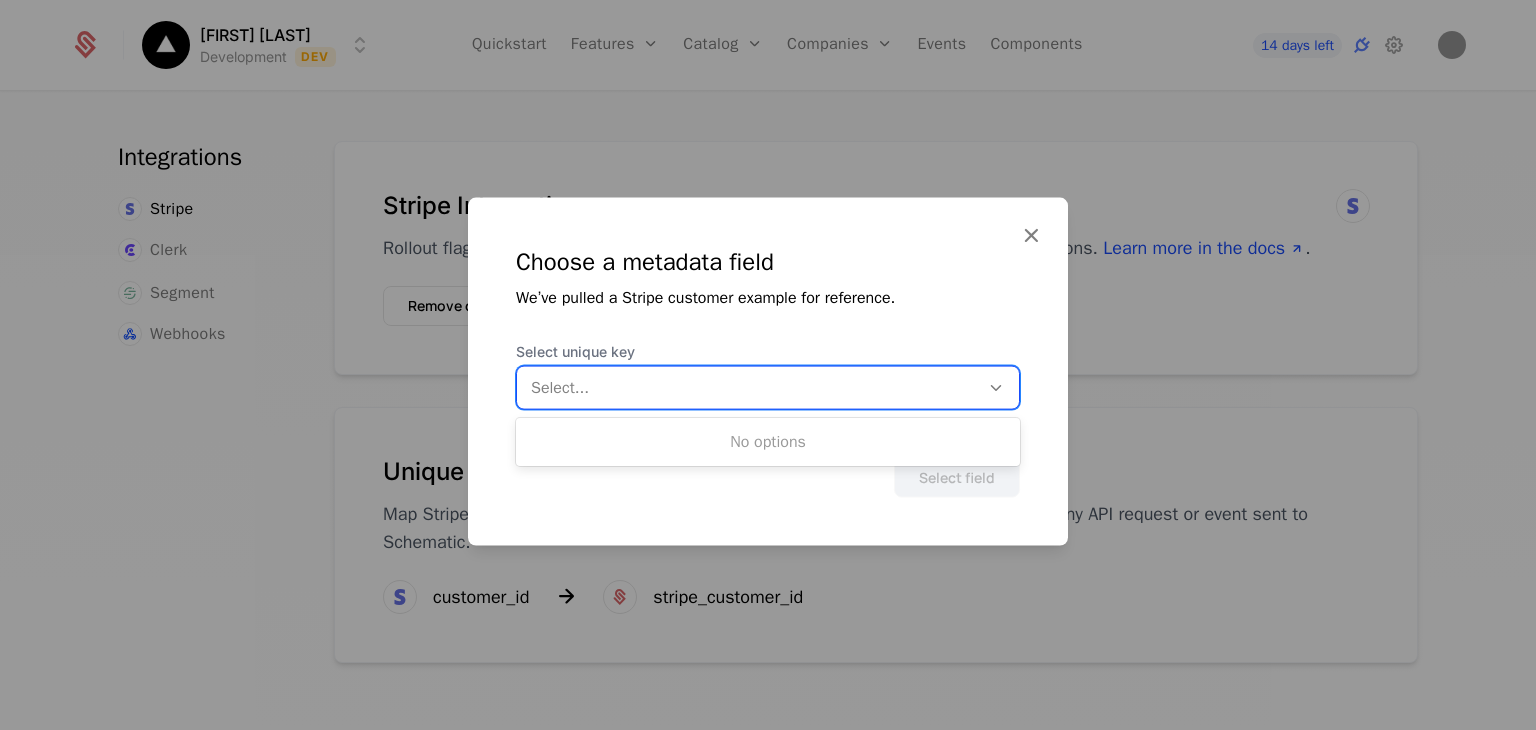 click at bounding box center [748, 388] 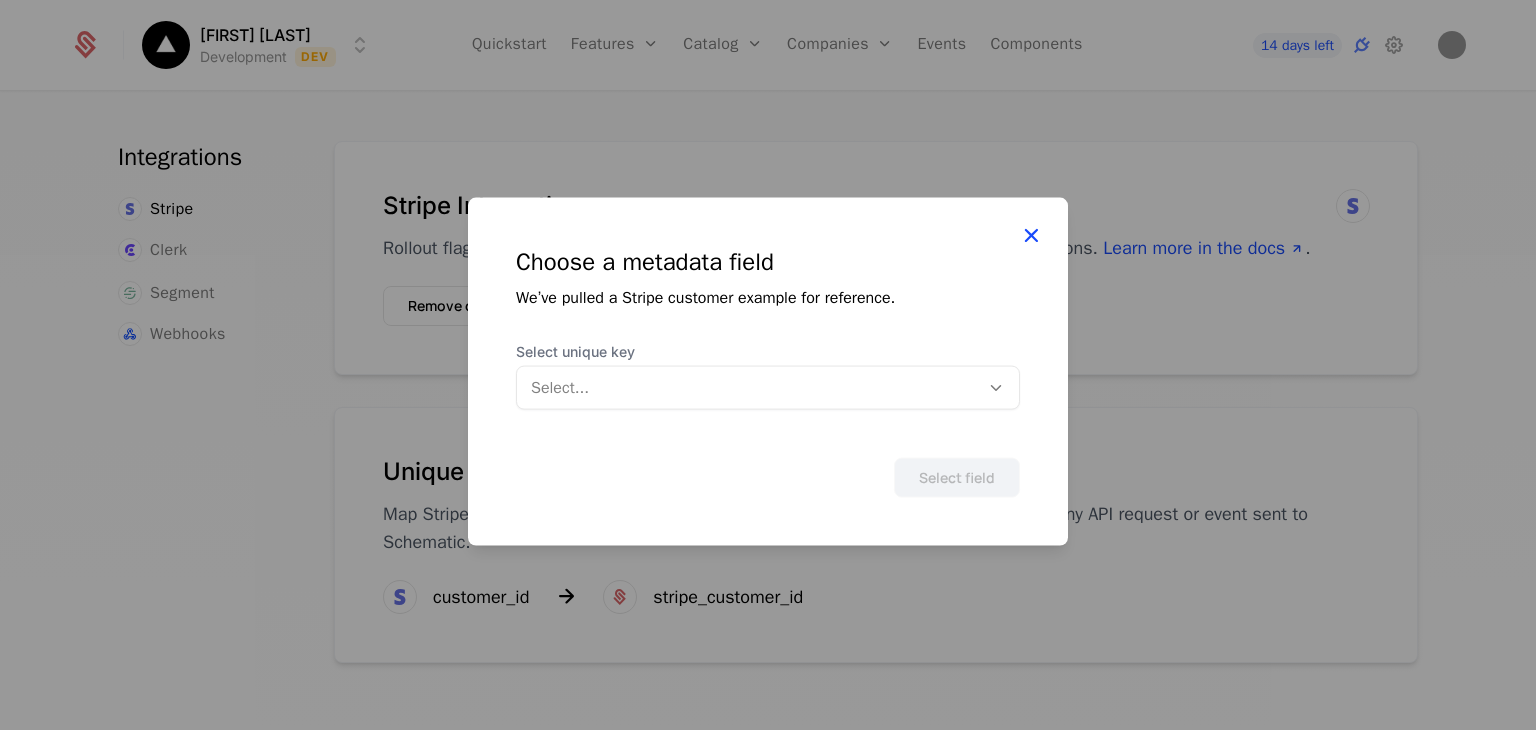 click at bounding box center [1031, 235] 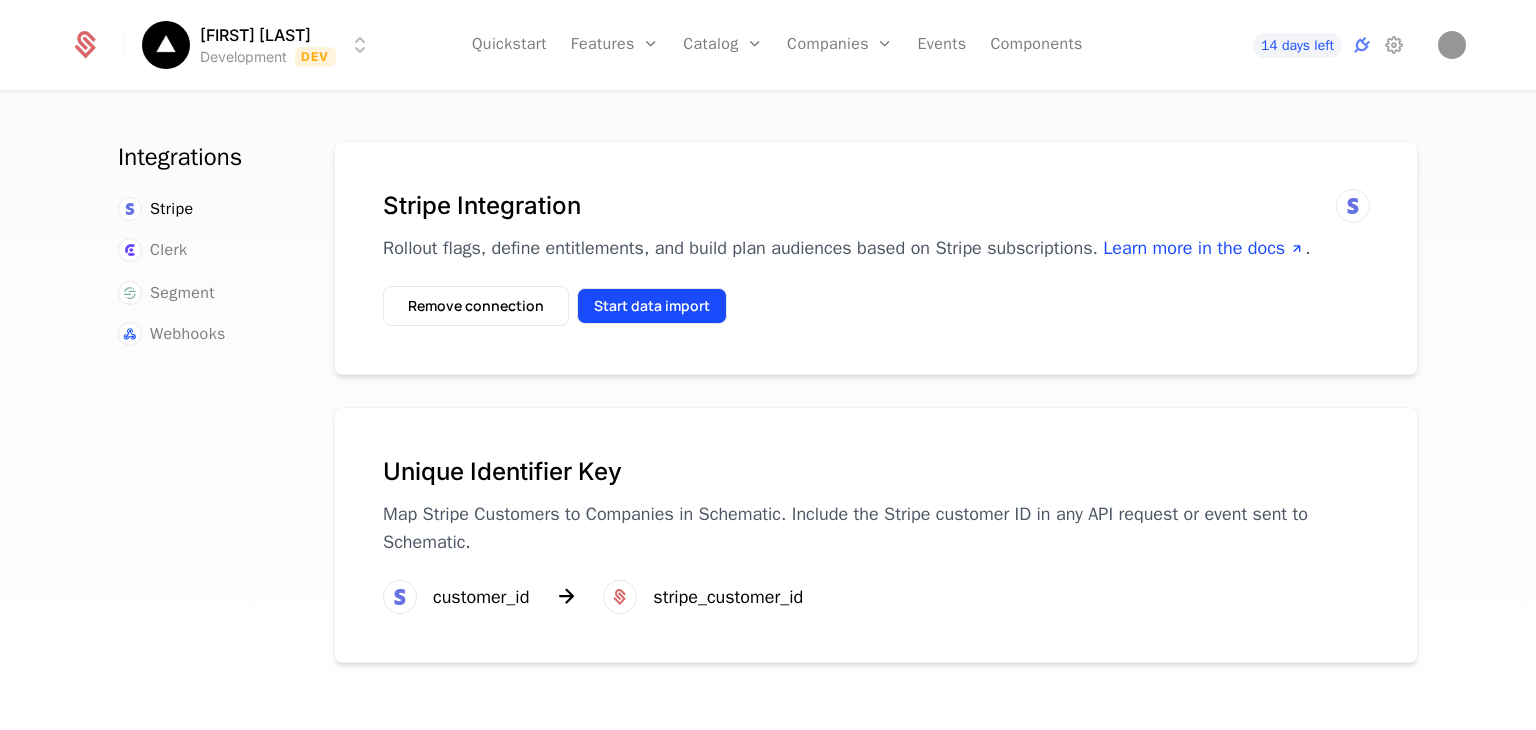 click on "Start data import" at bounding box center (652, 306) 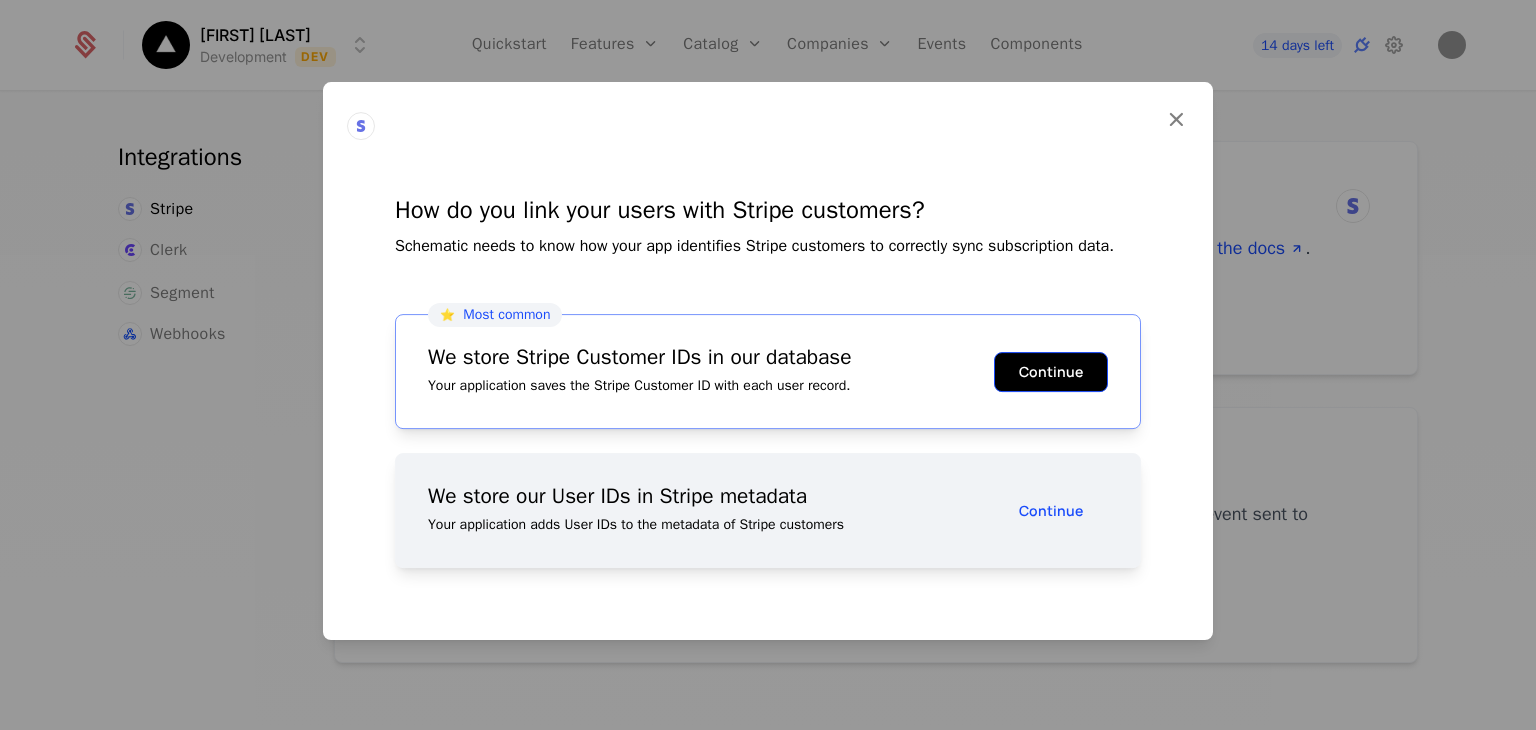 click on "Continue" at bounding box center (1051, 372) 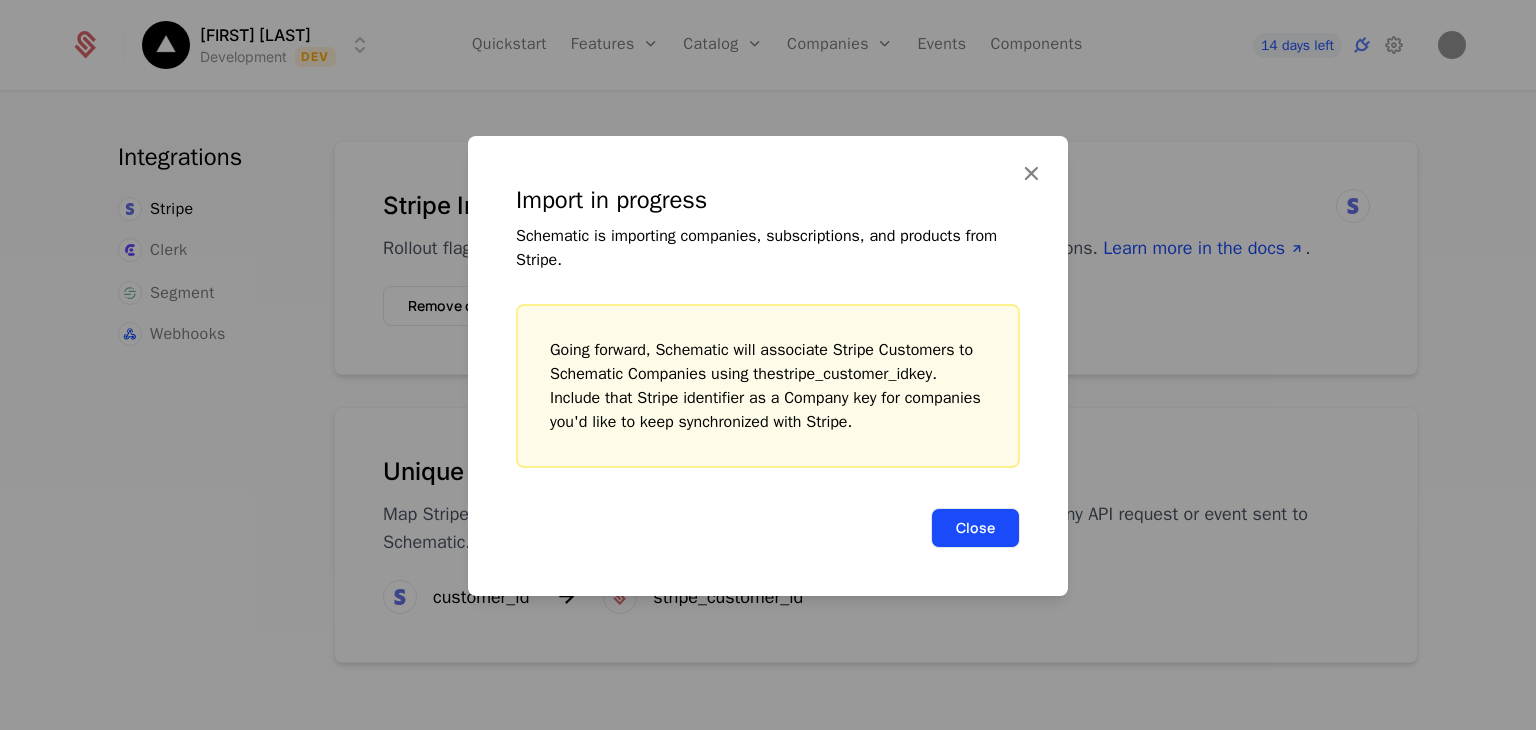 click on "Close" at bounding box center [975, 528] 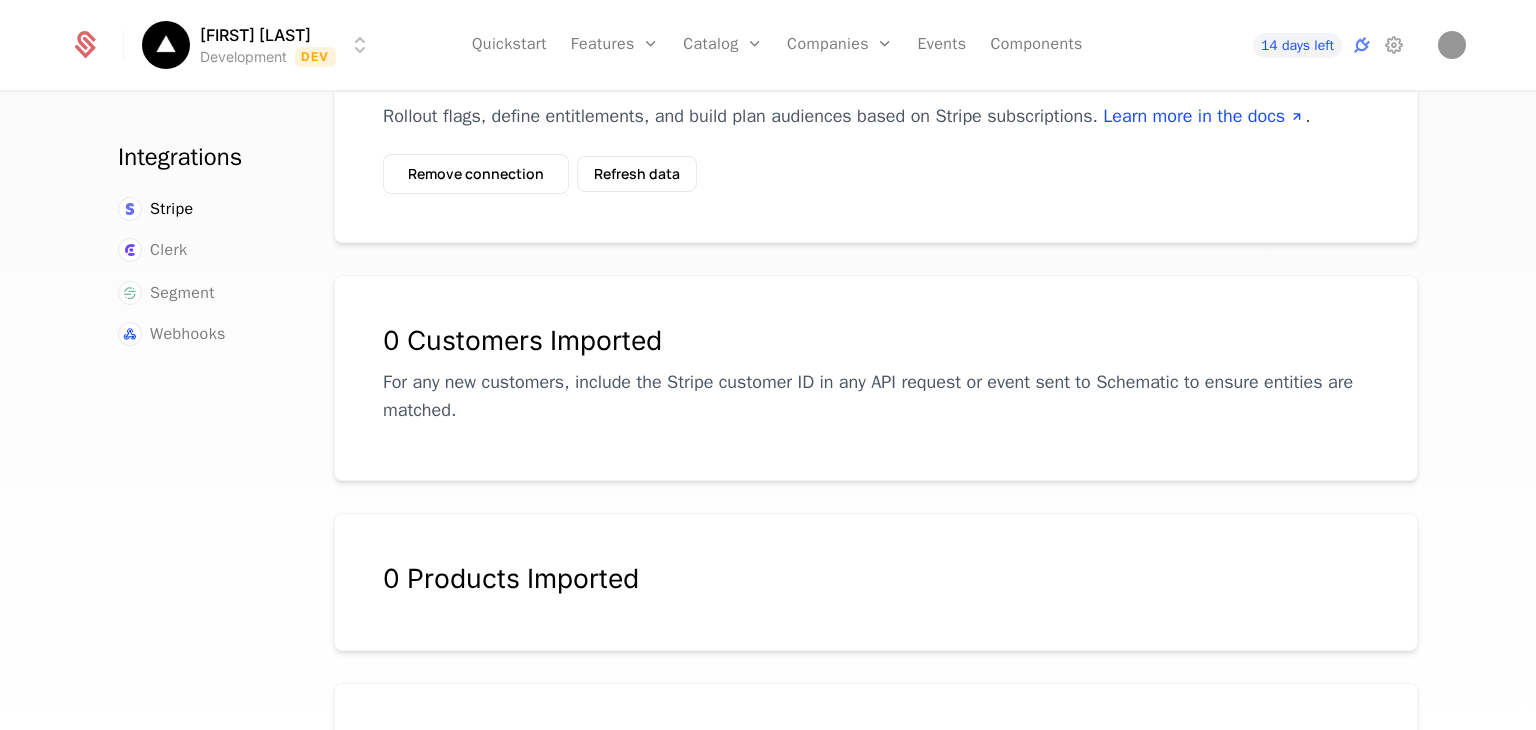 scroll, scrollTop: 0, scrollLeft: 0, axis: both 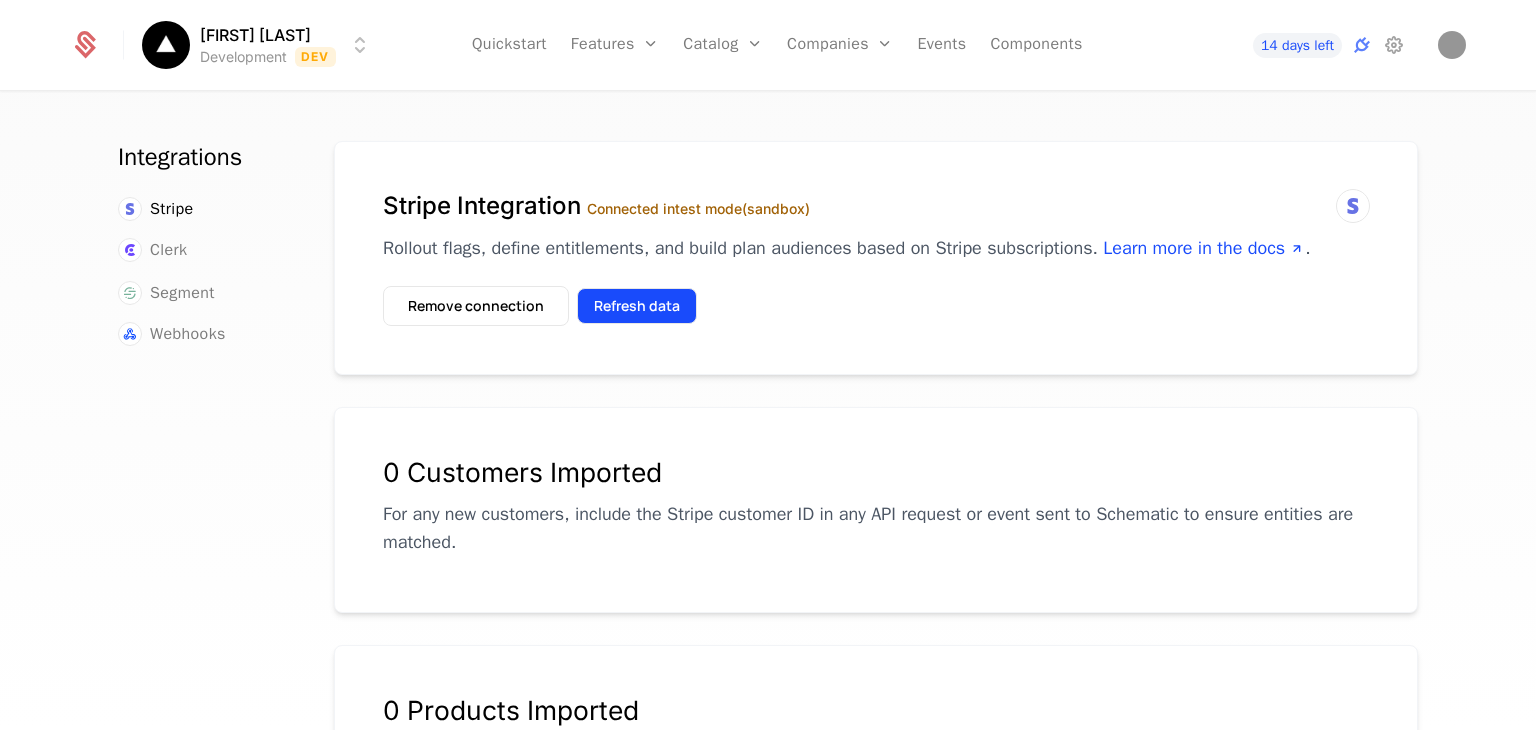 click on "Refresh data" at bounding box center [637, 306] 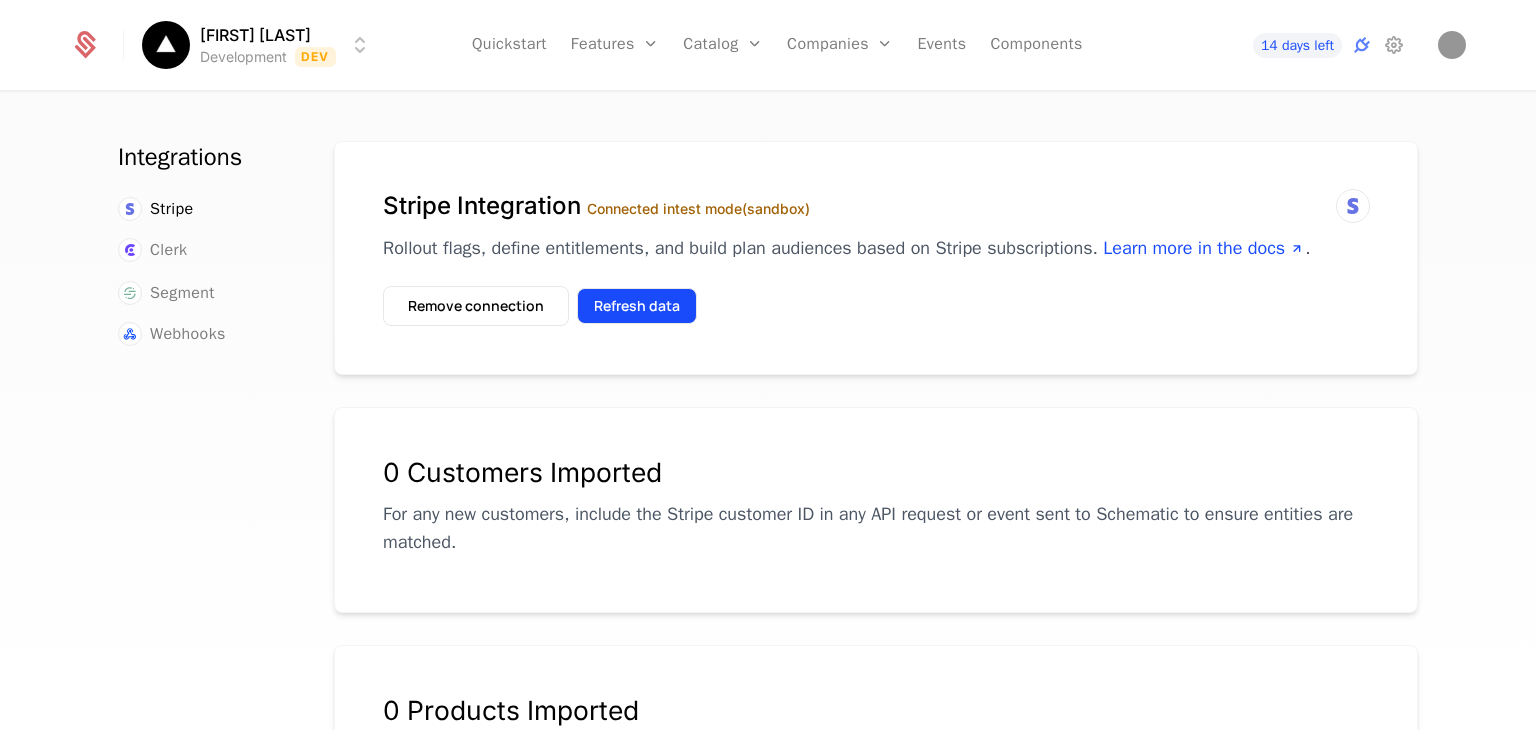 click on "Refresh data" at bounding box center [637, 306] 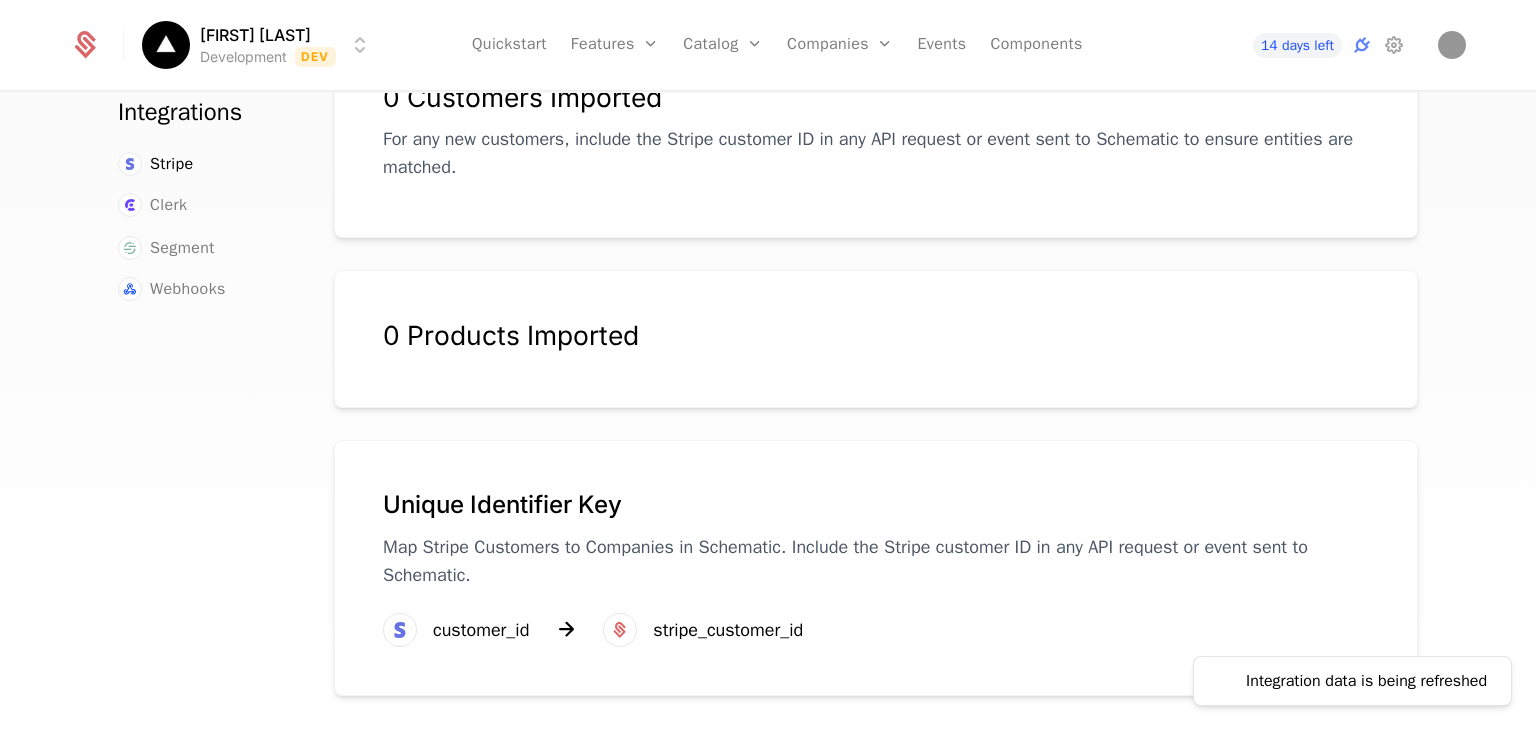 scroll, scrollTop: 0, scrollLeft: 0, axis: both 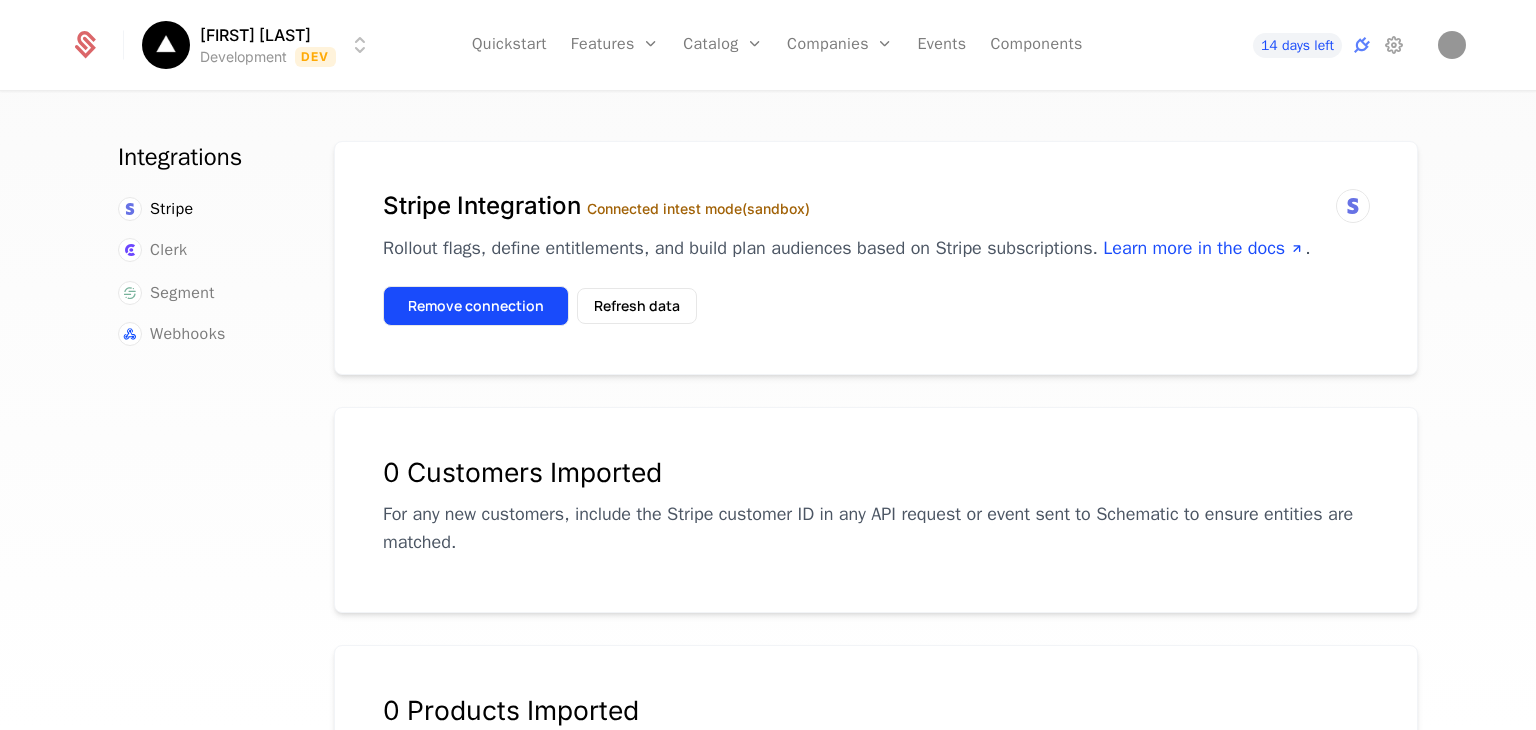 click on "Remove connection" at bounding box center [476, 306] 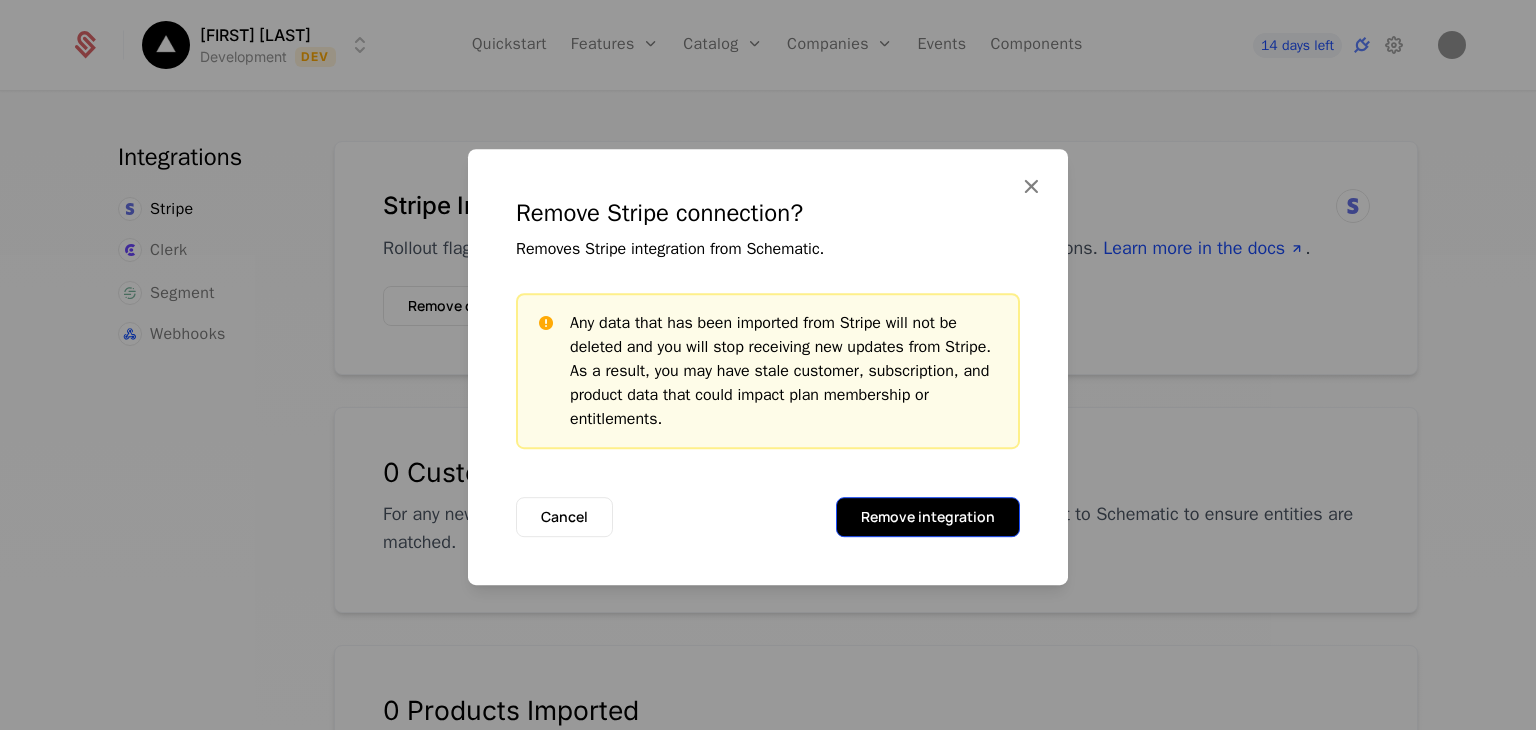 click on "Remove integration" at bounding box center [928, 517] 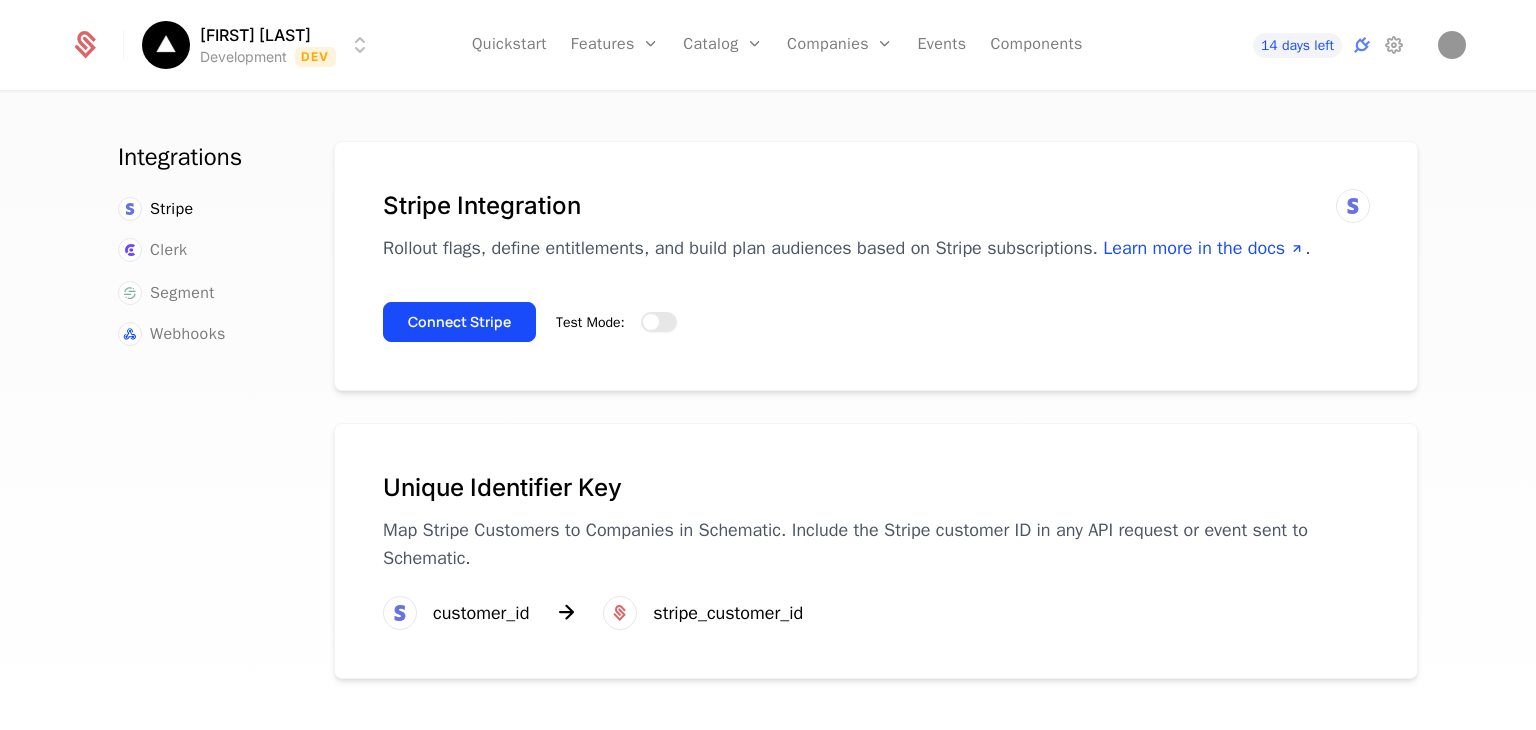 click on "Test Mode:" at bounding box center (659, 322) 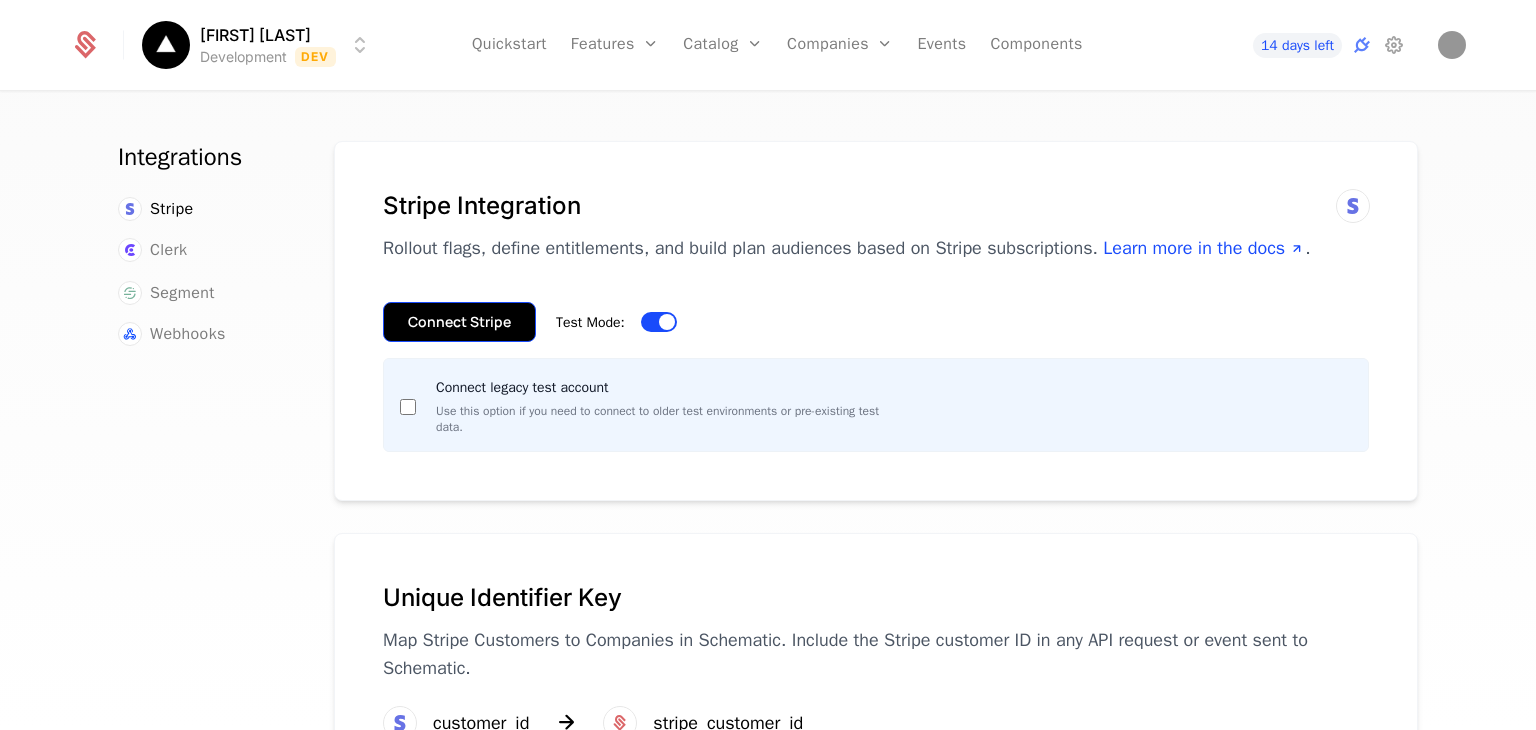 click on "Connect Stripe" at bounding box center [459, 322] 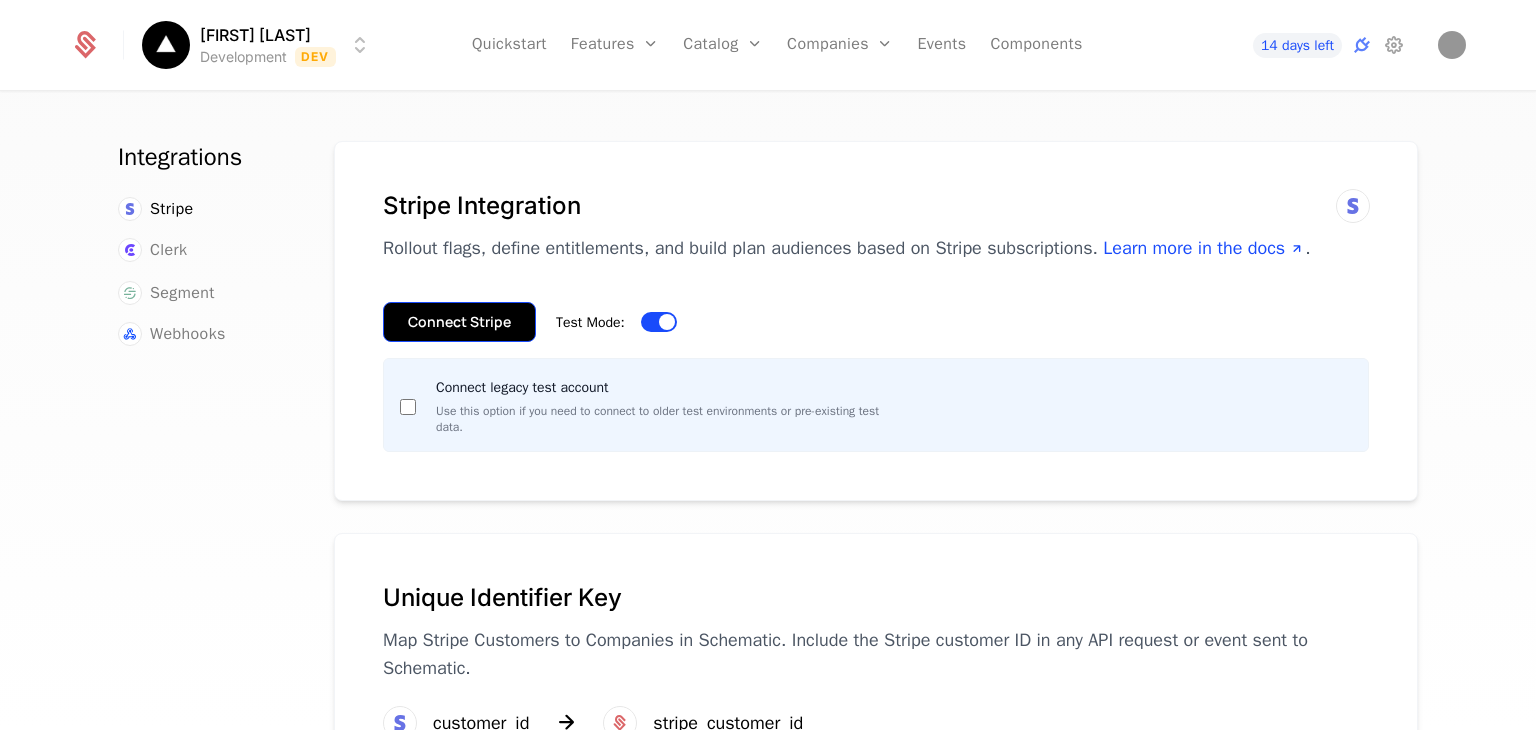 click on "Connect Stripe" at bounding box center [459, 322] 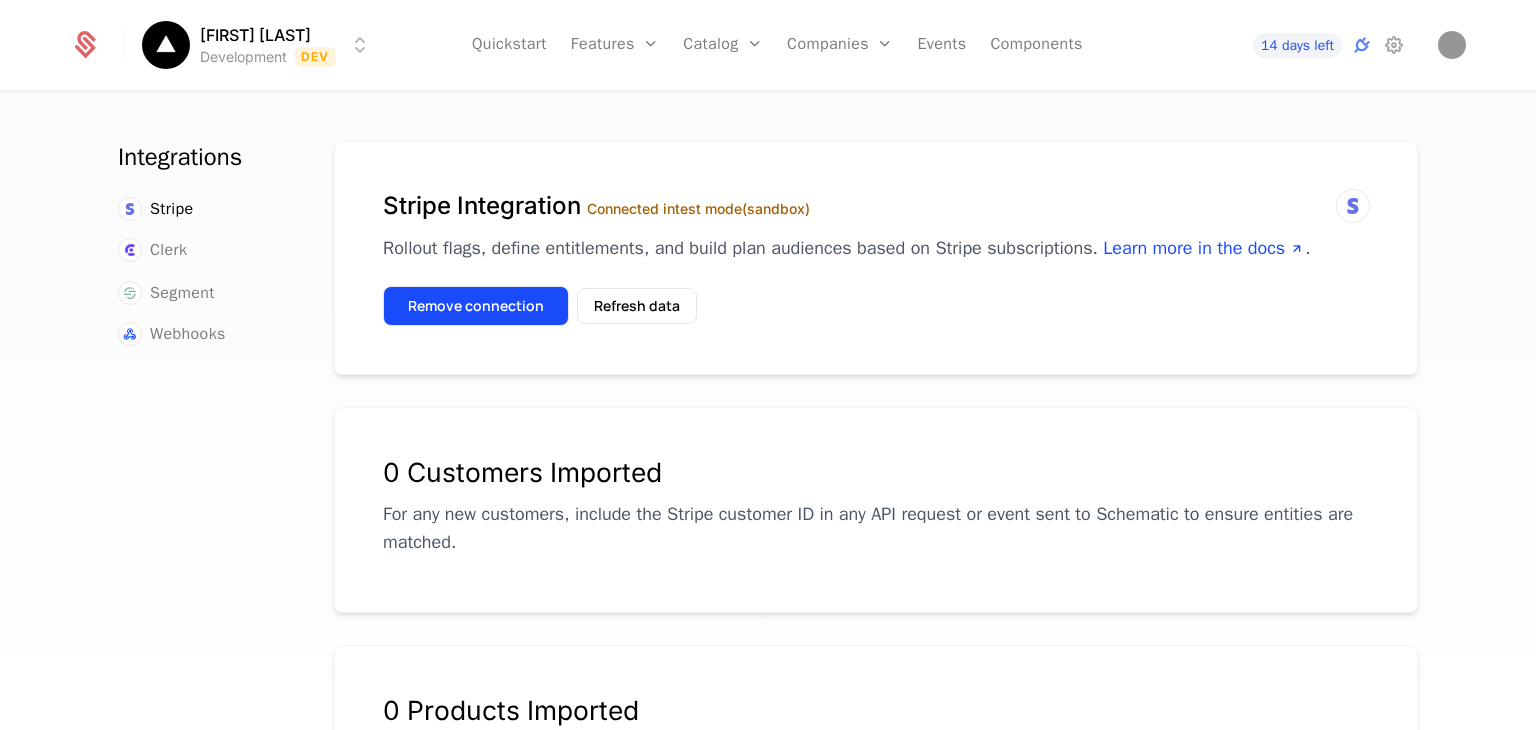 click on "Remove connection" at bounding box center [476, 306] 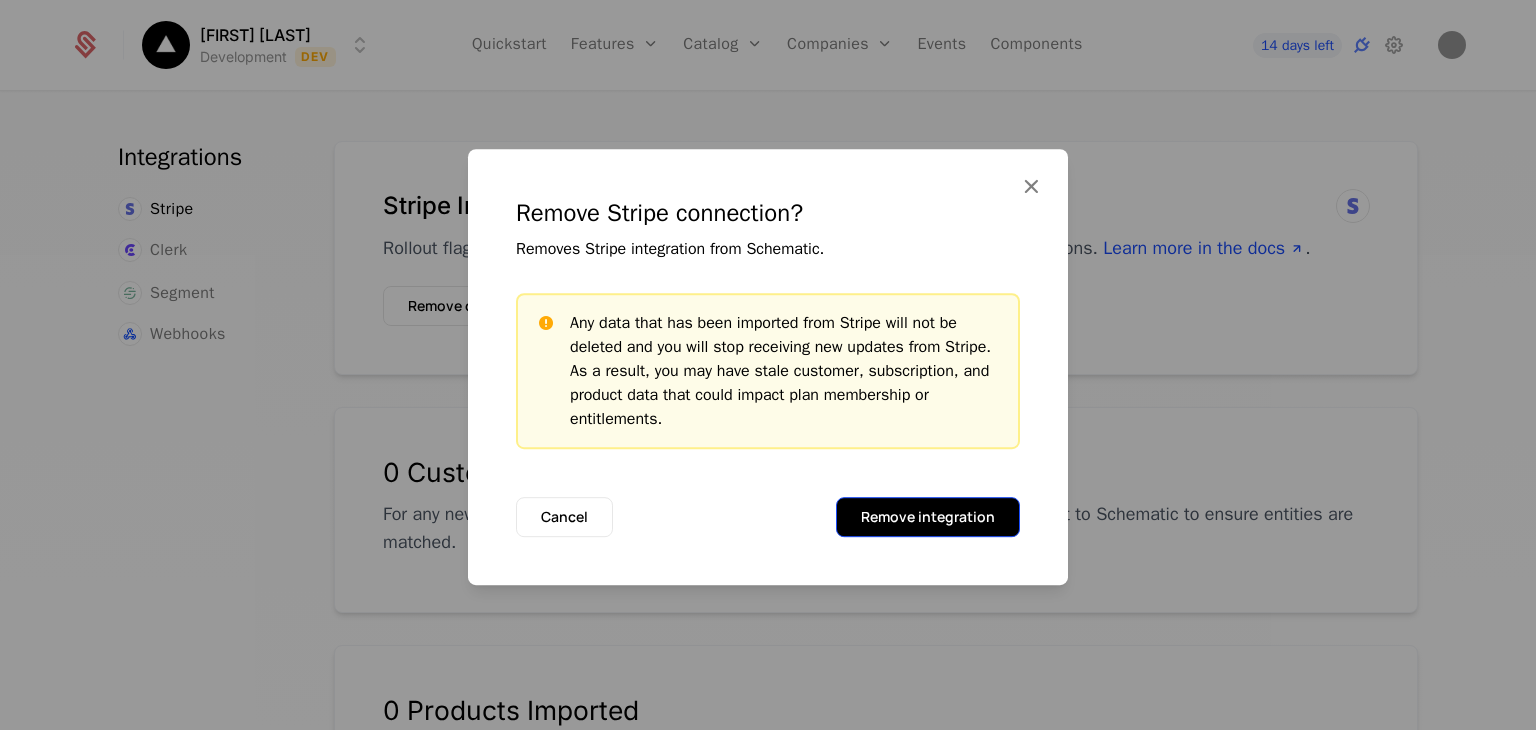 click on "Remove integration" at bounding box center (928, 517) 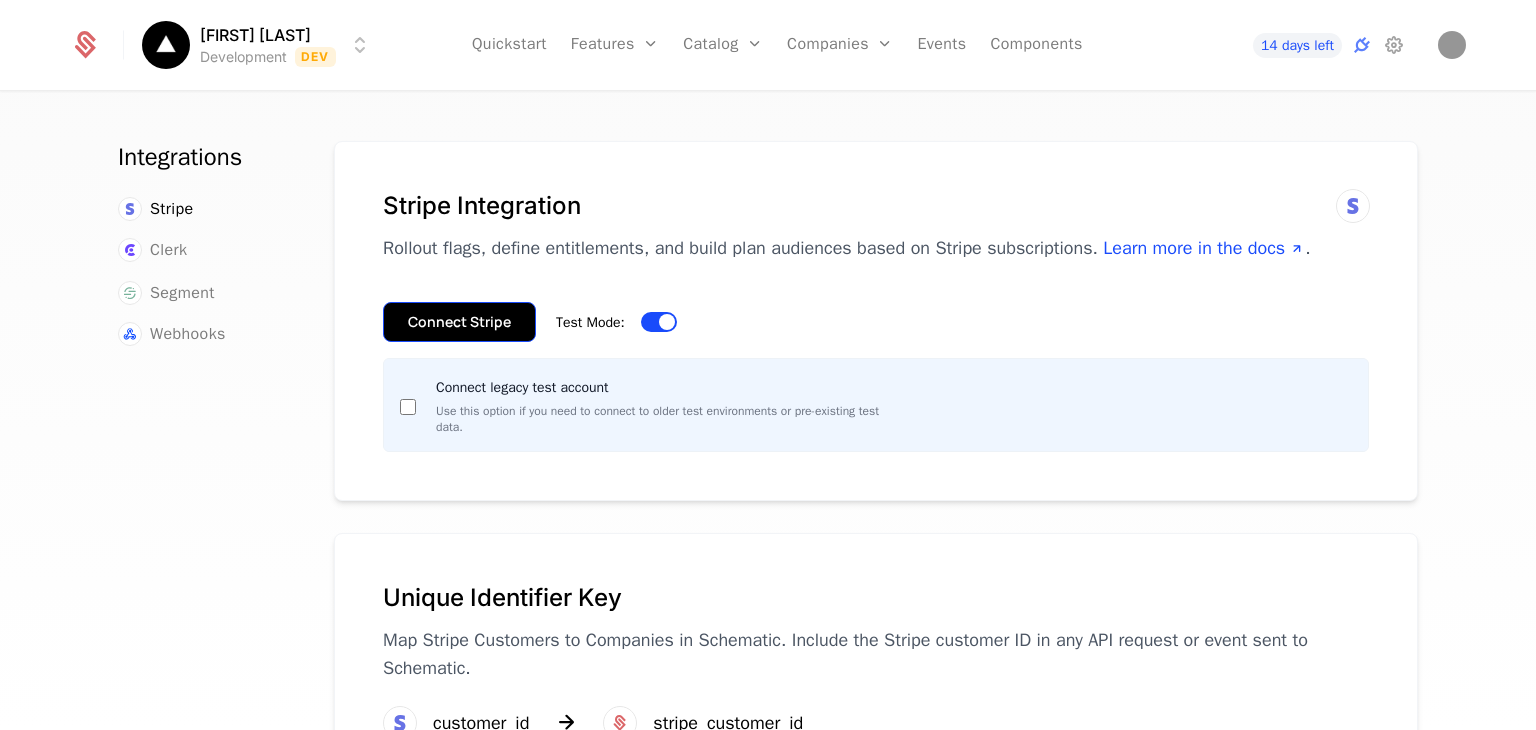 click on "Connect Stripe" at bounding box center (459, 322) 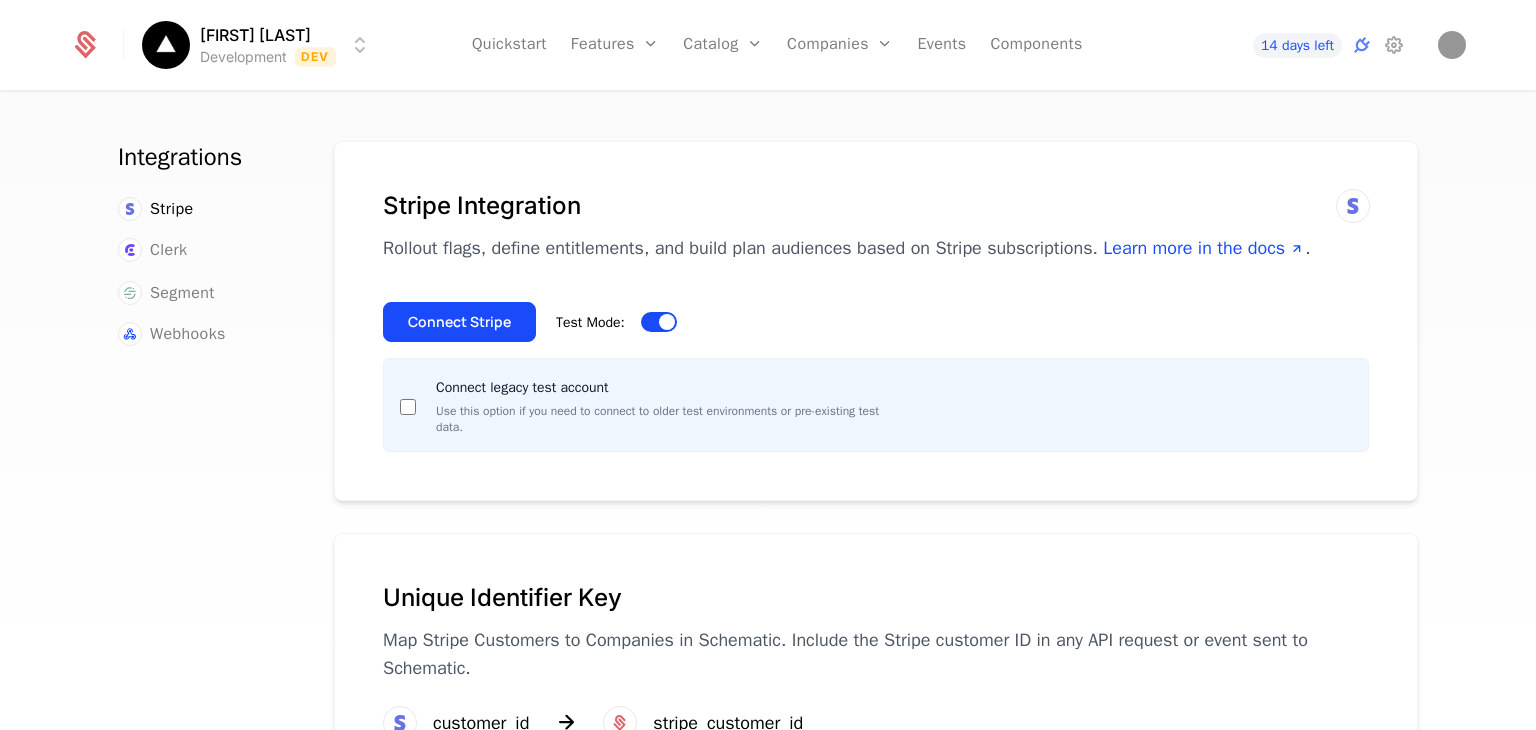 click on "rohit mane Development Dev Quickstart Features Features Flags Catalog Plans Add Ons Configuration Companies Companies Users Events Components 14 days left" at bounding box center [768, 45] 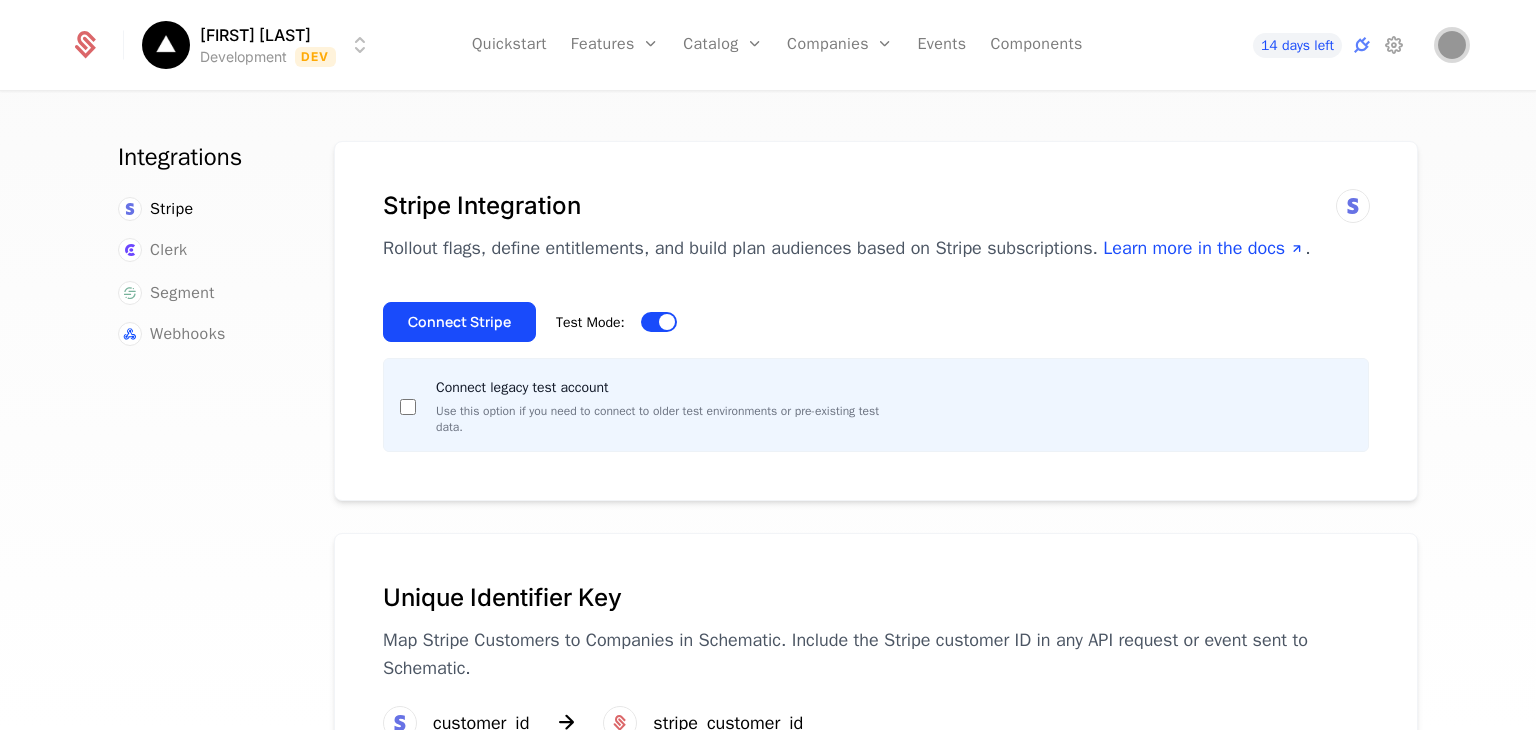 click at bounding box center (1452, 45) 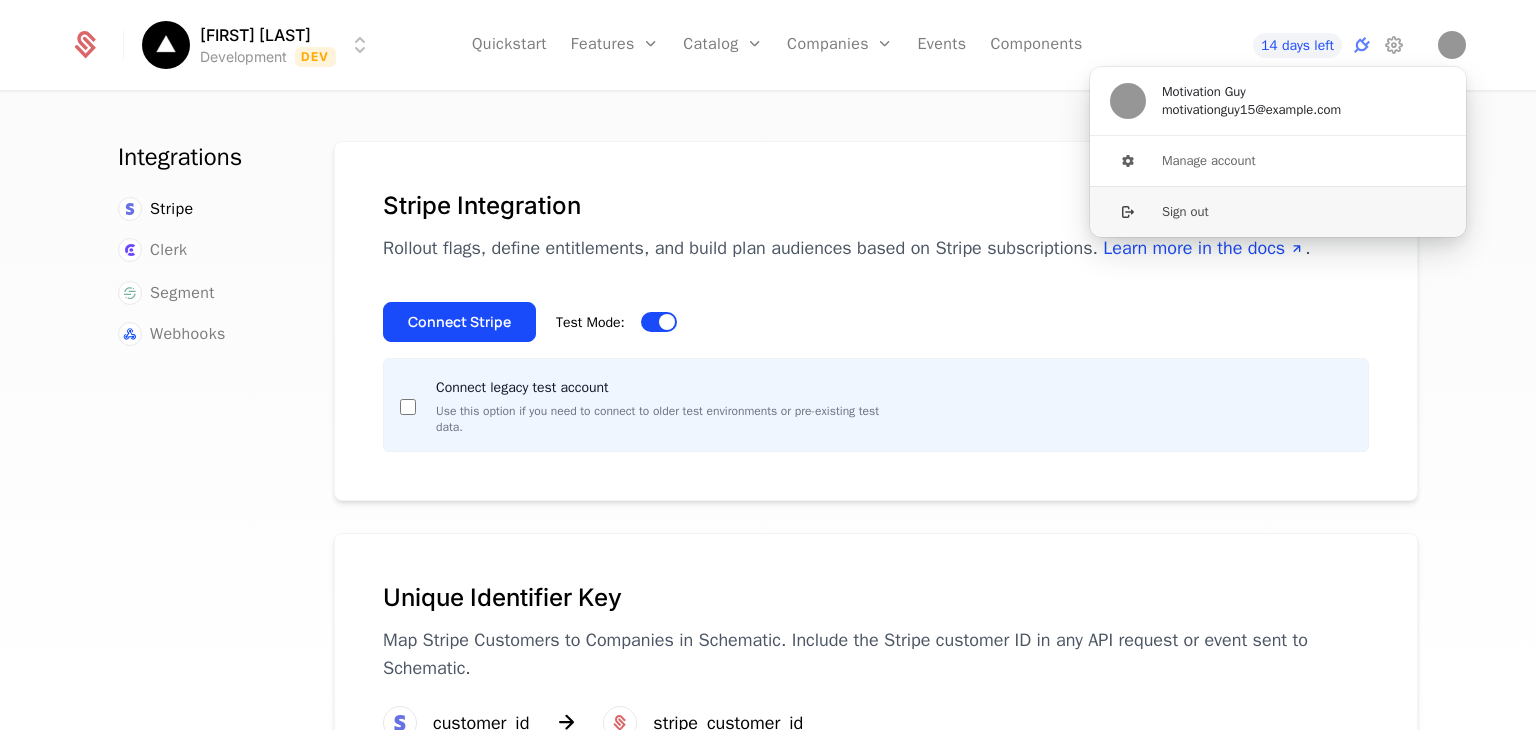 click on "Sign out" at bounding box center [1278, 211] 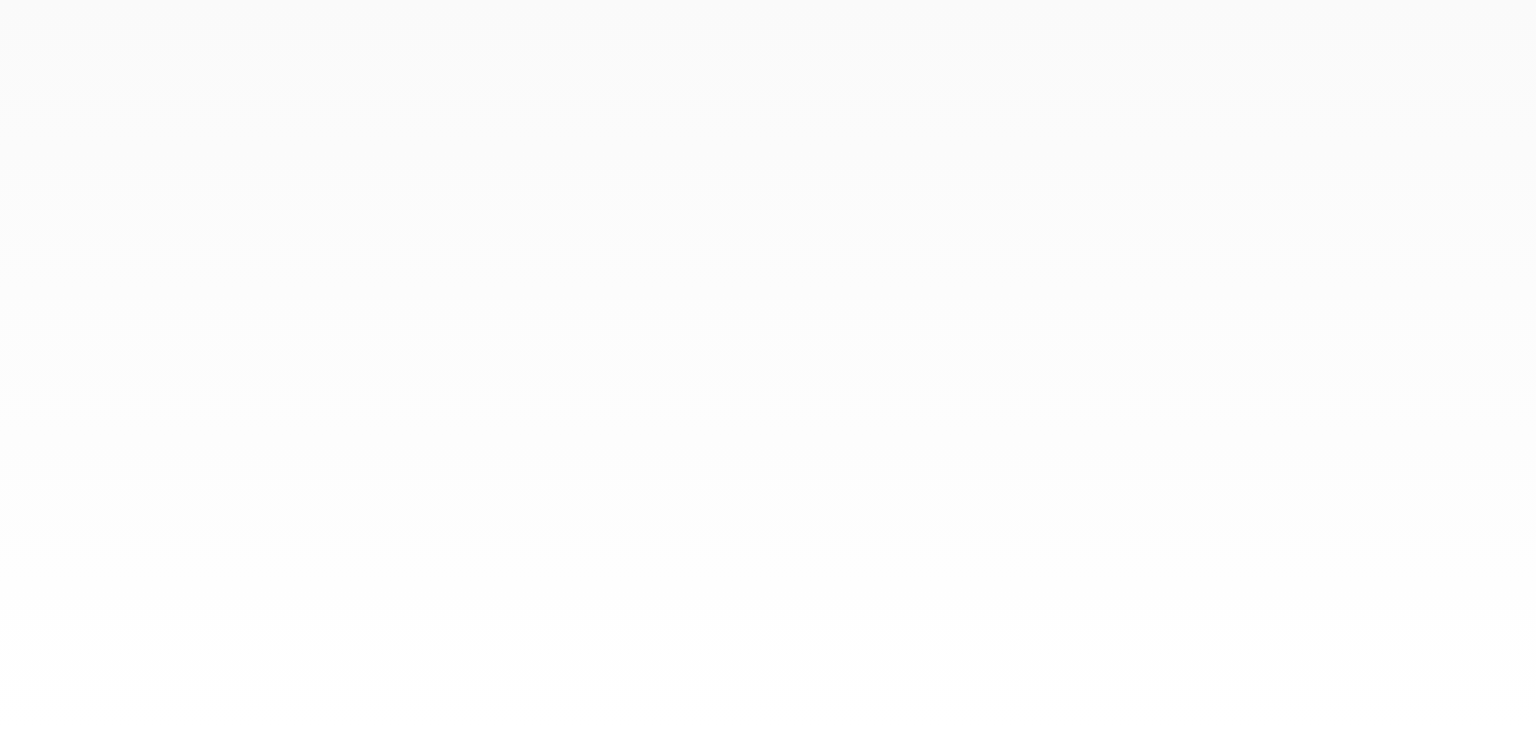 scroll, scrollTop: 0, scrollLeft: 0, axis: both 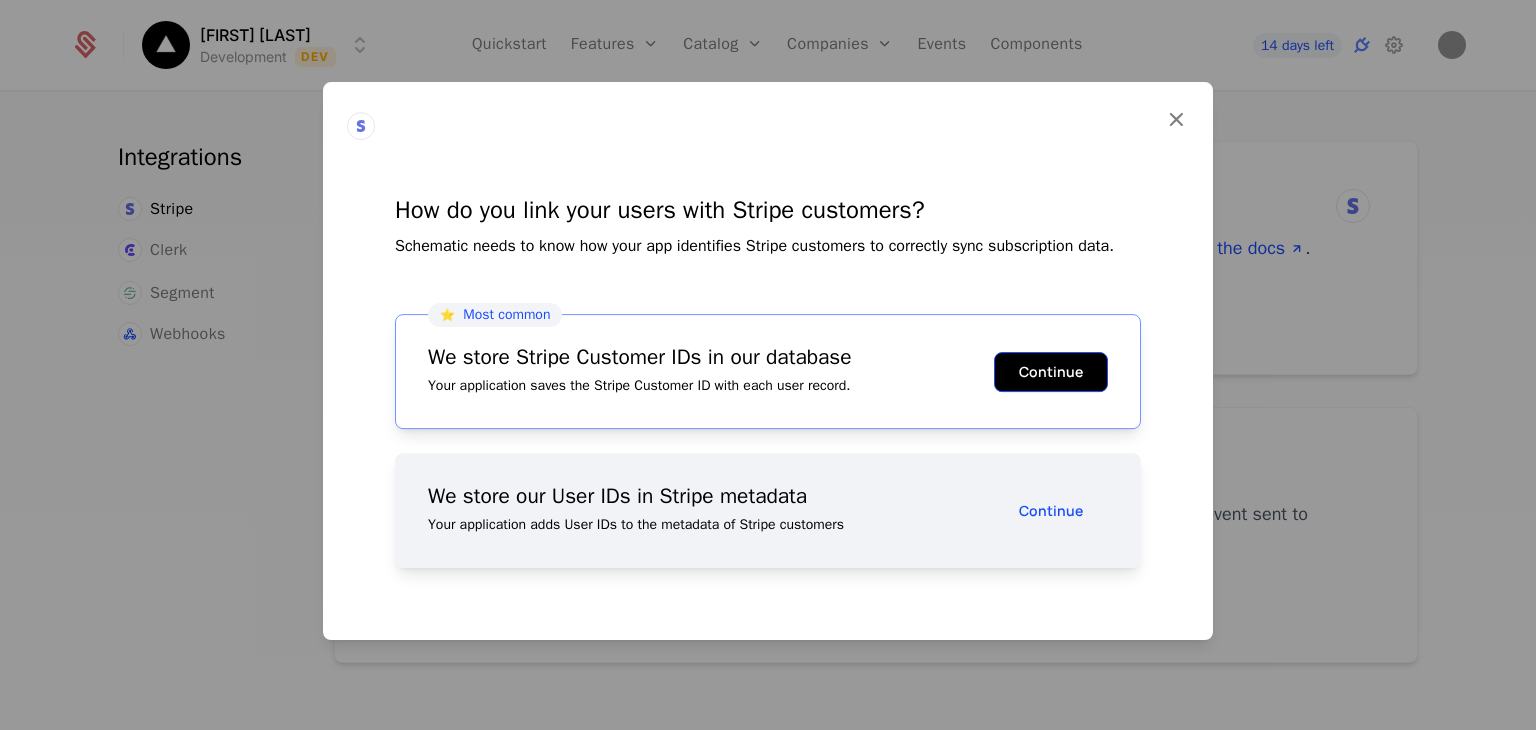 click on "Continue" at bounding box center (1051, 372) 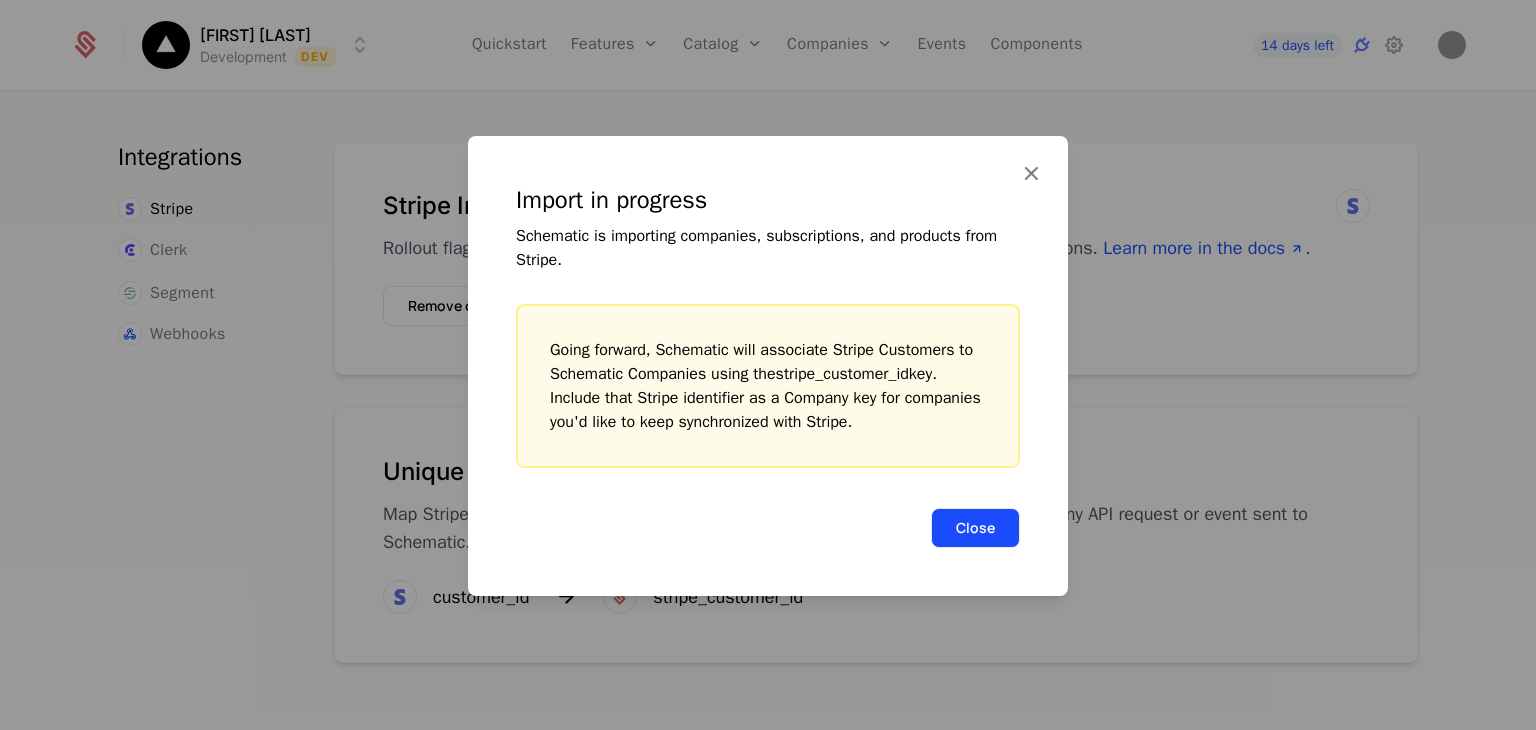 click on "Close" at bounding box center (975, 528) 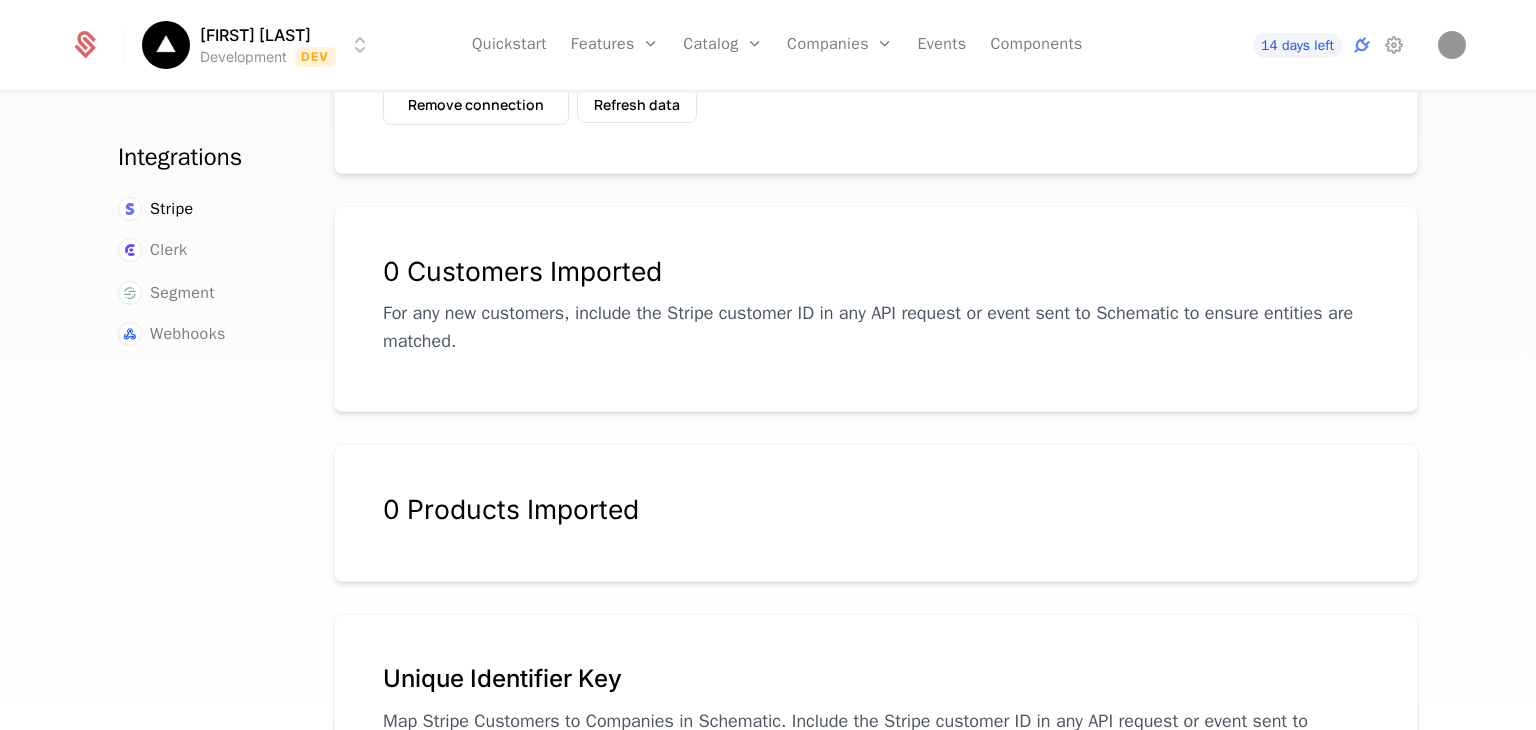 scroll, scrollTop: 0, scrollLeft: 0, axis: both 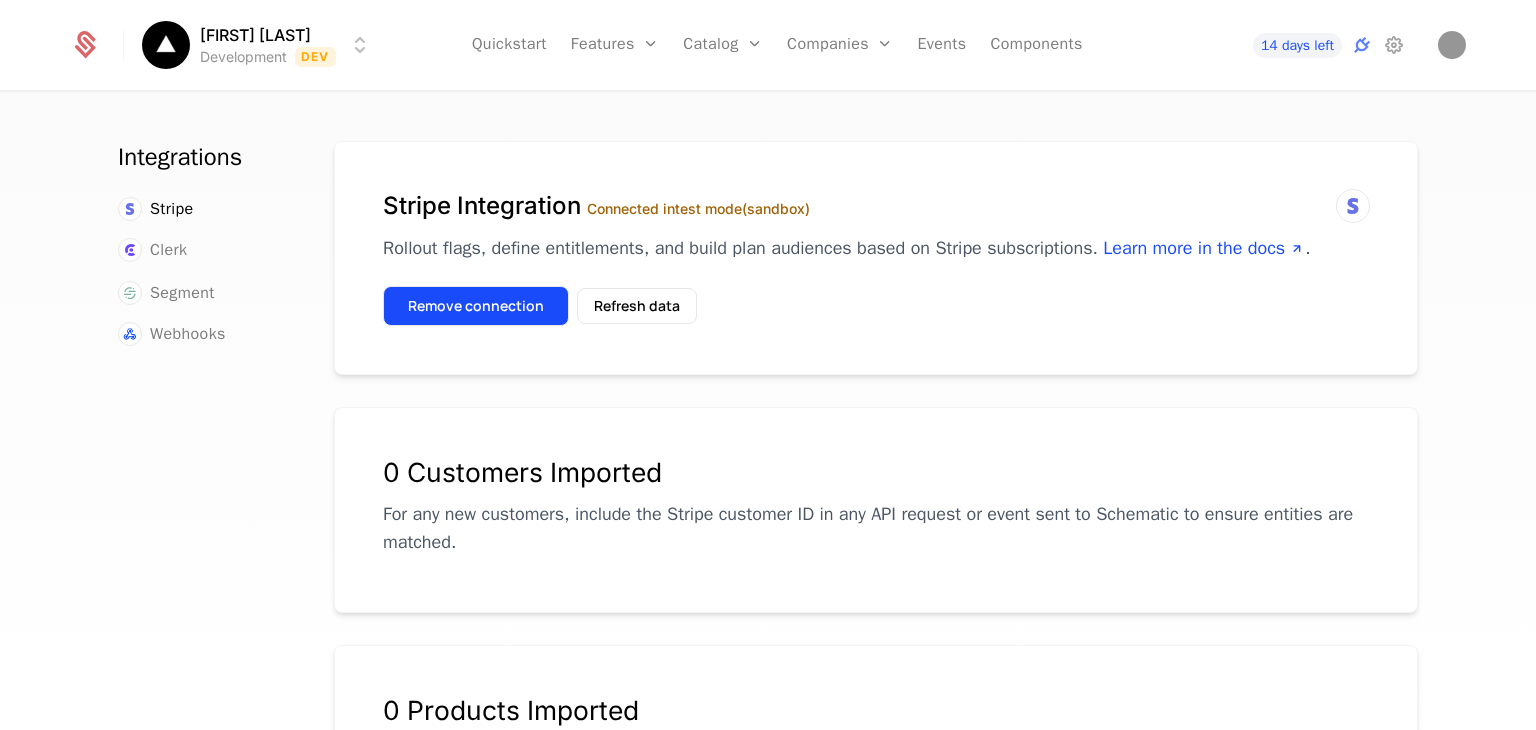 click on "Remove connection" at bounding box center (476, 306) 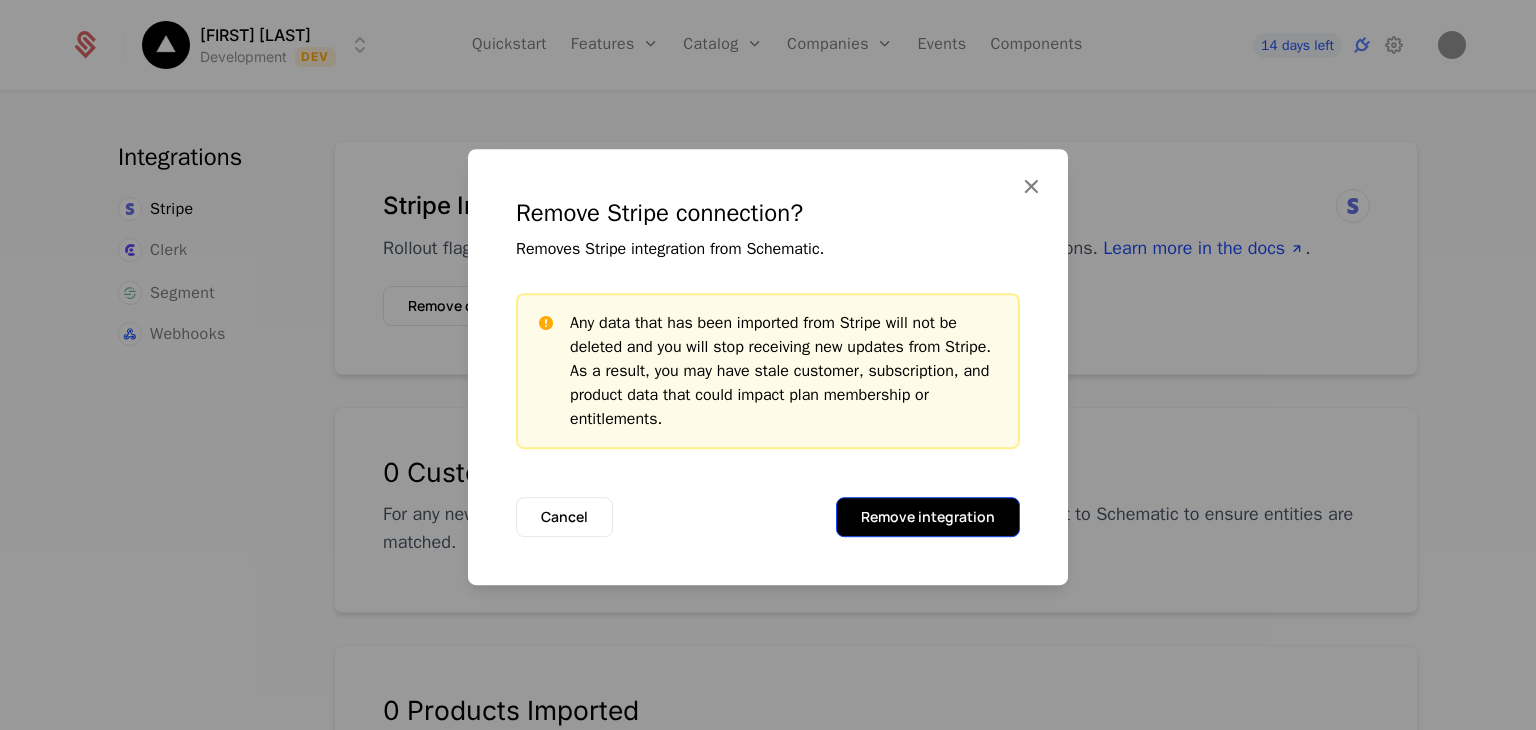 click on "Remove integration" at bounding box center [928, 517] 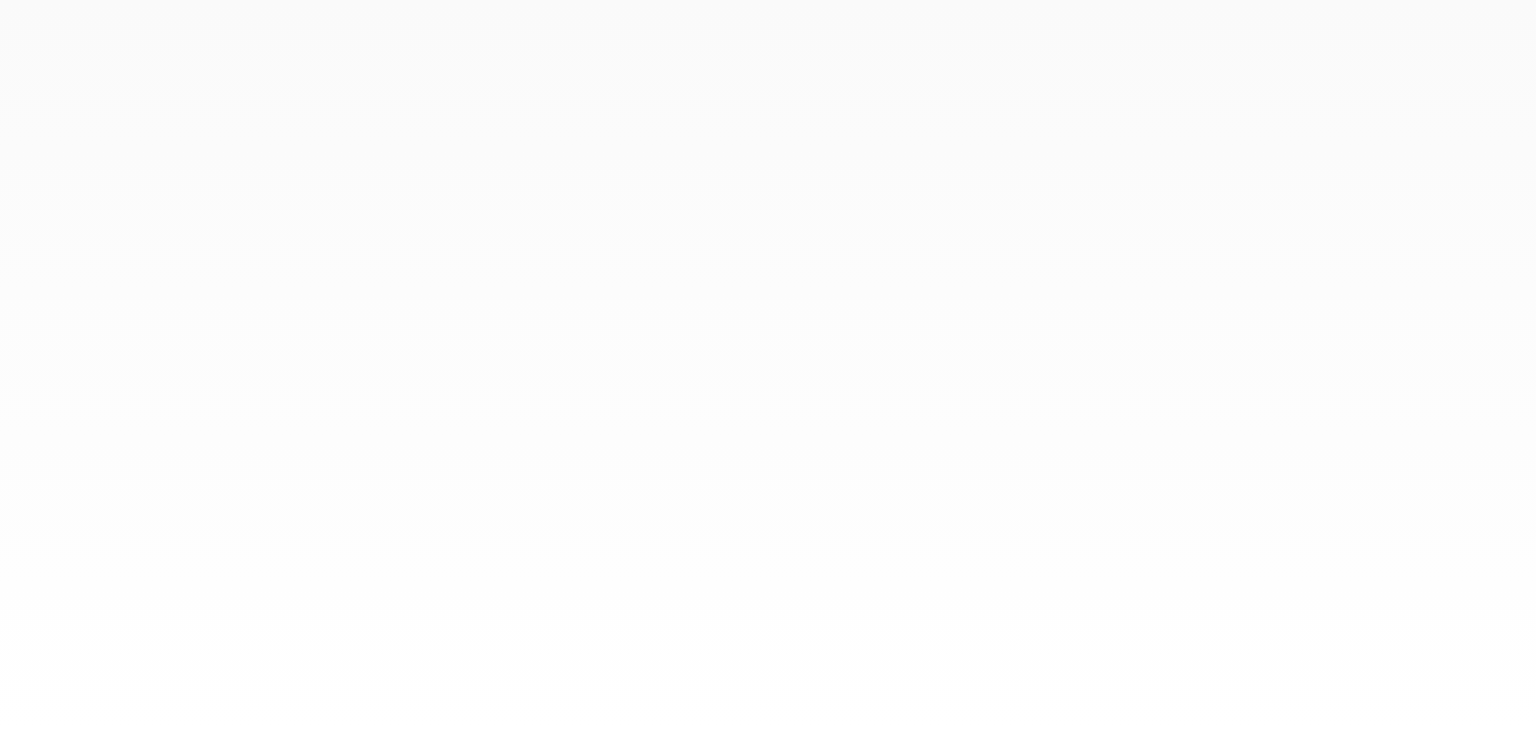 scroll, scrollTop: 0, scrollLeft: 0, axis: both 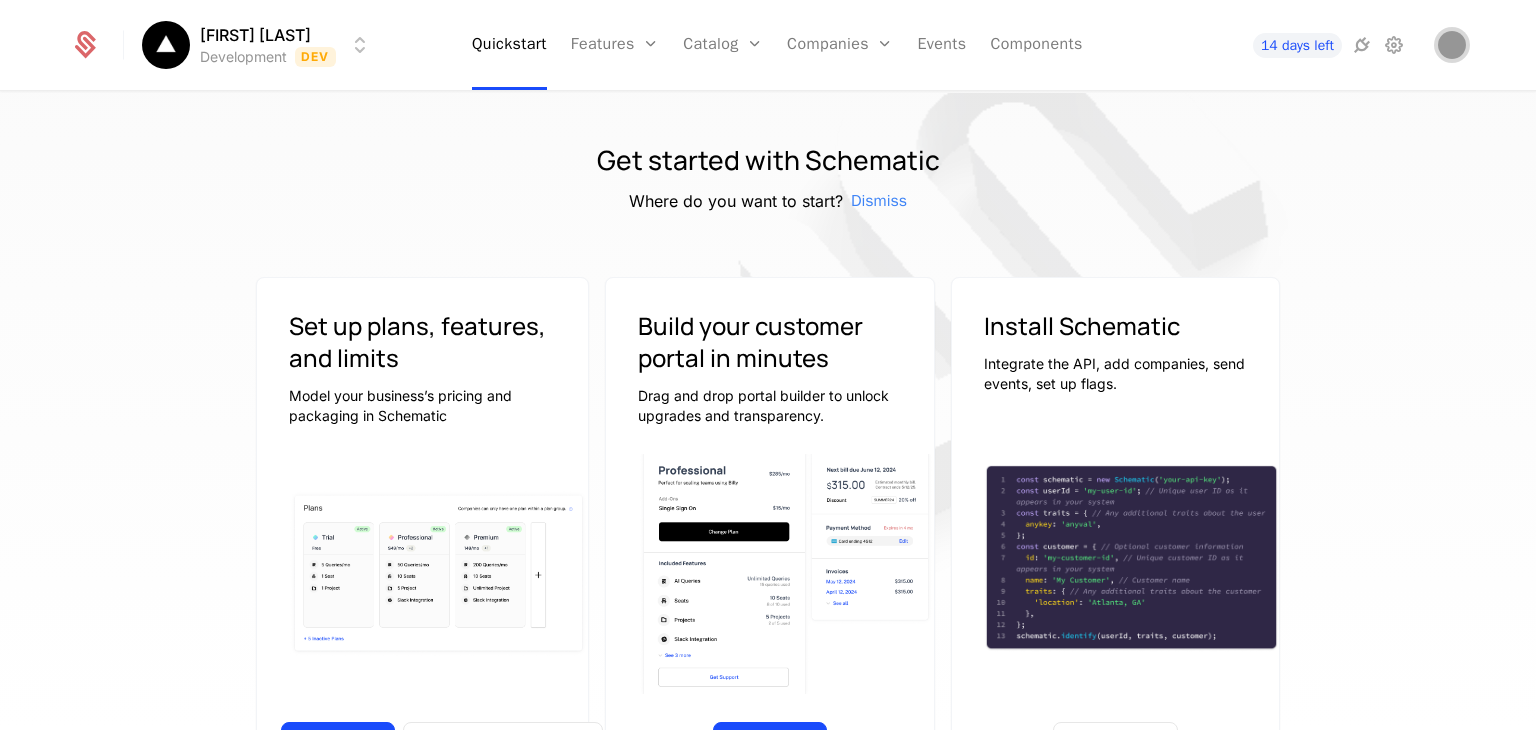 click at bounding box center (1452, 45) 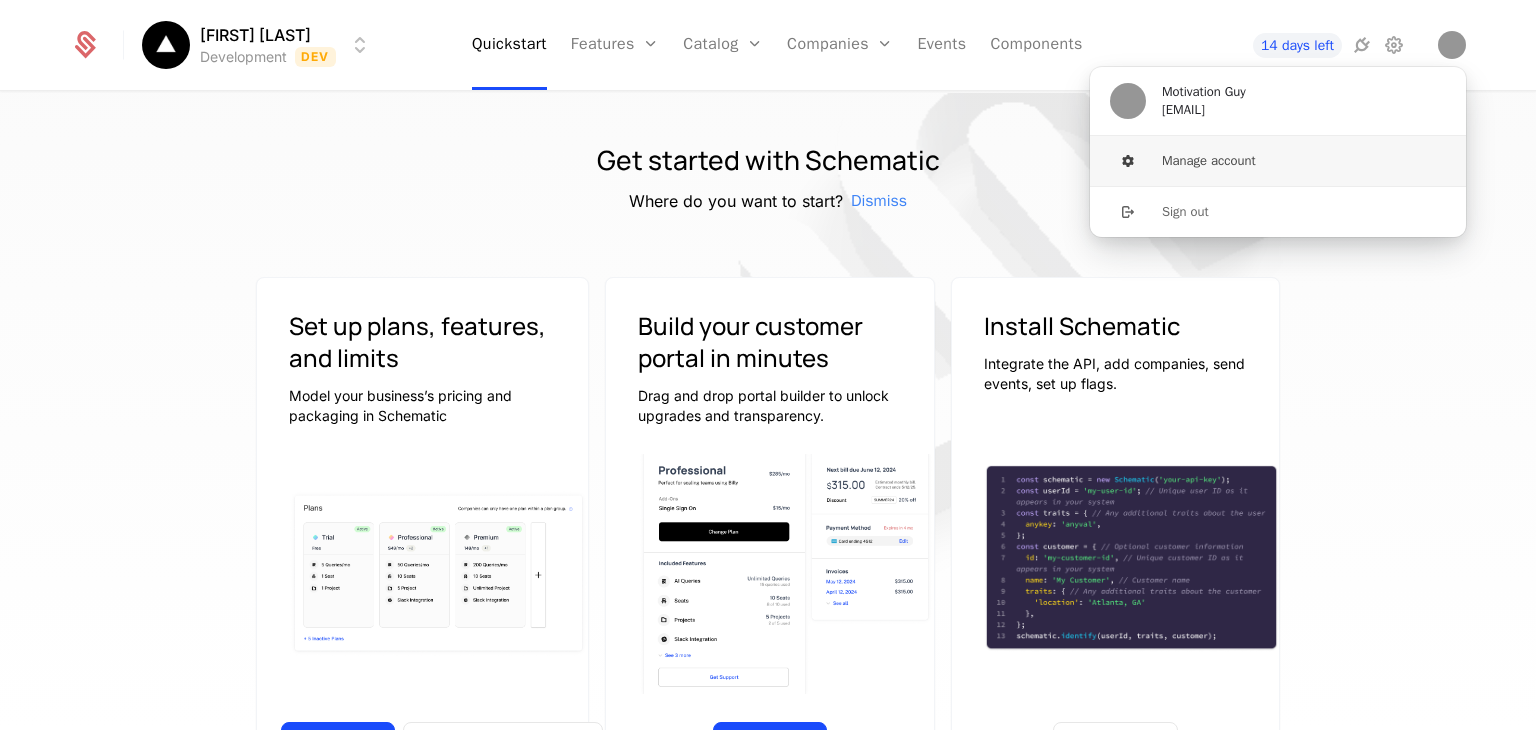 click on "Manage account" at bounding box center (1278, 161) 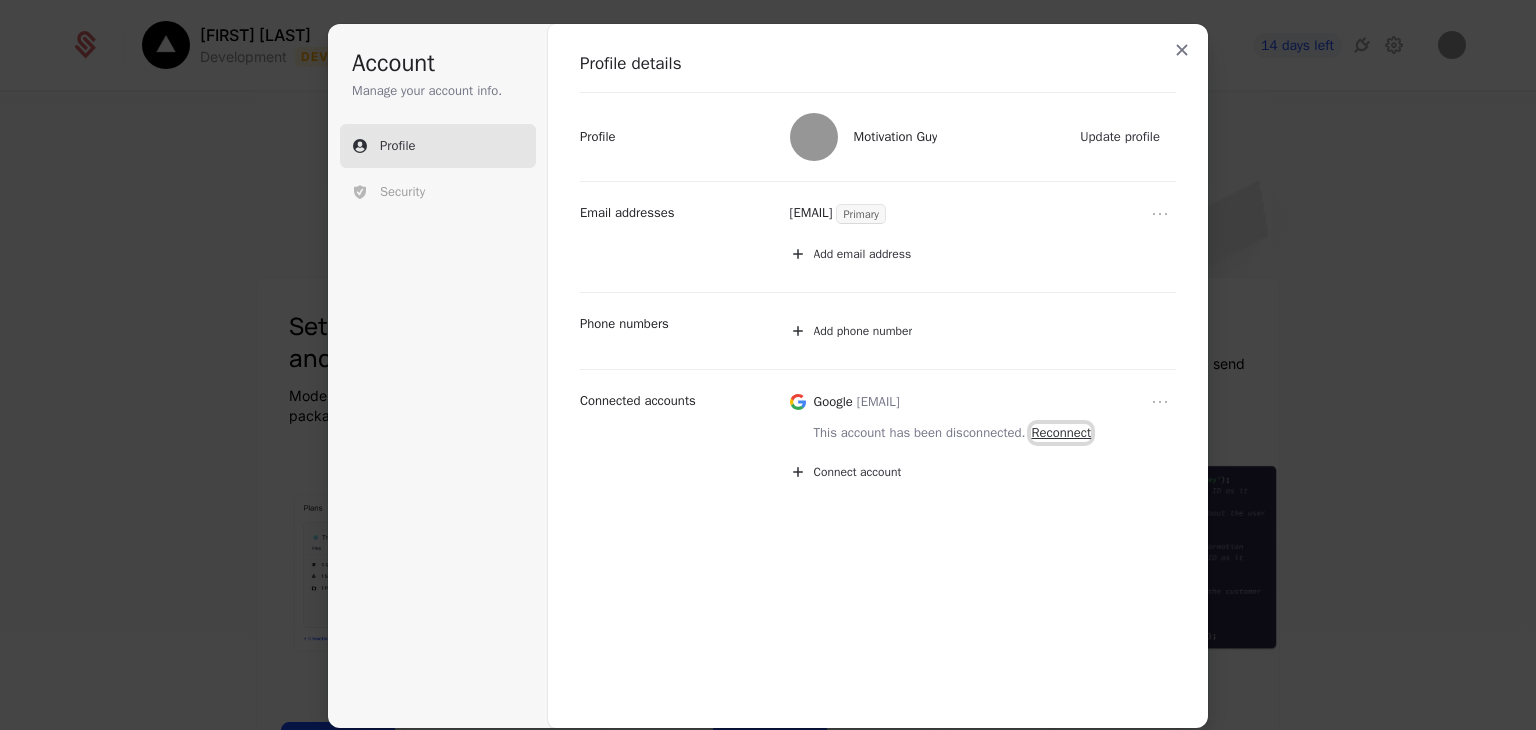 click on "Reconnect" at bounding box center (1061, 433) 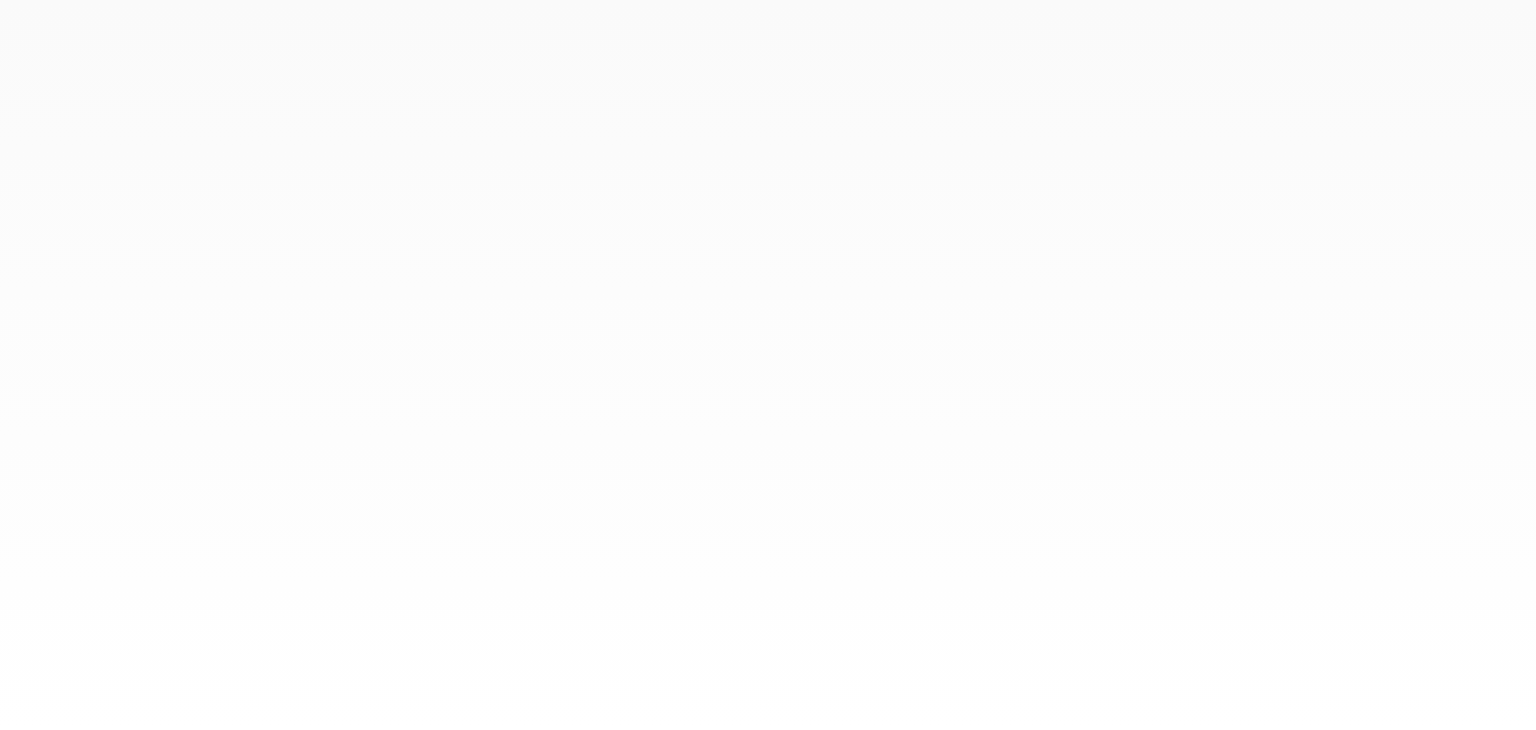 scroll, scrollTop: 0, scrollLeft: 0, axis: both 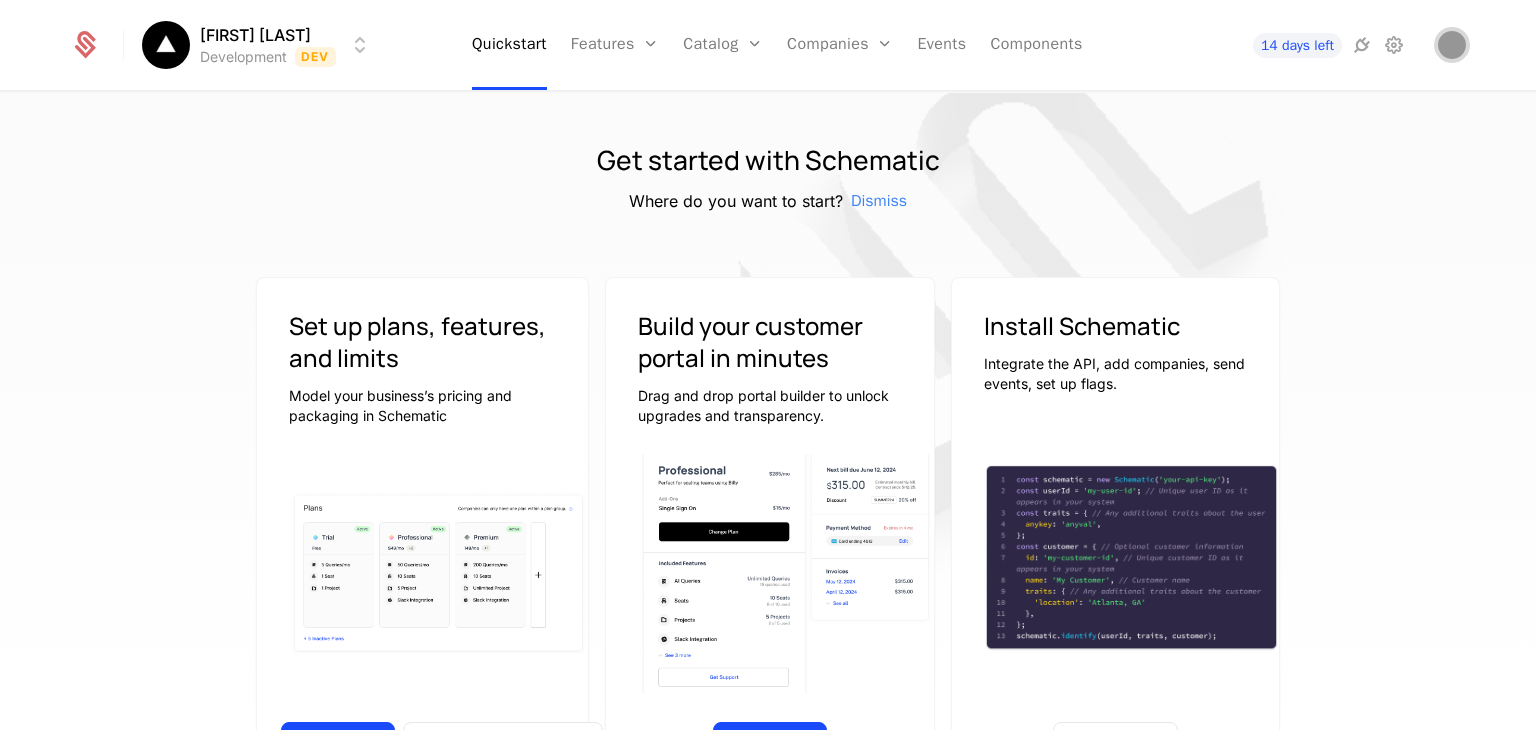 click at bounding box center [1452, 45] 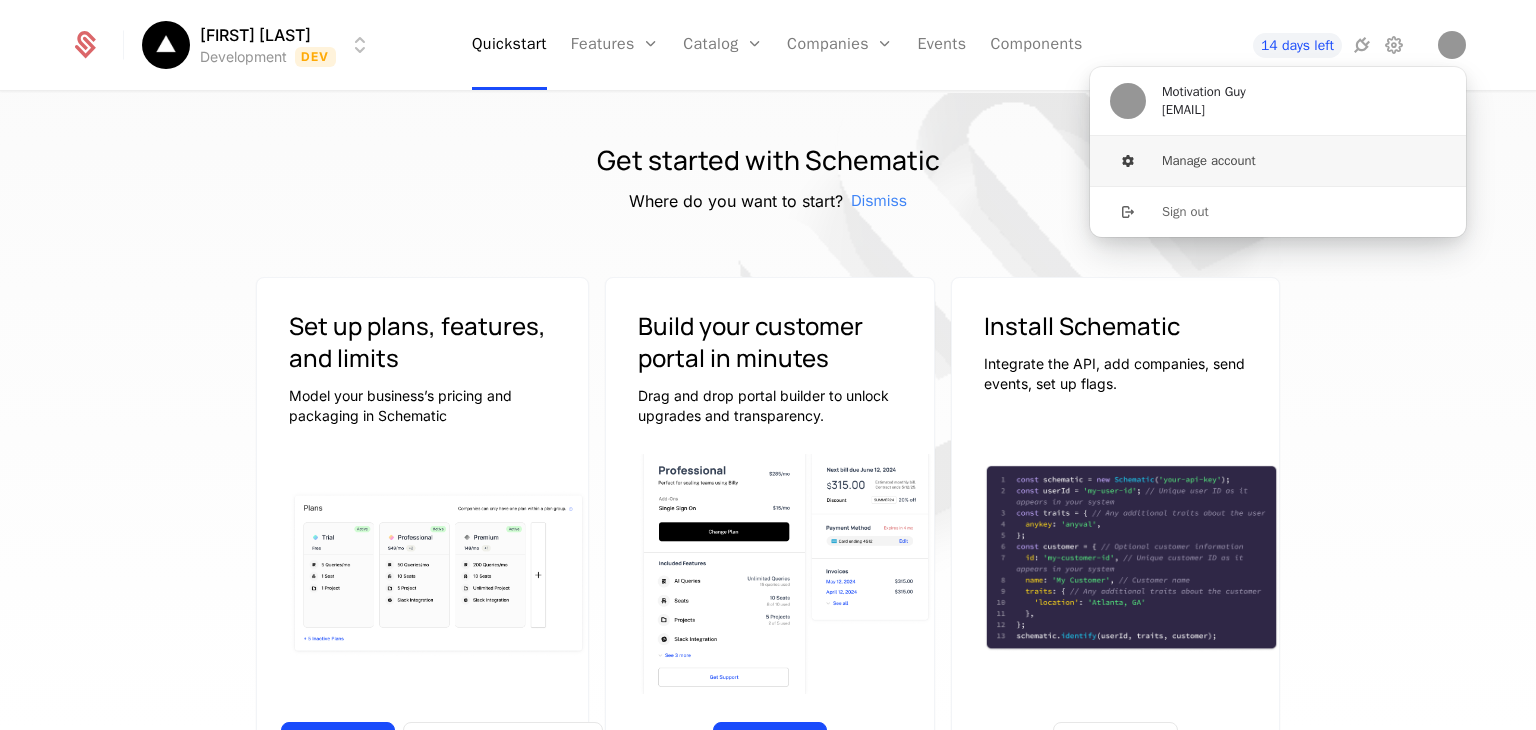 click on "Manage account" at bounding box center (1278, 161) 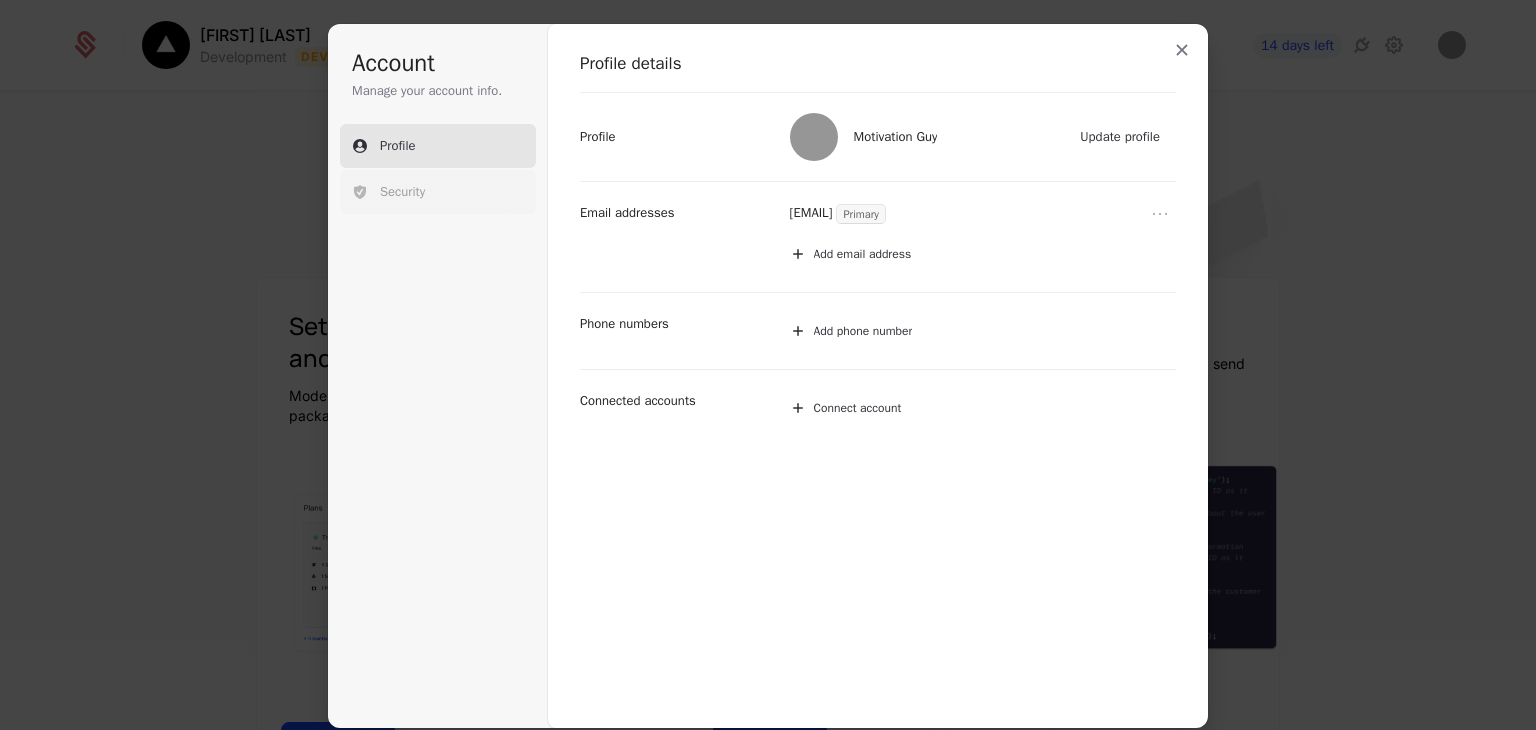 click on "Security" at bounding box center (402, 192) 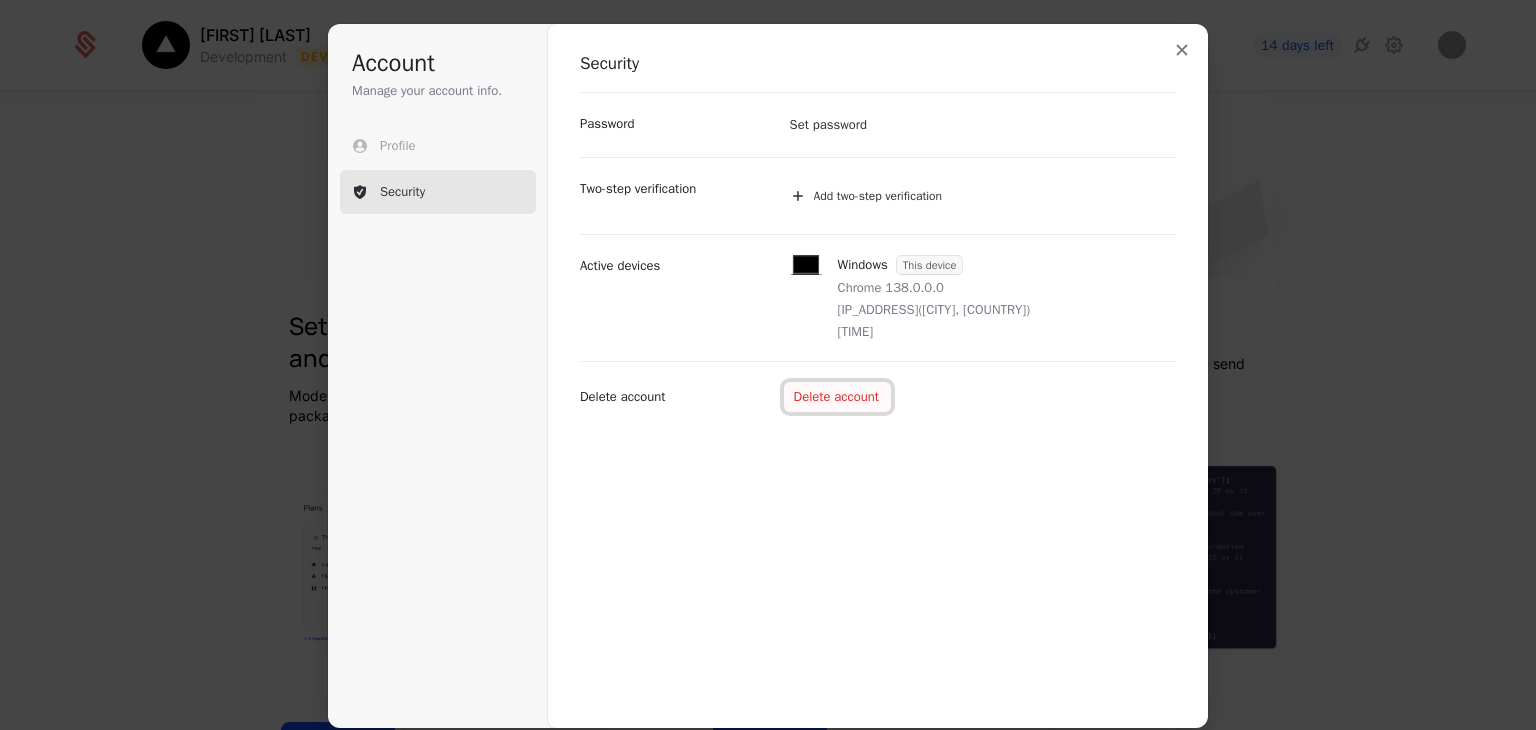 click on "Delete account" at bounding box center [837, 397] 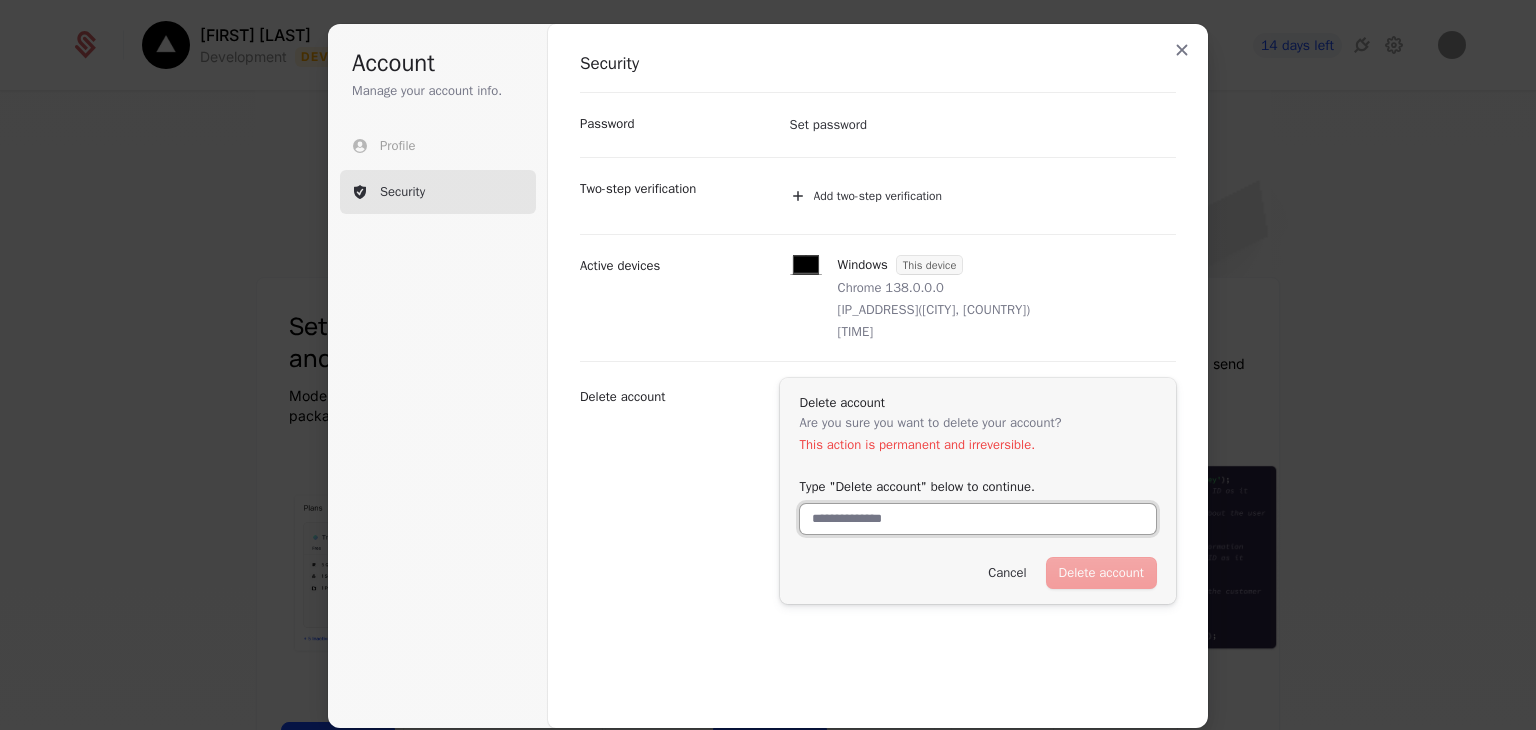 click on "Type "Delete account" below to continue." at bounding box center [978, 519] 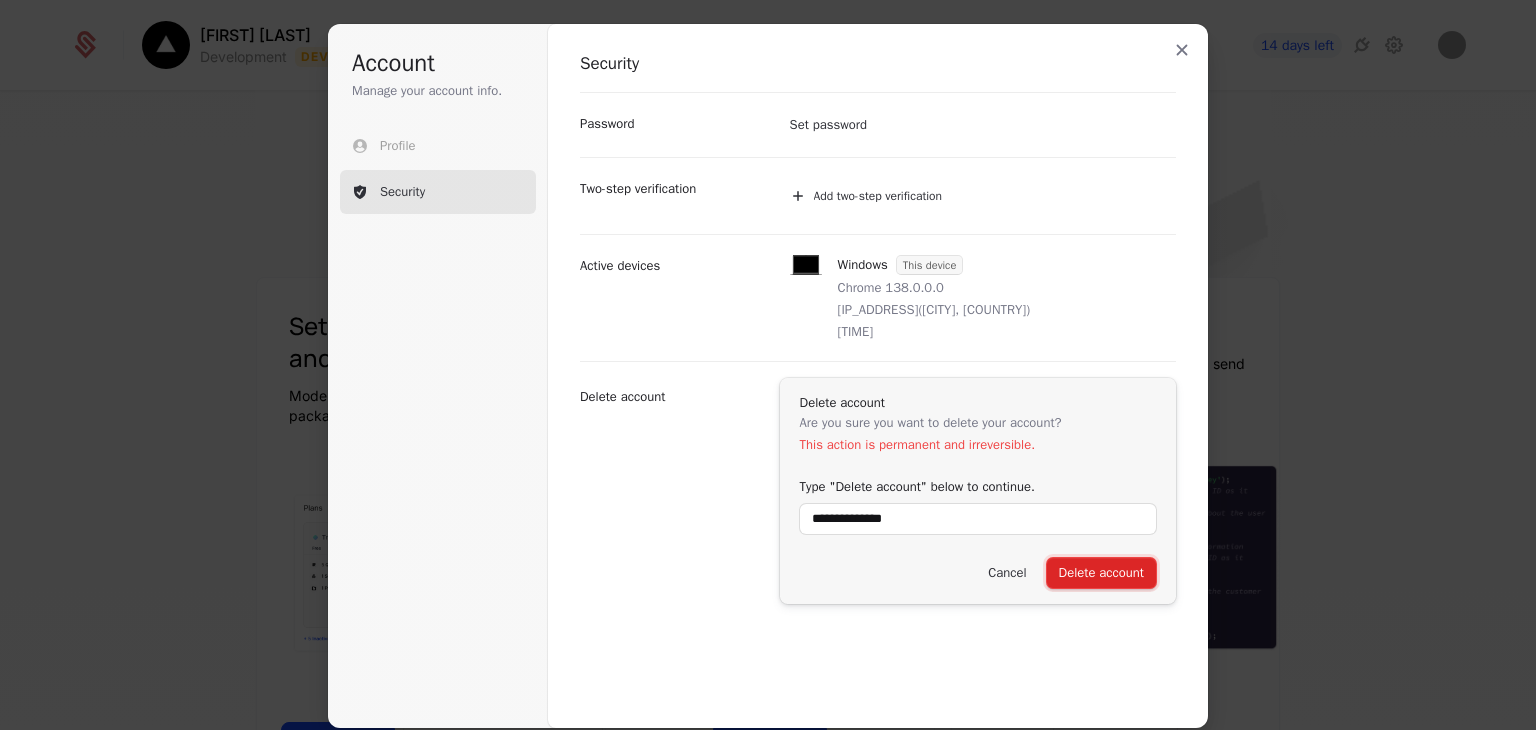 click on "Delete account" at bounding box center (1101, 573) 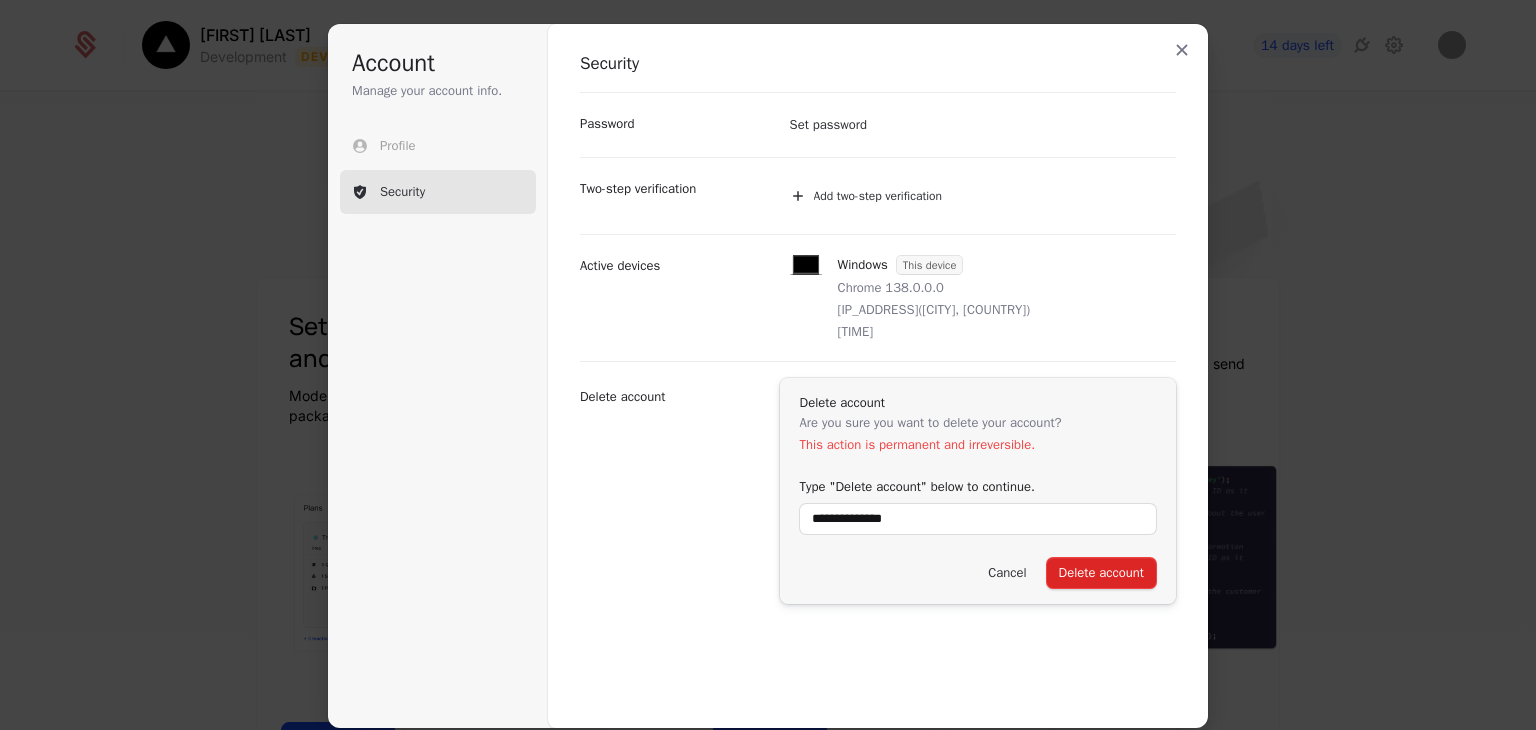 type on "**********" 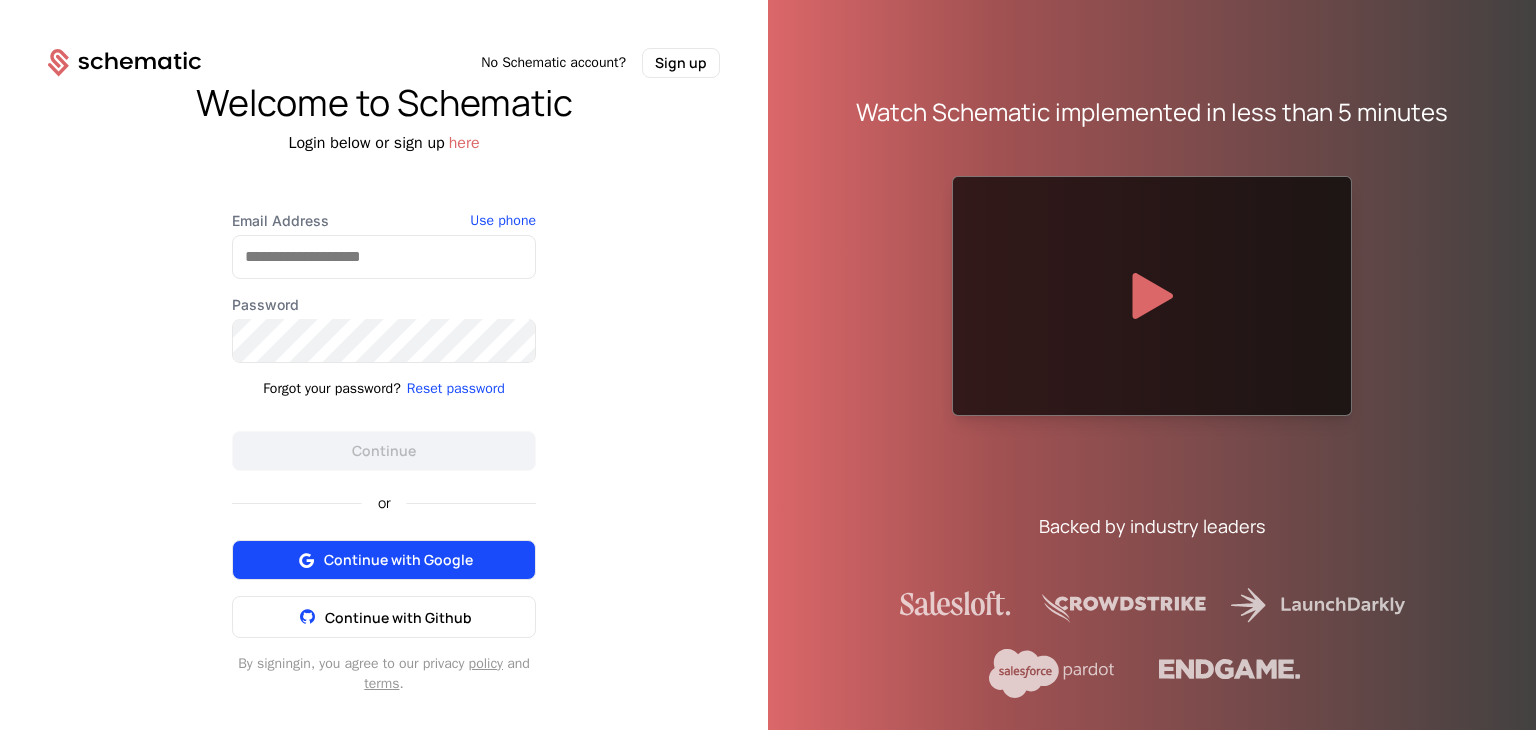 click on "Continue with Google" at bounding box center [384, 560] 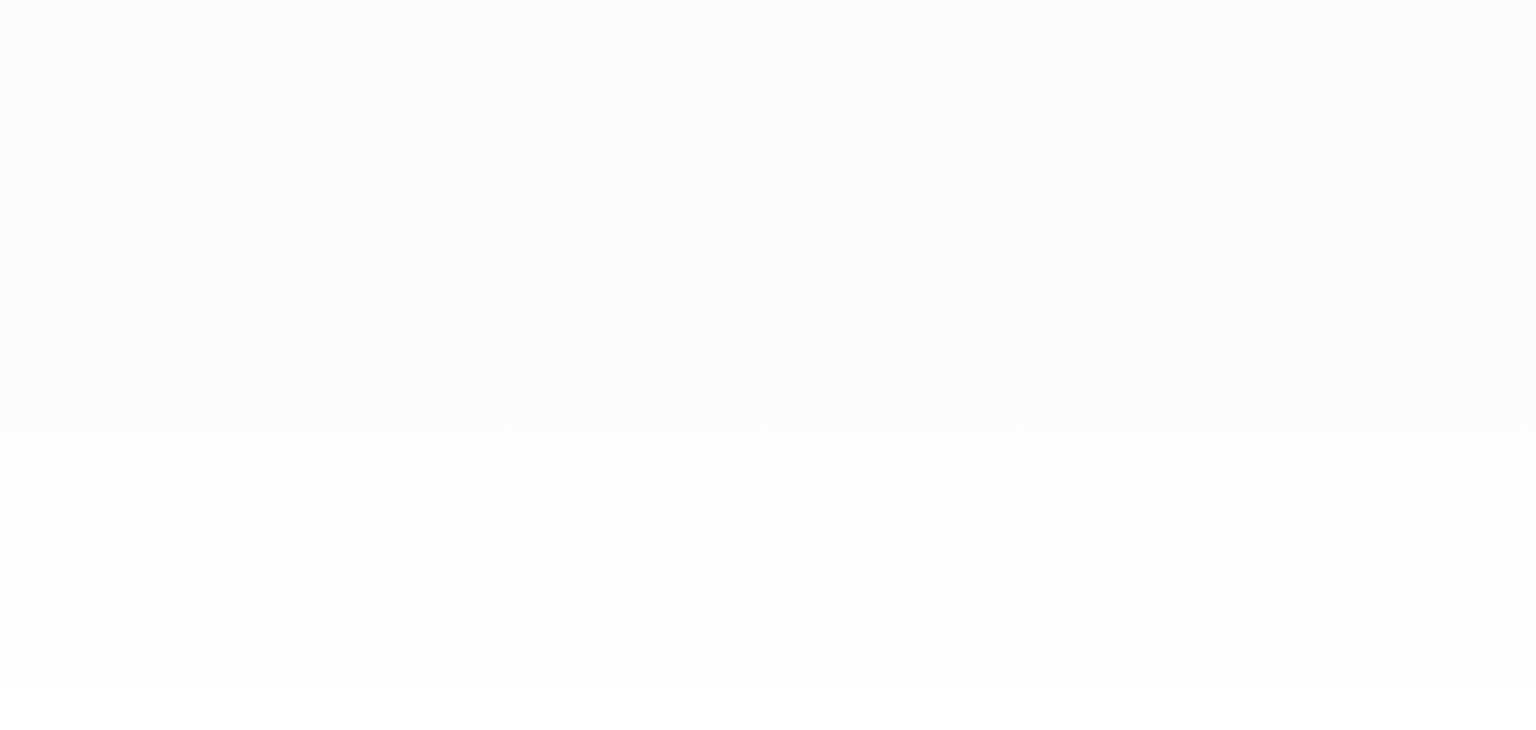 scroll, scrollTop: 0, scrollLeft: 0, axis: both 